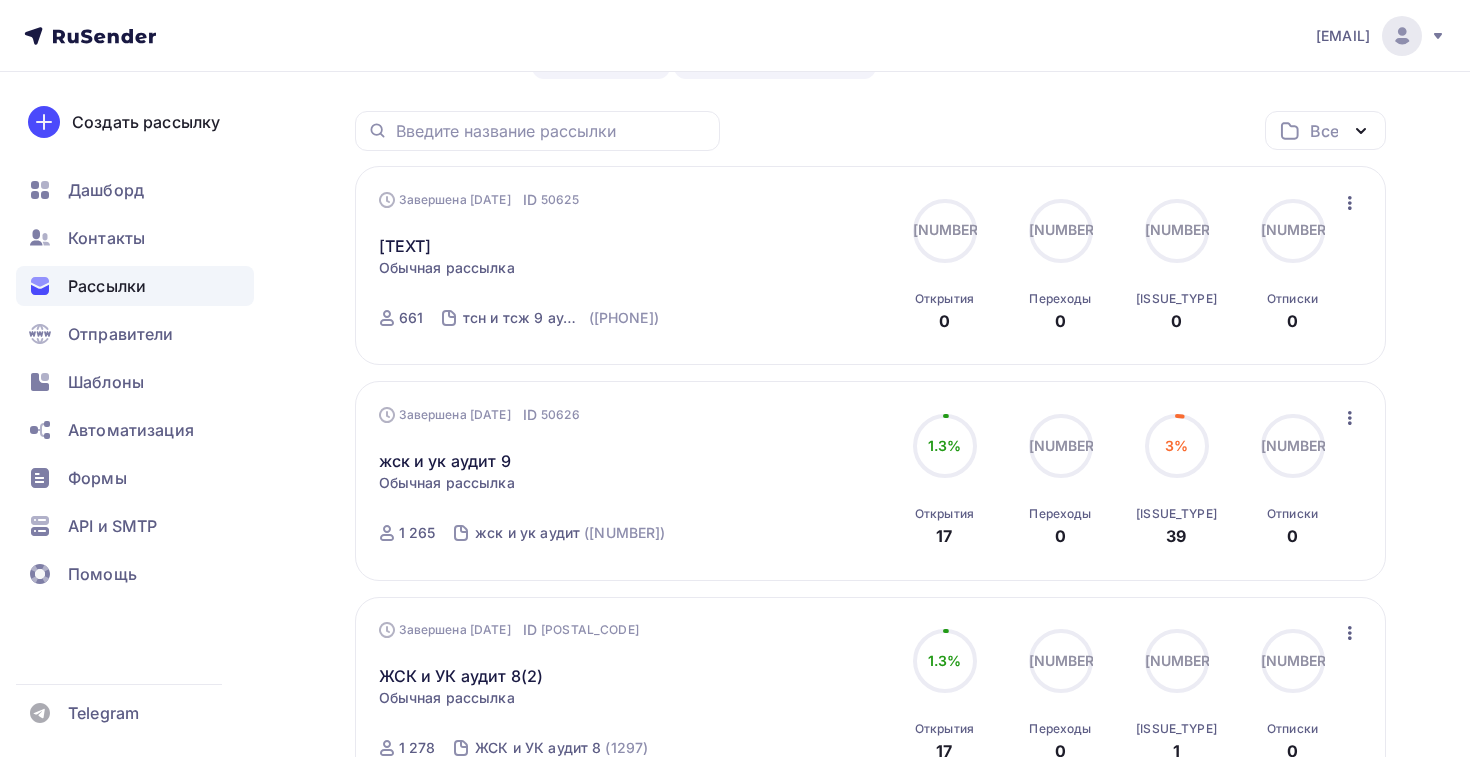 scroll, scrollTop: 142, scrollLeft: 0, axis: vertical 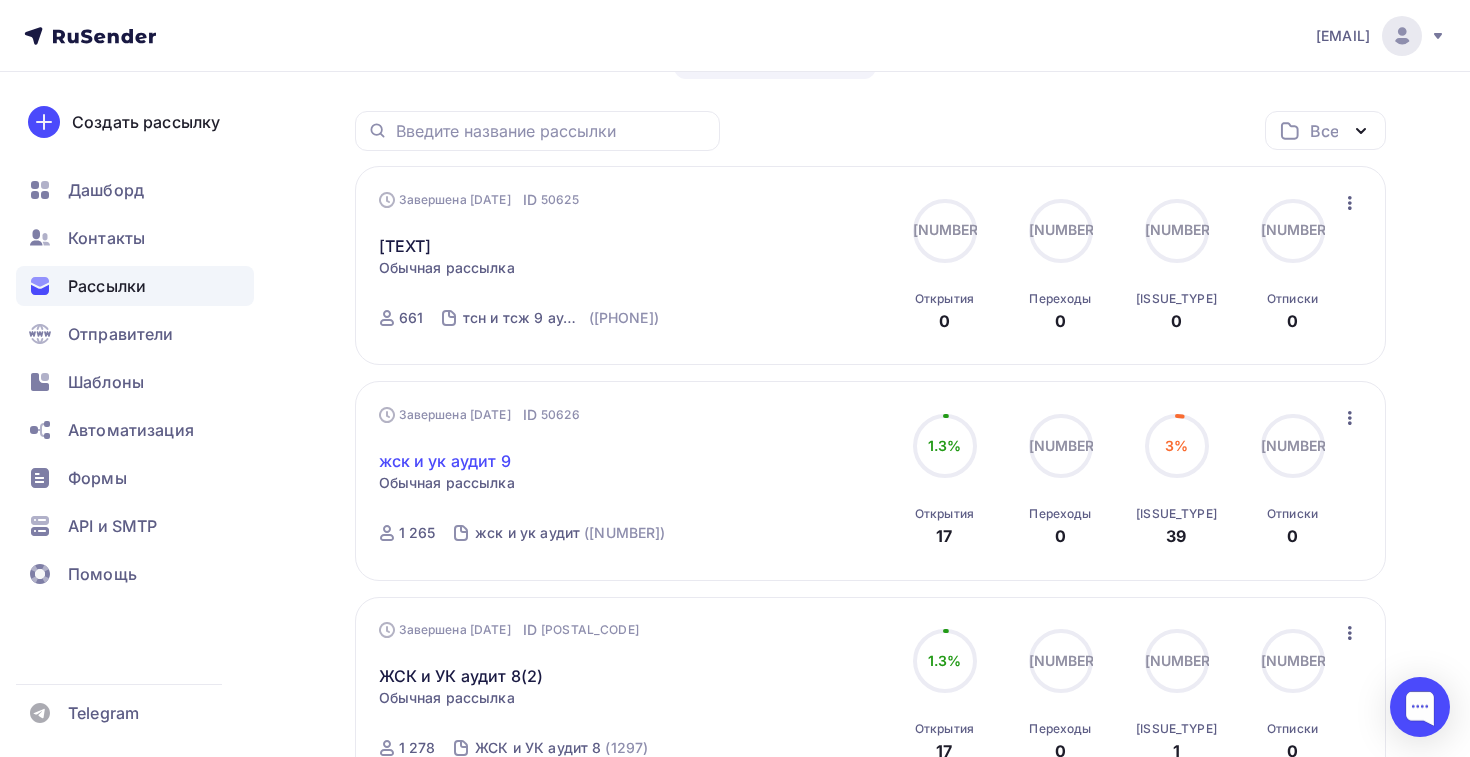 click on "жск и ук аудит 9" at bounding box center [445, 461] 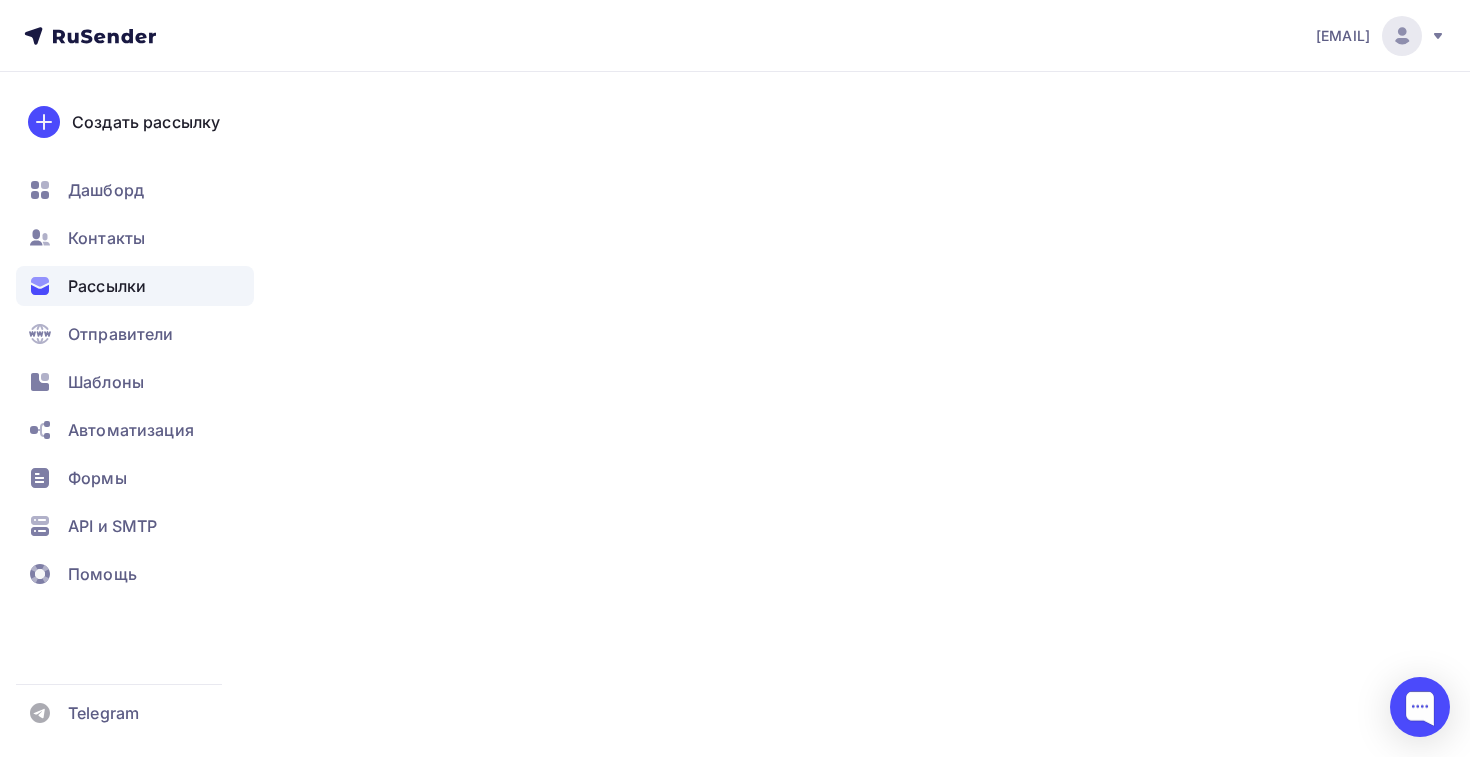scroll, scrollTop: 0, scrollLeft: 0, axis: both 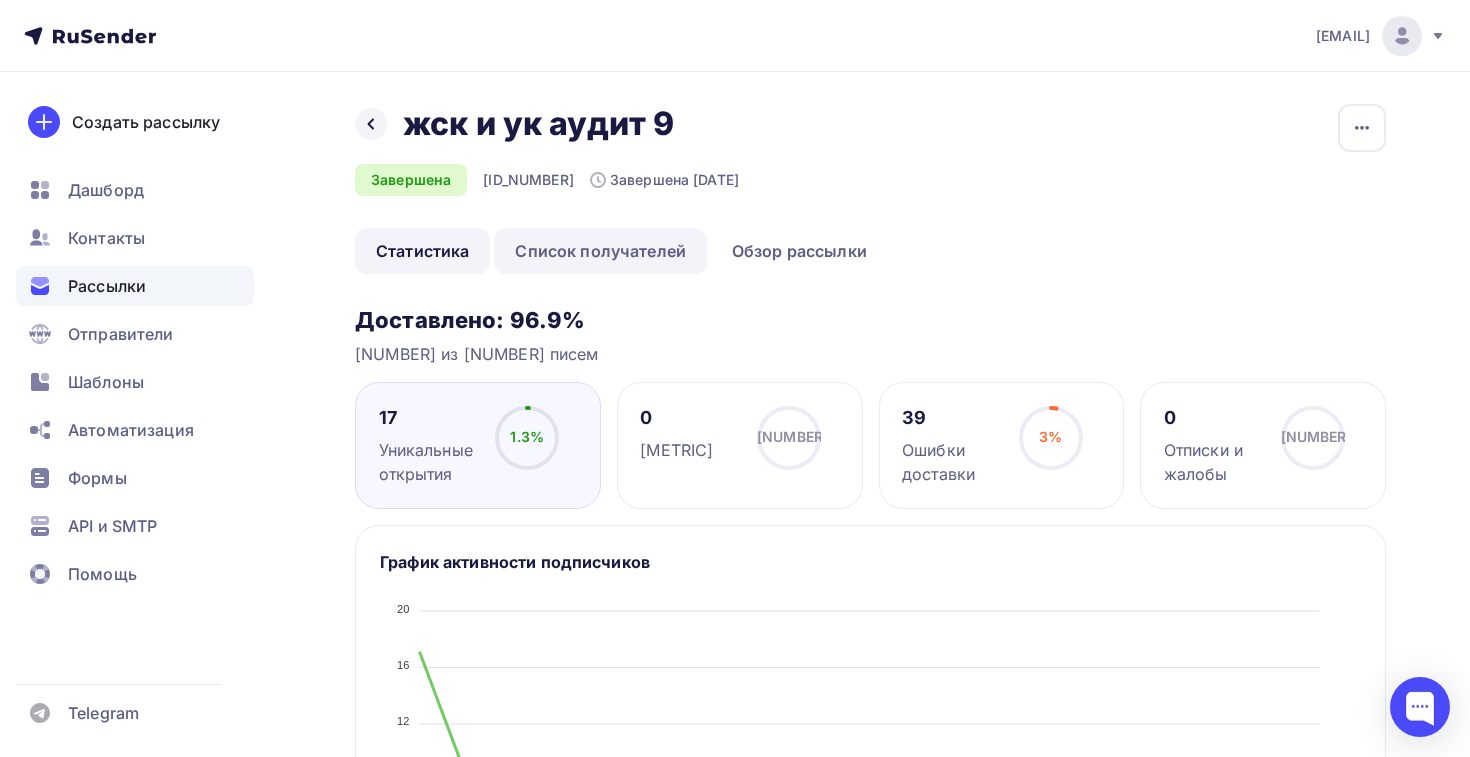 click on "Список получателей" at bounding box center [600, 251] 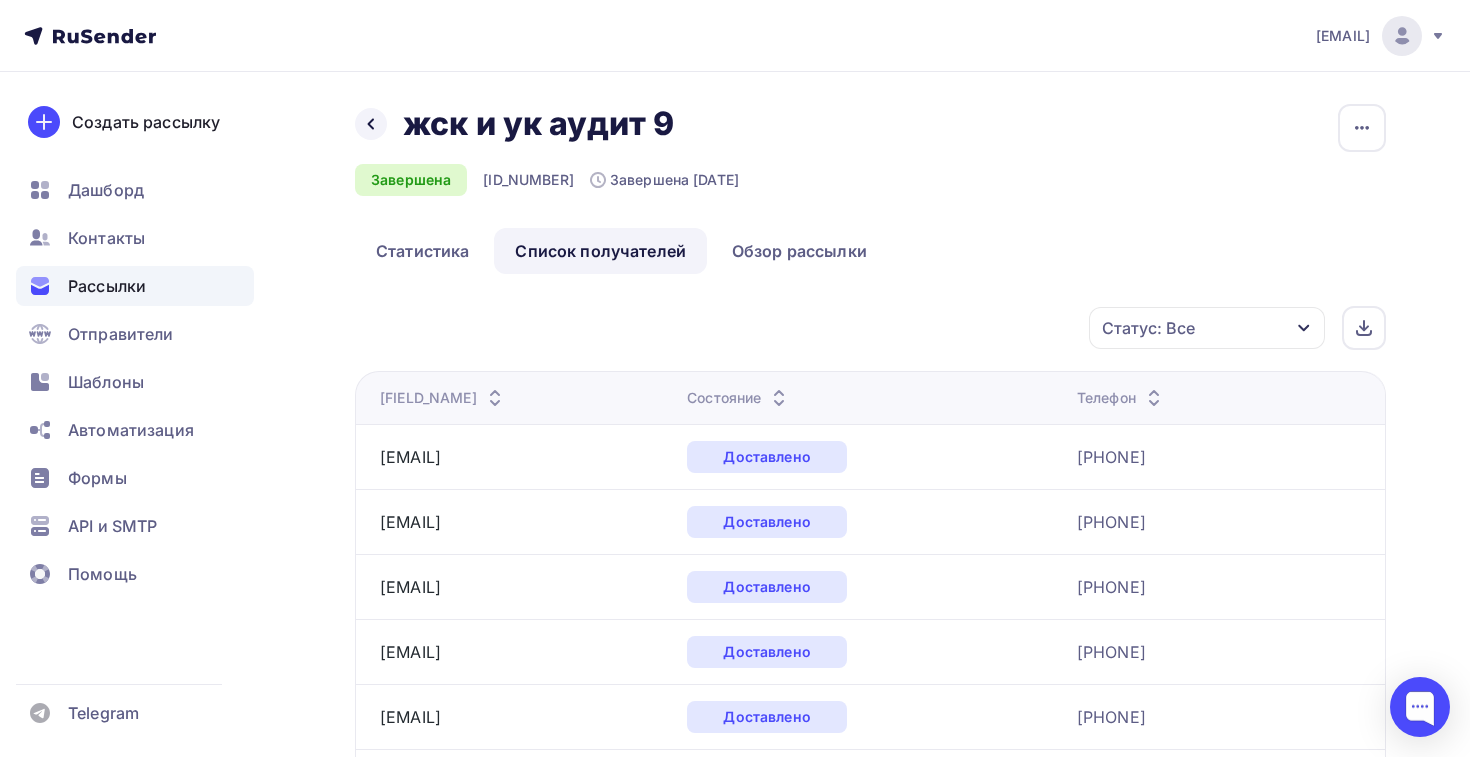 click on "Состояние" at bounding box center (443, 398) 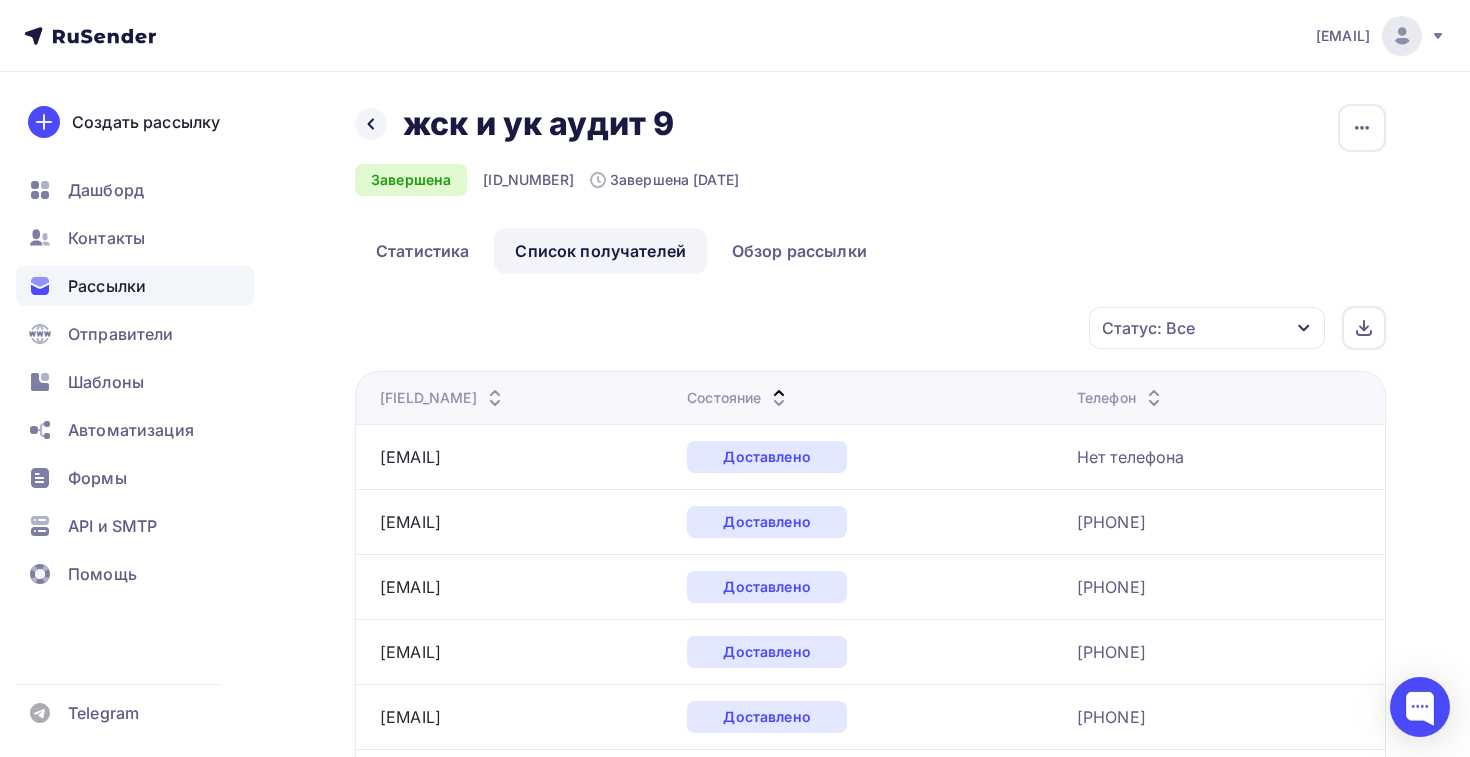 click on "Состояние" at bounding box center [443, 398] 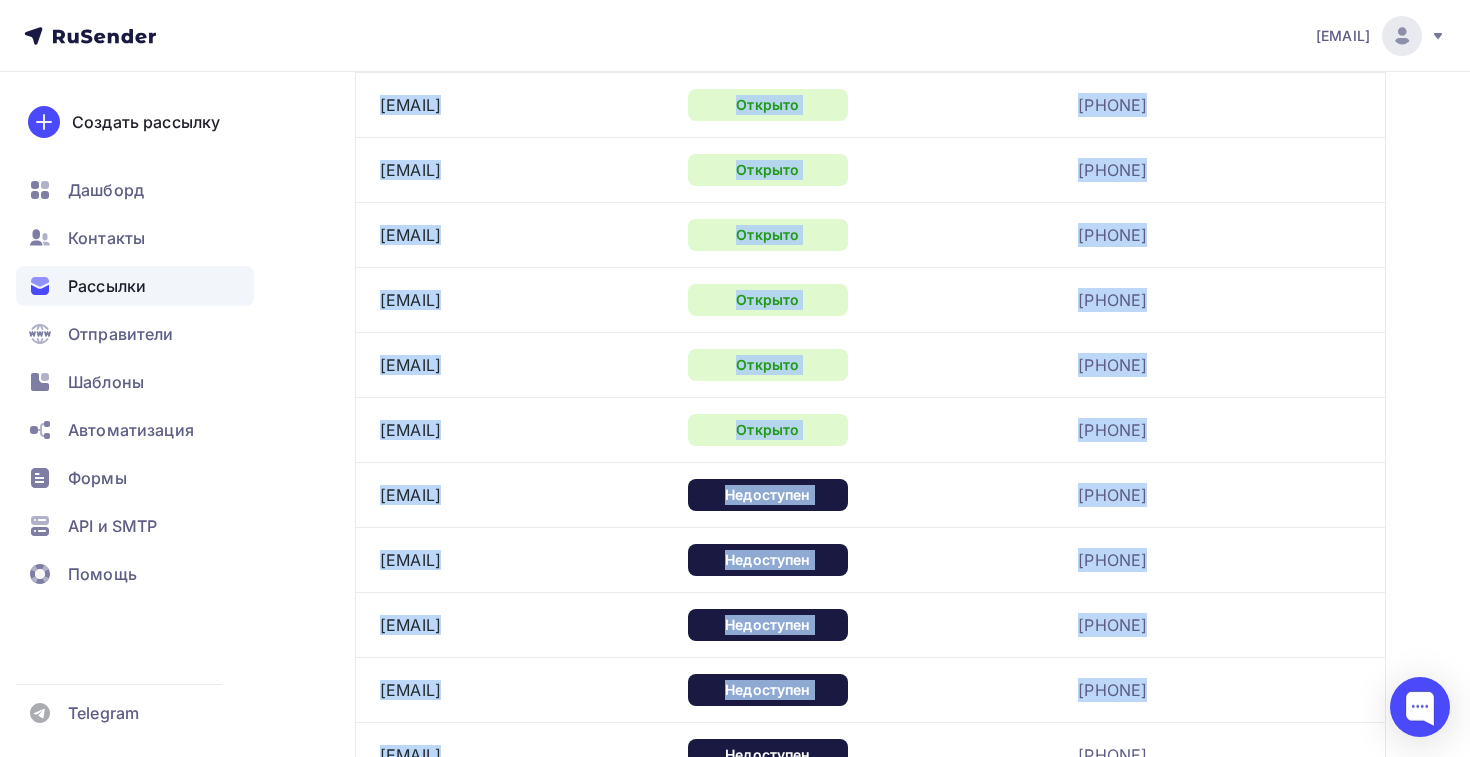 scroll, scrollTop: 1073, scrollLeft: 0, axis: vertical 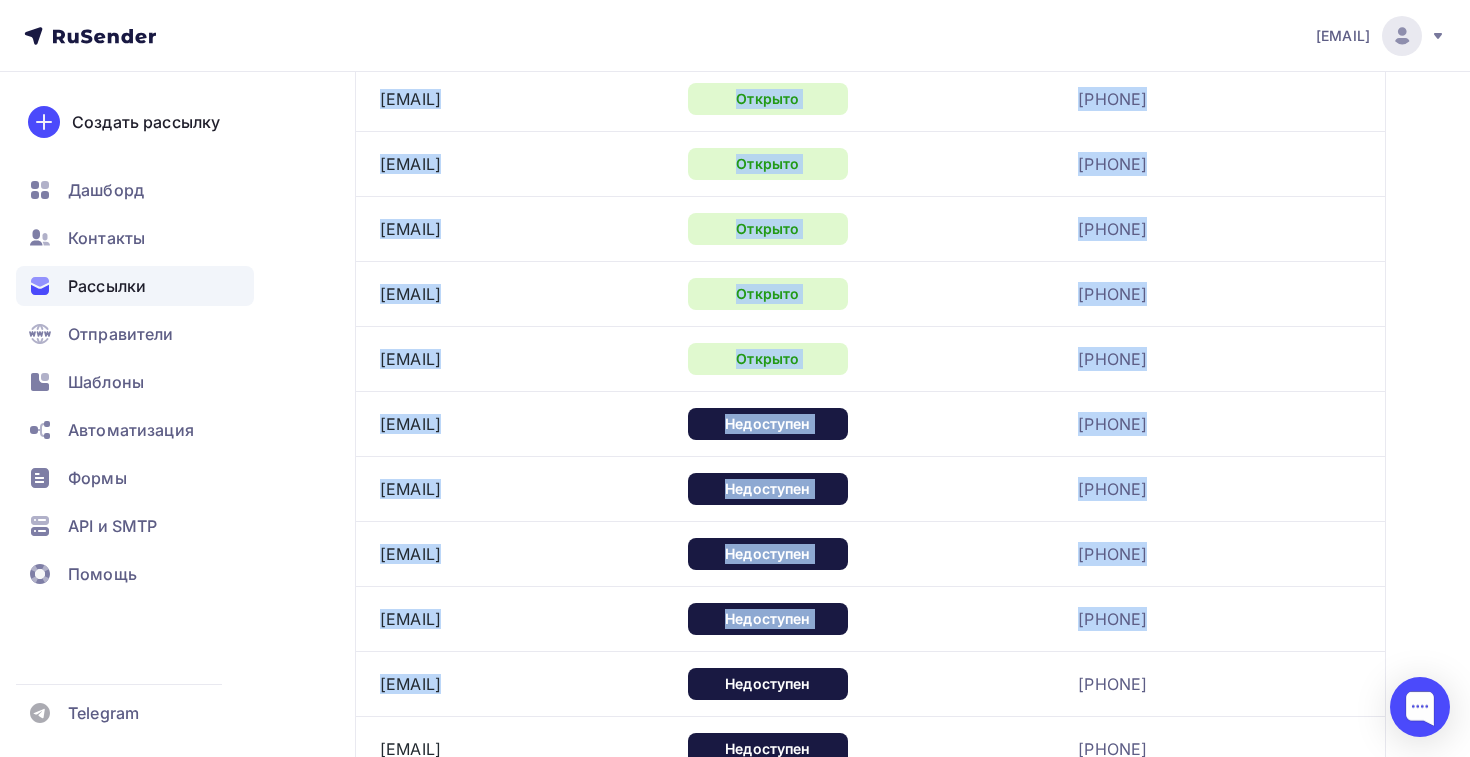 drag, startPoint x: 366, startPoint y: 453, endPoint x: 1237, endPoint y: 358, distance: 876.1655 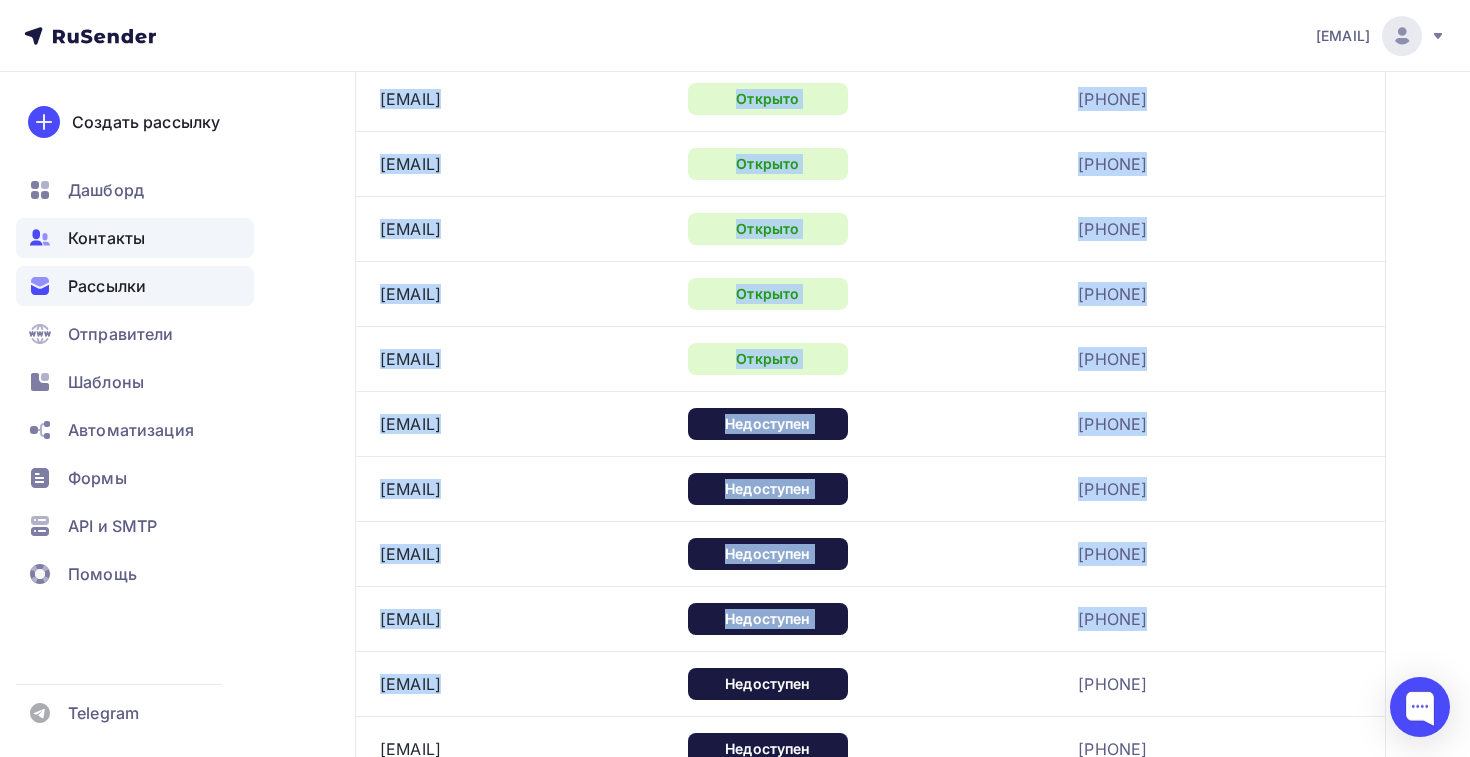 click on "Контакты" at bounding box center [106, 238] 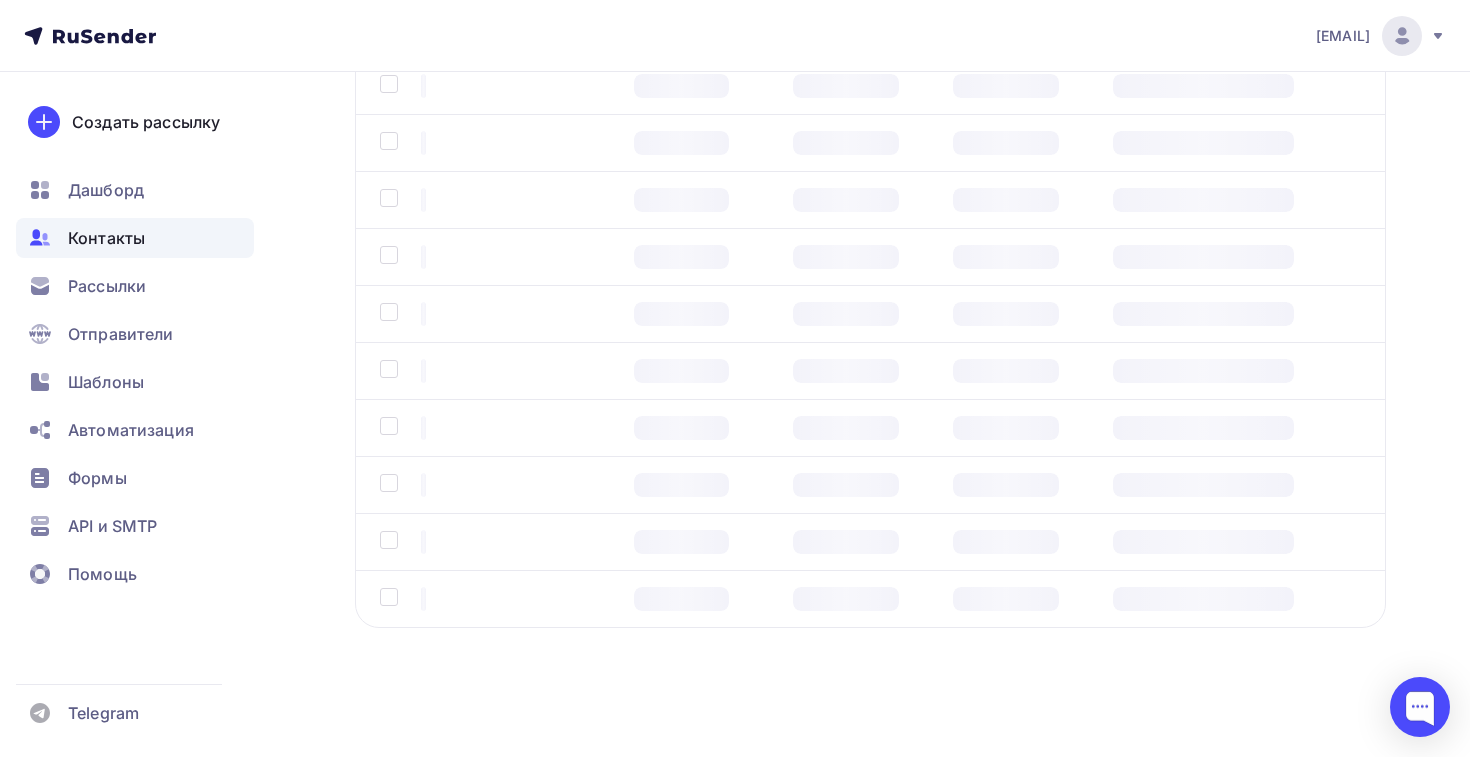 scroll, scrollTop: 0, scrollLeft: 0, axis: both 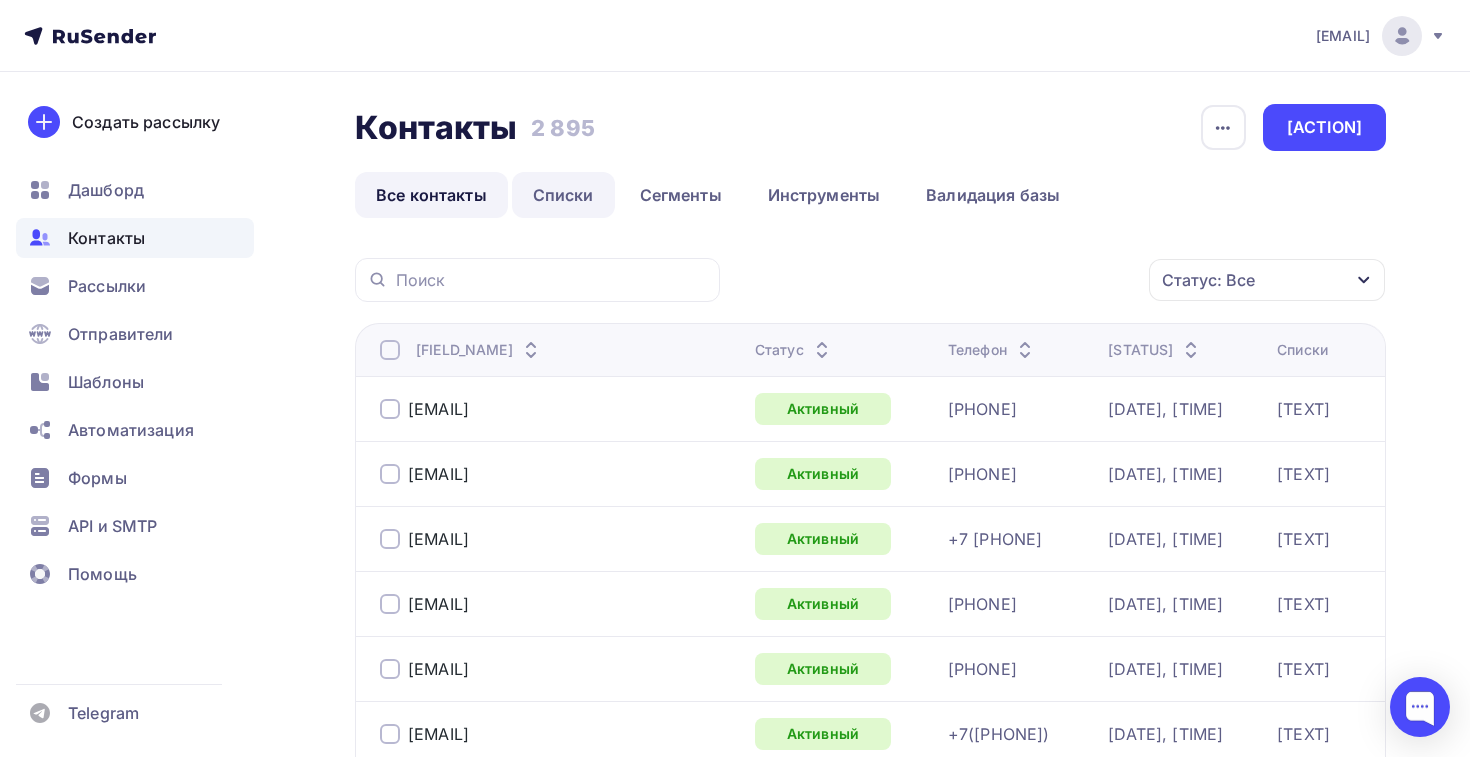 click on "Списки" at bounding box center [563, 195] 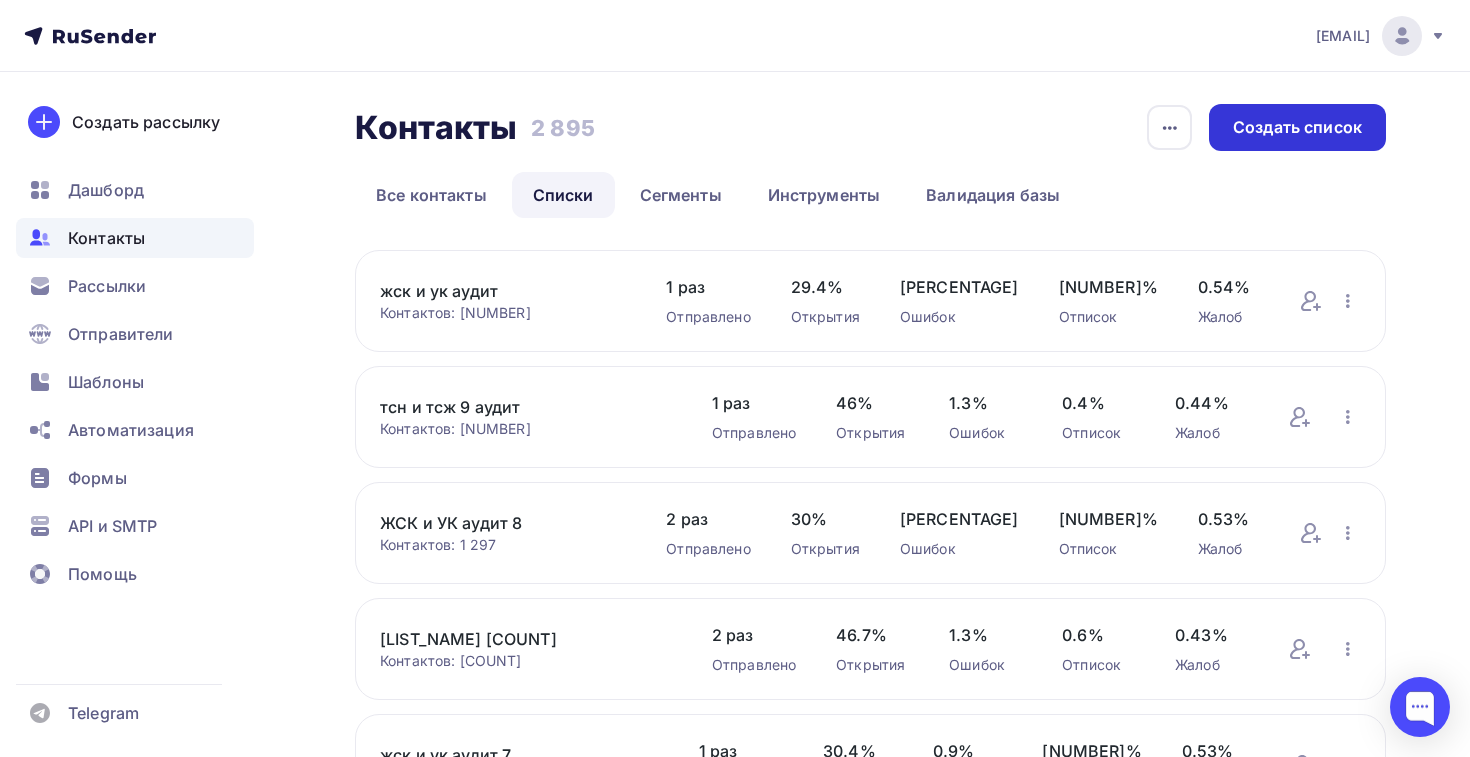 click on "Создать список" at bounding box center [1297, 127] 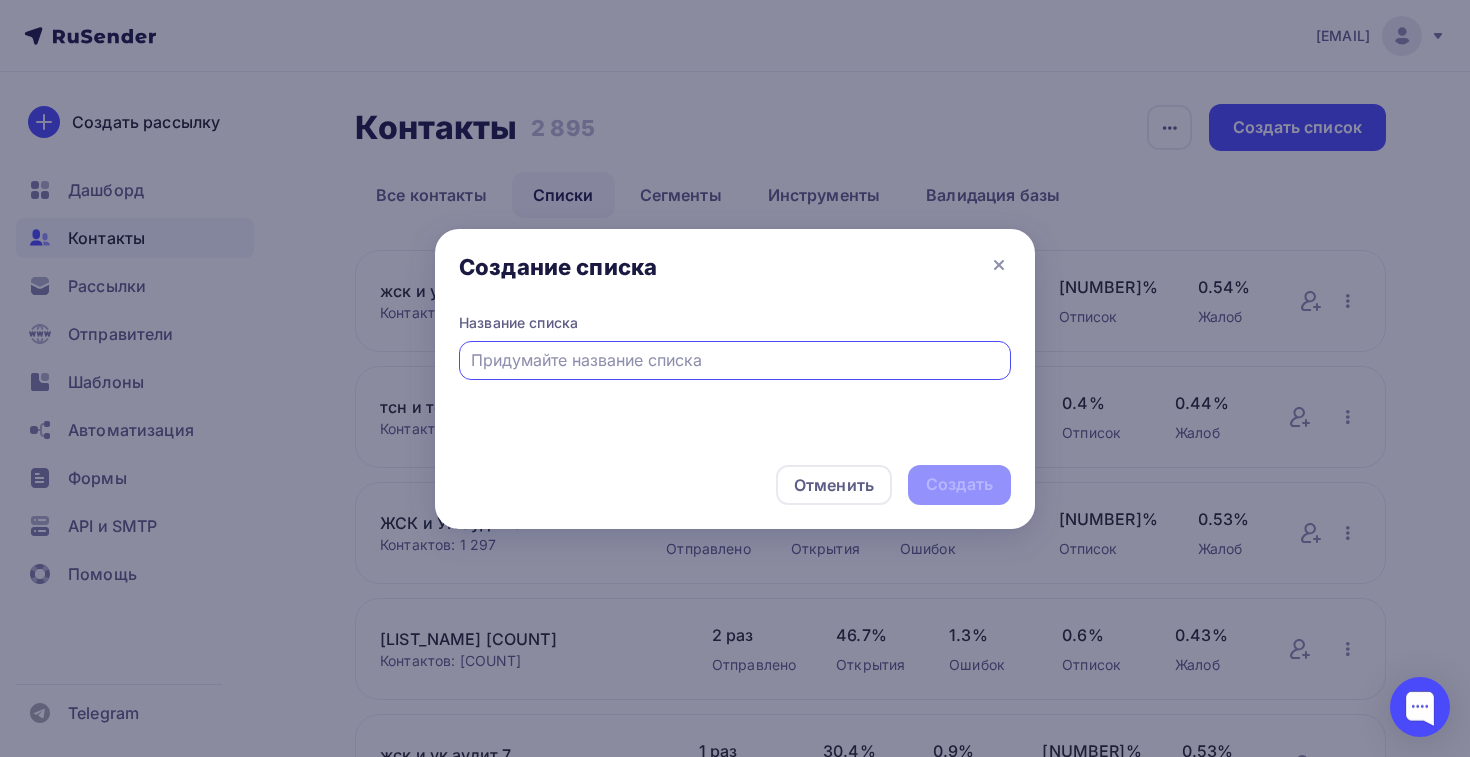 type on "Д" 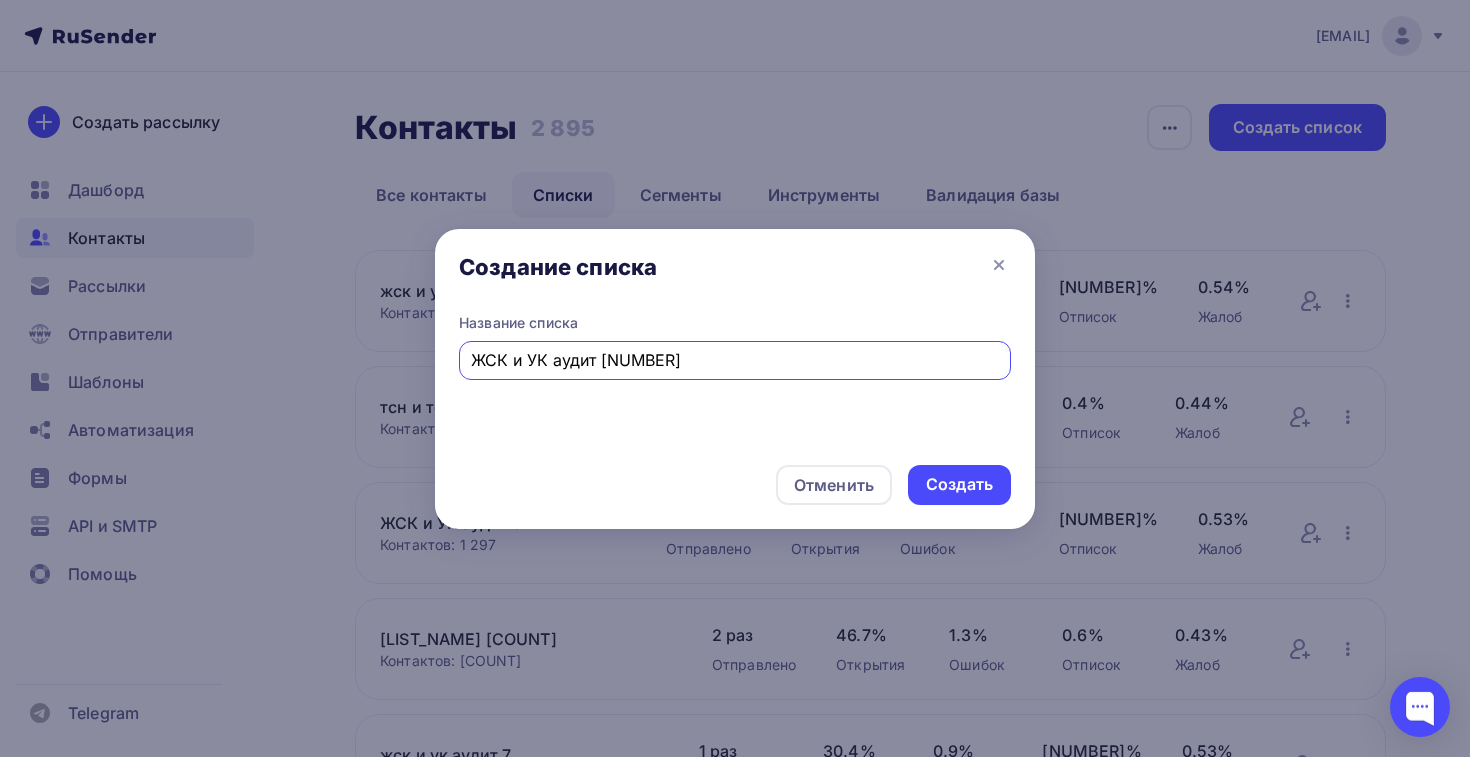 type on "ЖСК и УК аудит [NUMBER]" 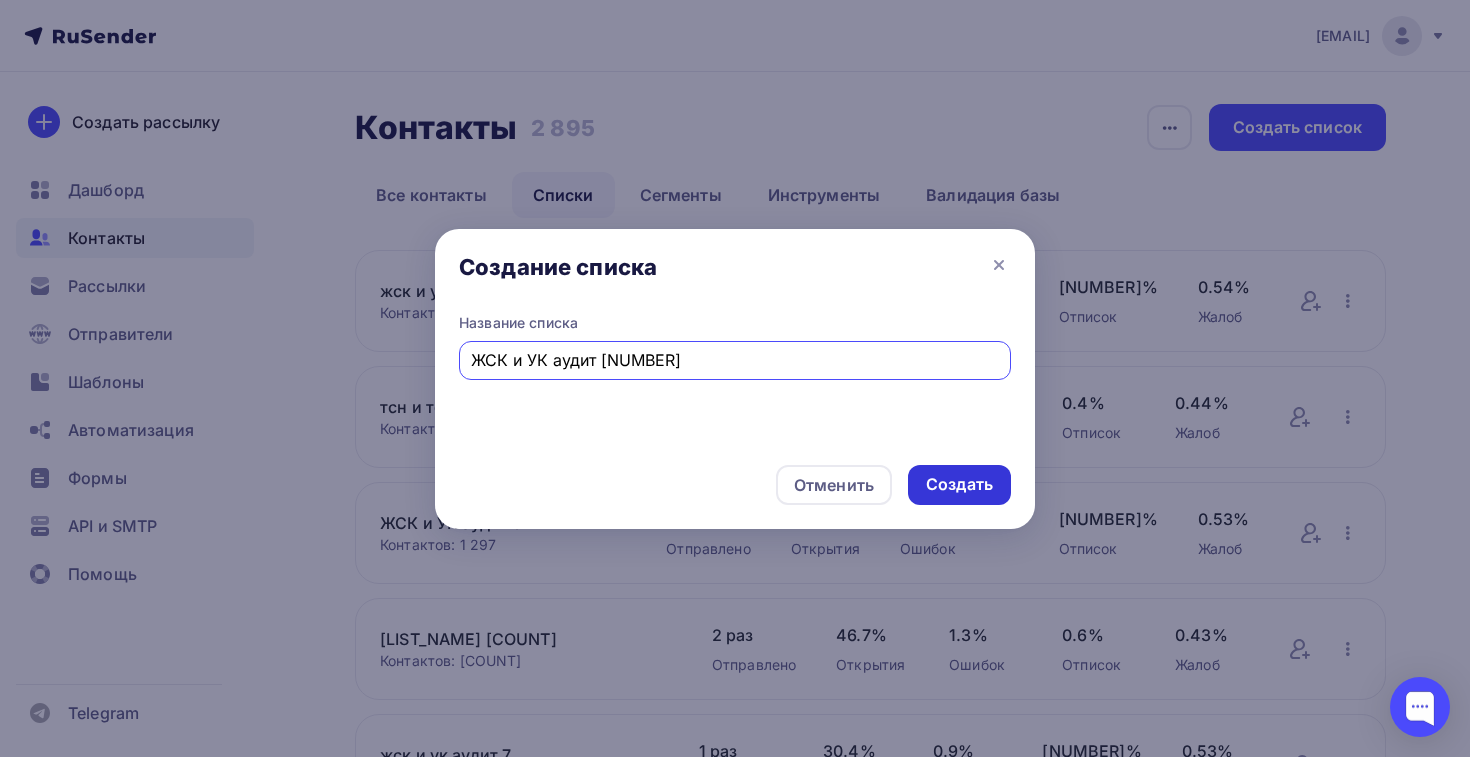 click on "Создать" at bounding box center (959, 484) 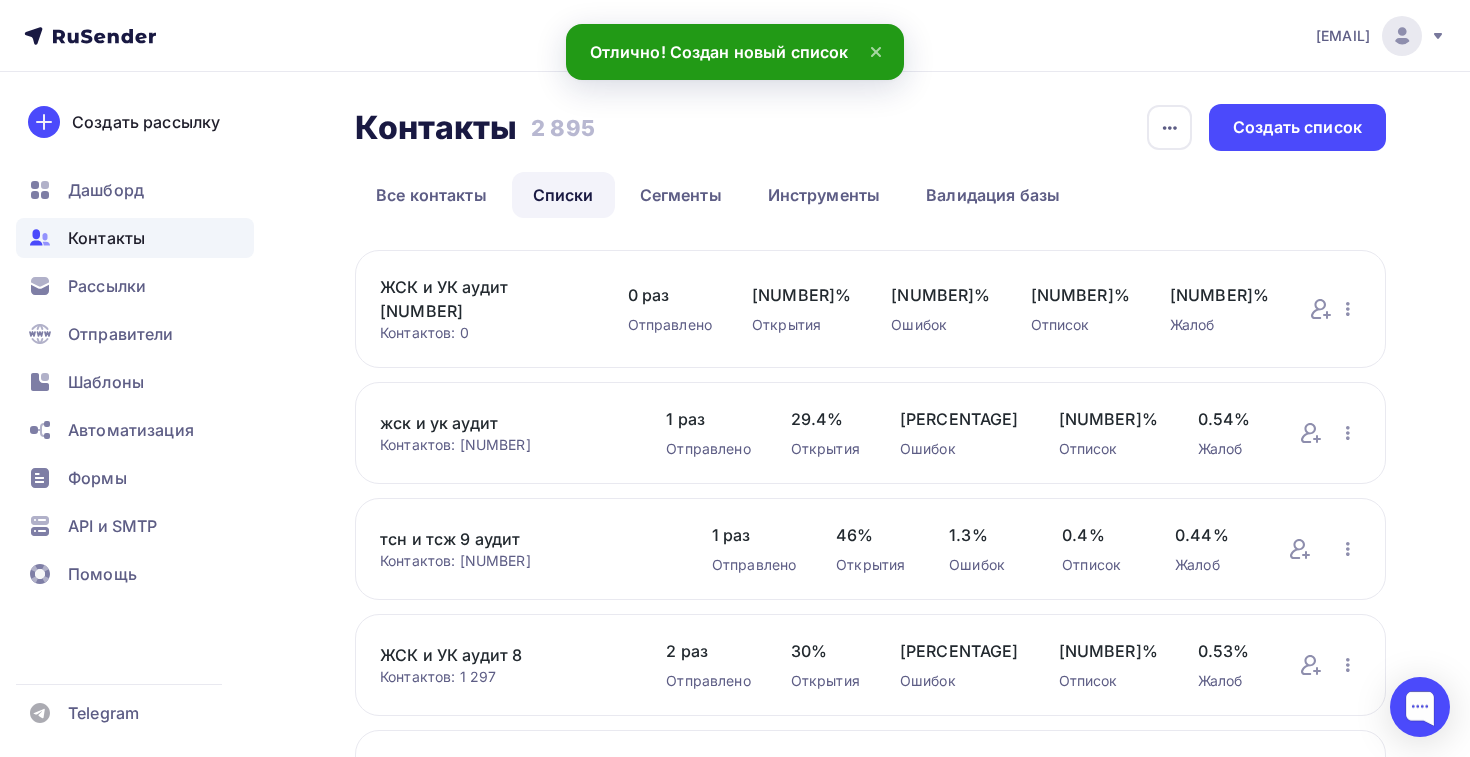 click on "ЖСК и УК аудит [NUMBER]" at bounding box center [484, 299] 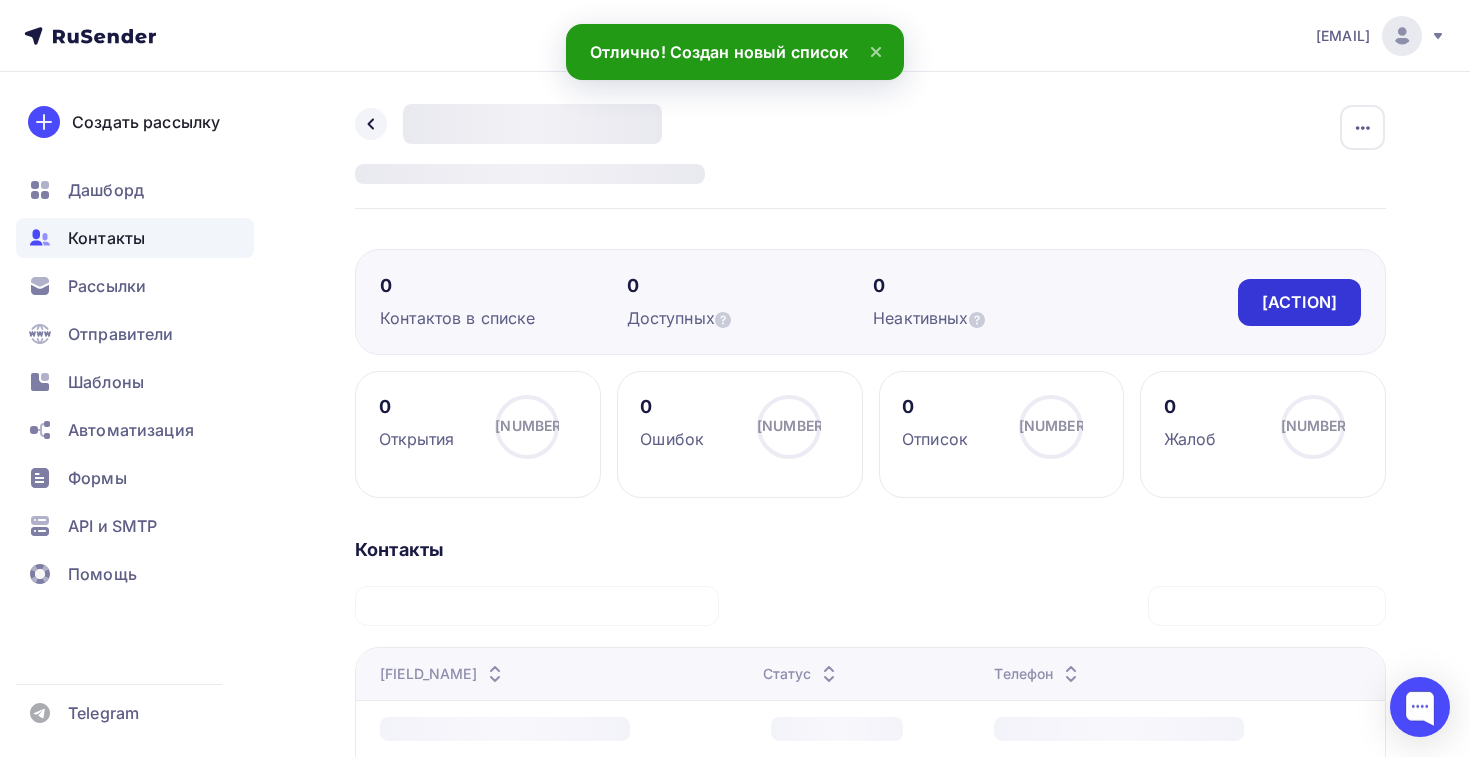 click on "[ACTION]" at bounding box center (1299, 302) 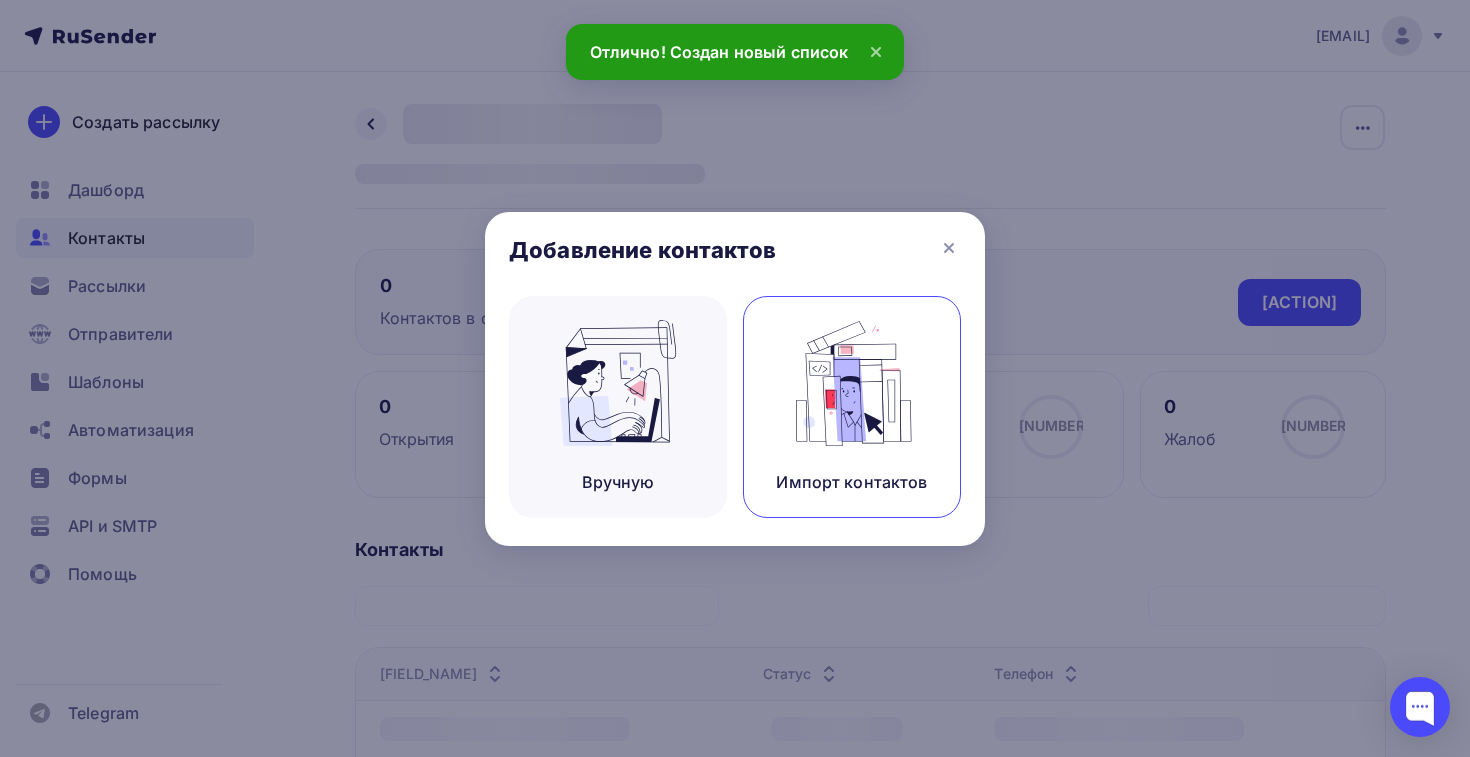 click at bounding box center [618, 383] 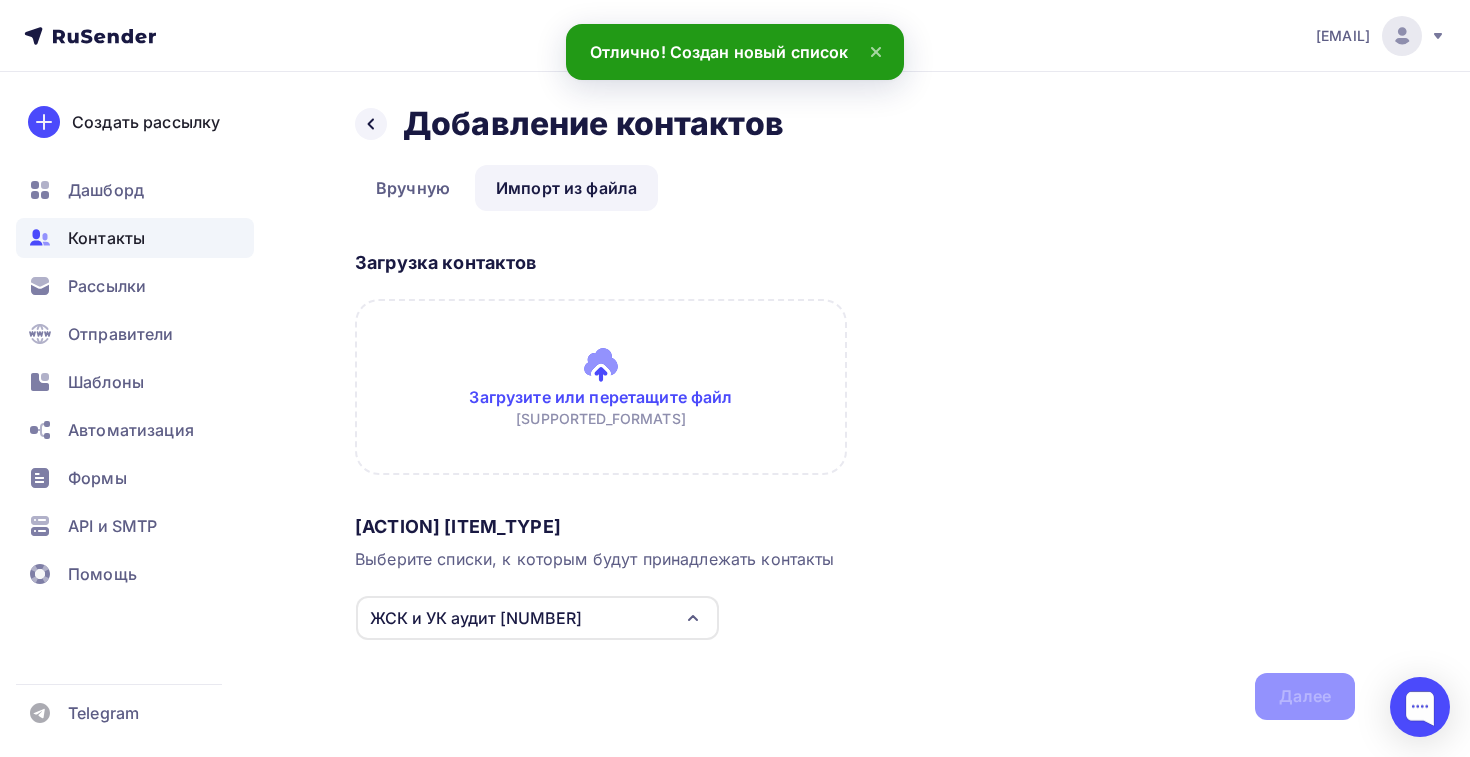 click at bounding box center (601, 387) 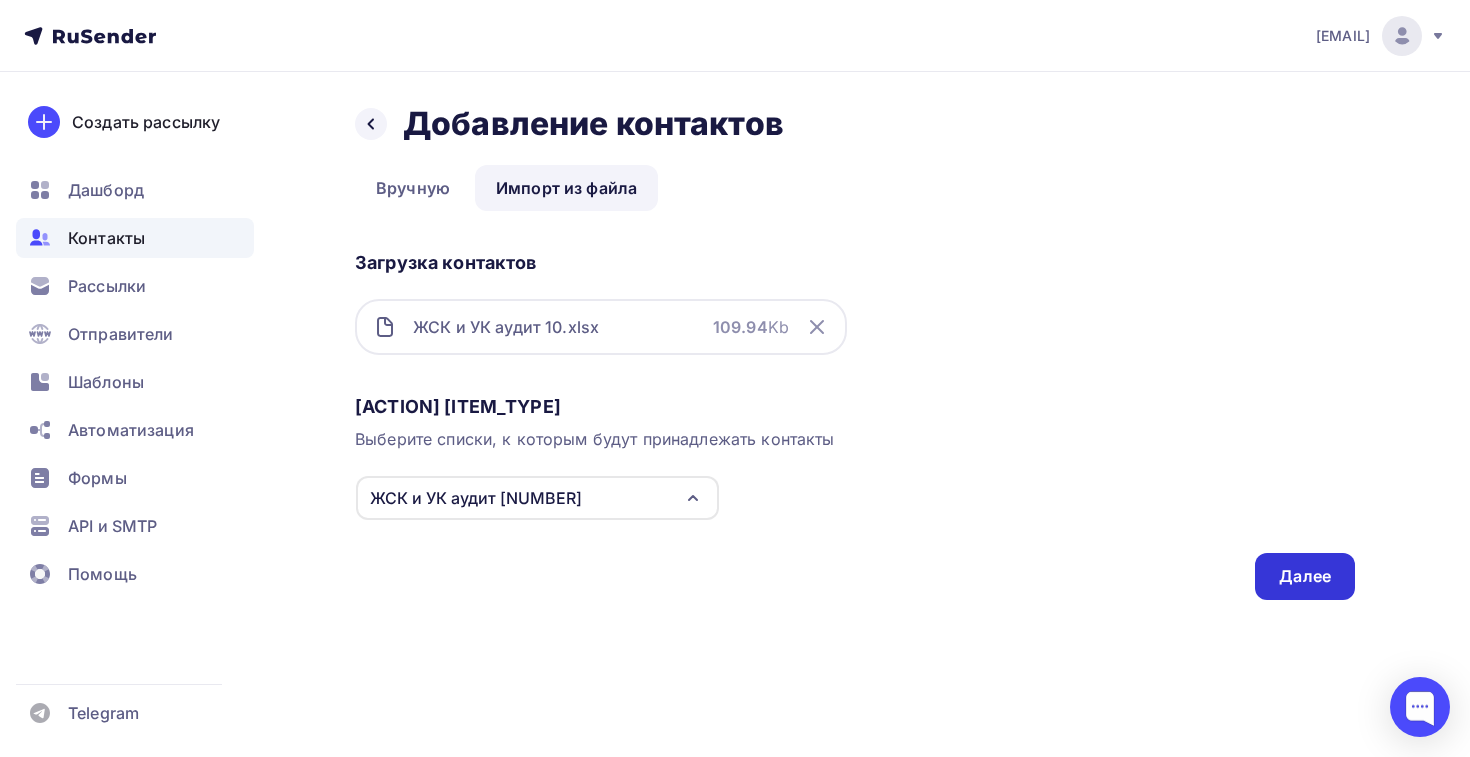 click on "Далее" at bounding box center [1305, 576] 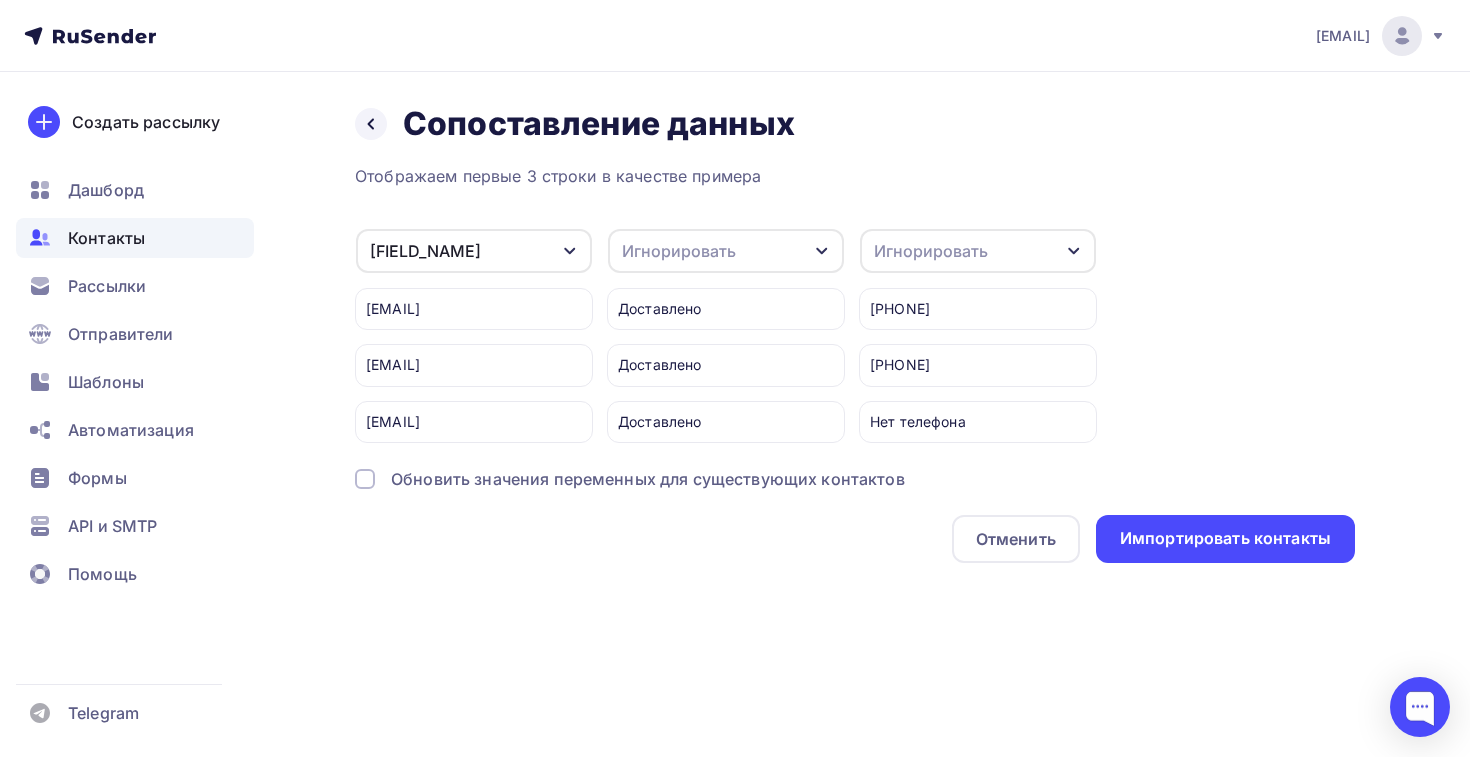 click on "[PHONE]
[PHONE]
Нет телефона" at bounding box center [474, 358] 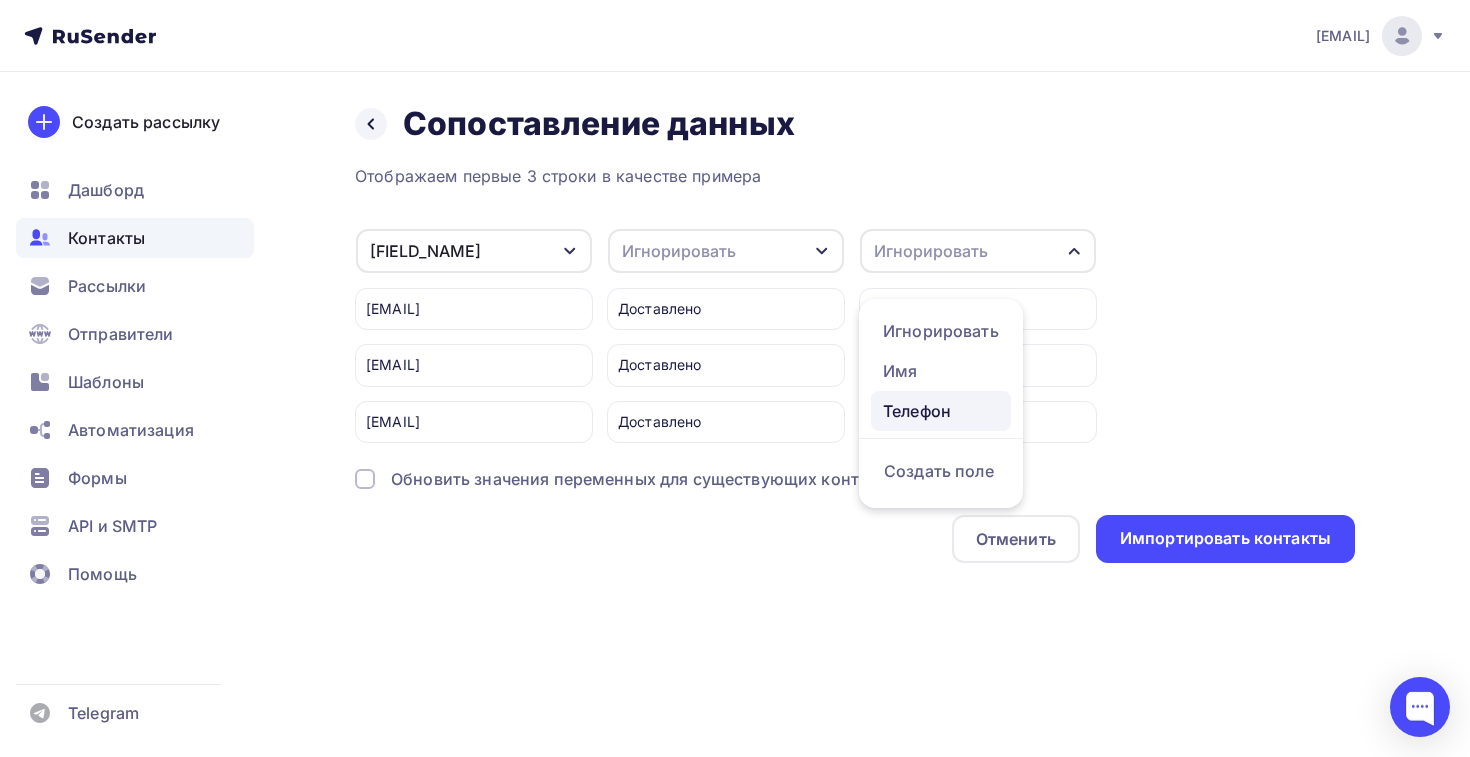 click on "Телефон" at bounding box center (941, 331) 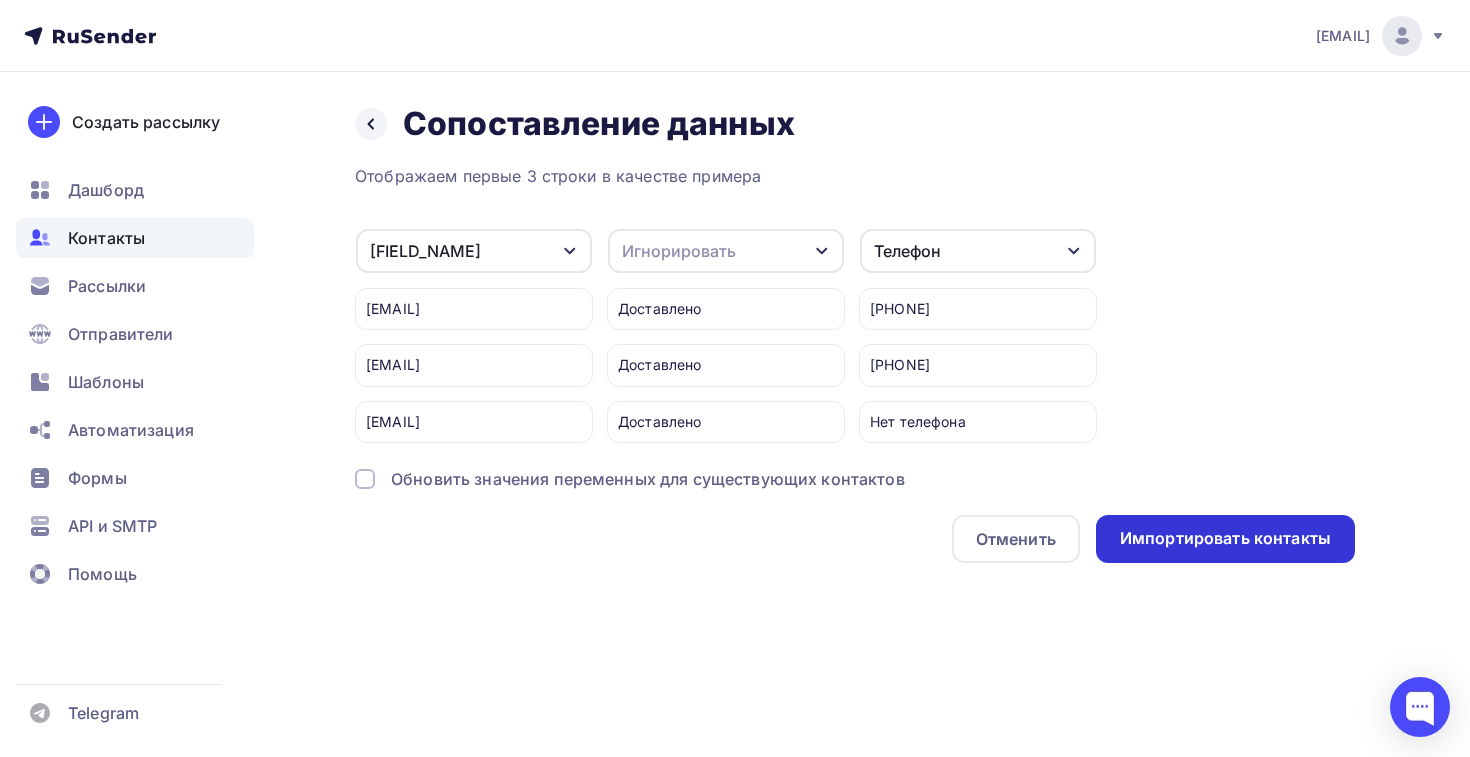 click on "Импортировать контакты" at bounding box center [1225, 539] 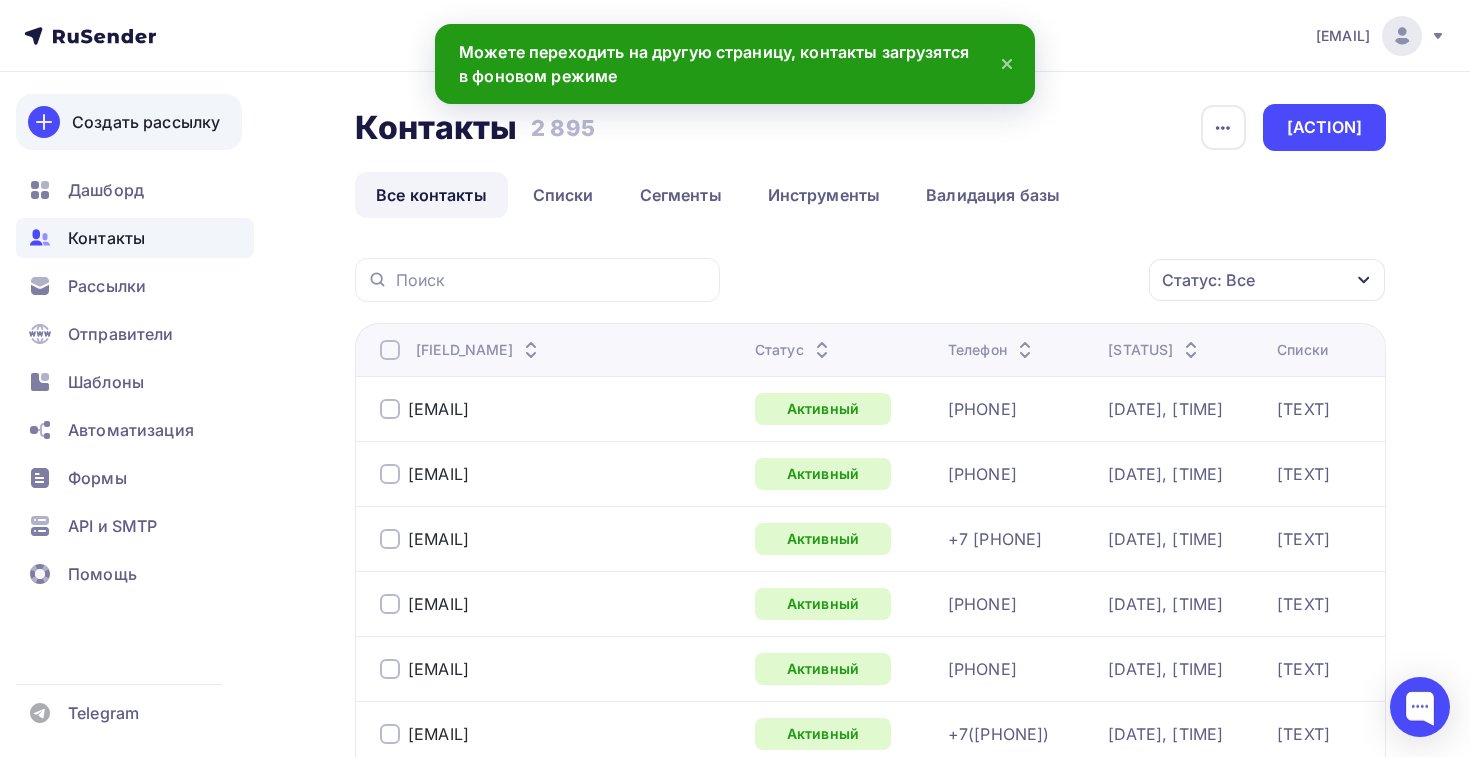click on "Создать рассылку" at bounding box center [129, 122] 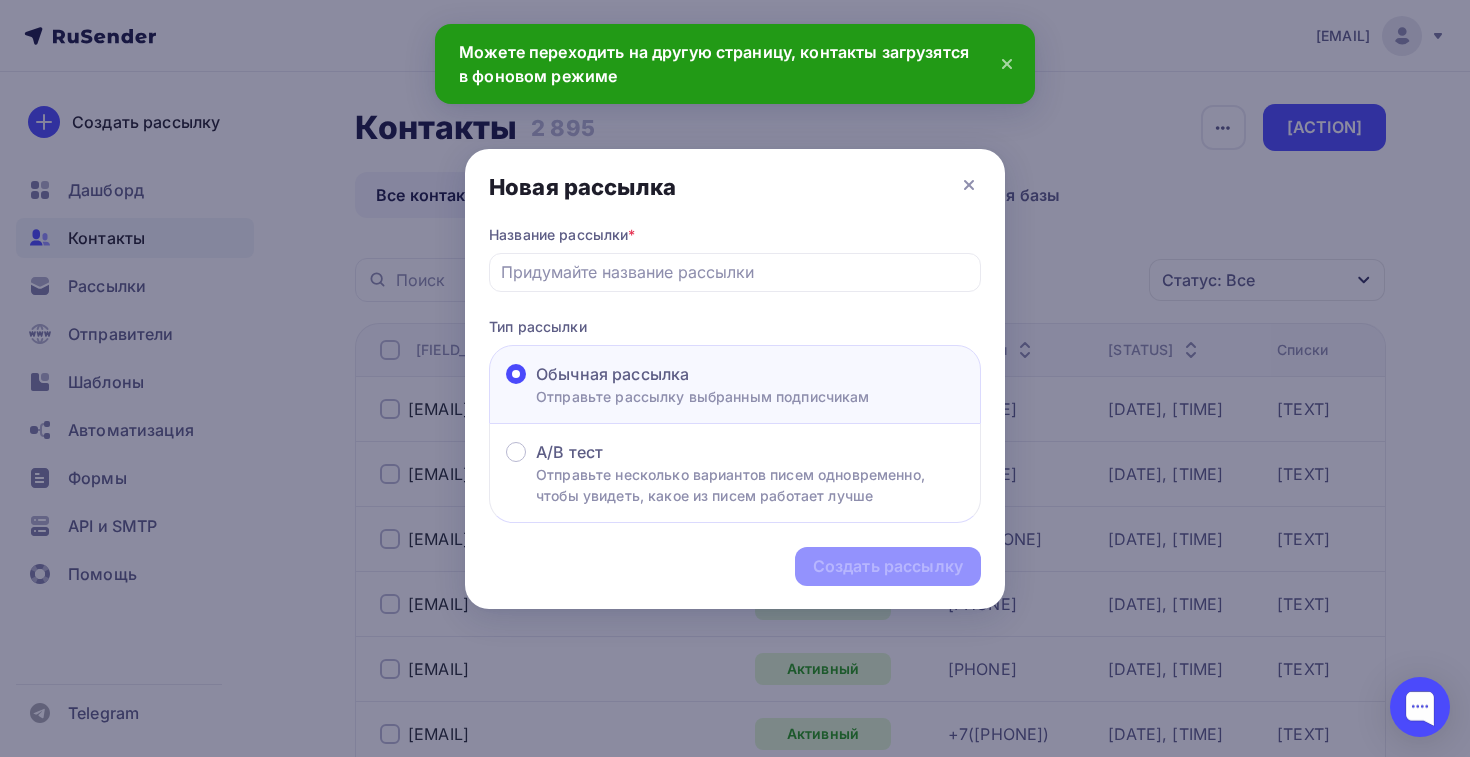 click on "Получателей: [NUMBER]. Из
списков: «[TEXT]»." at bounding box center [735, 374] 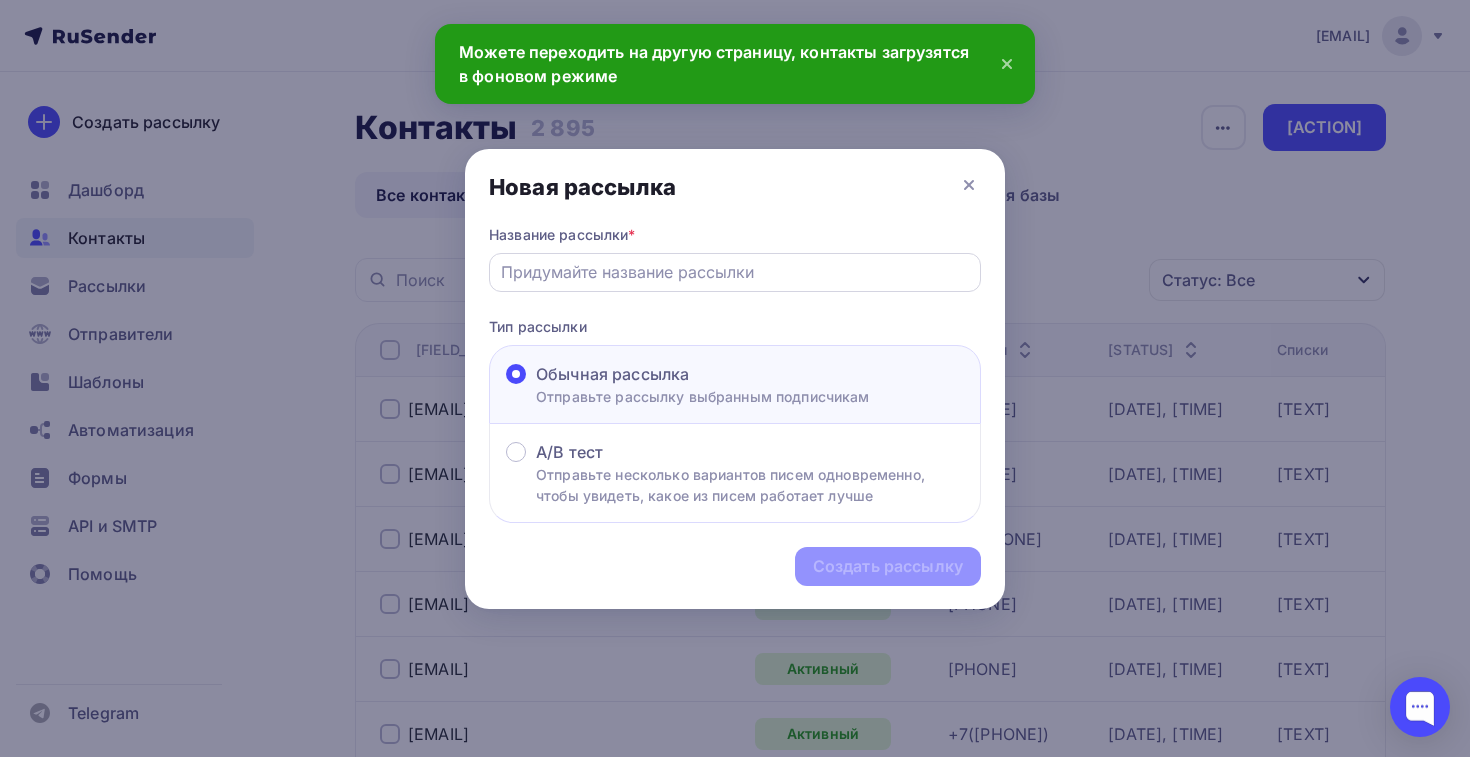 click at bounding box center [735, 272] 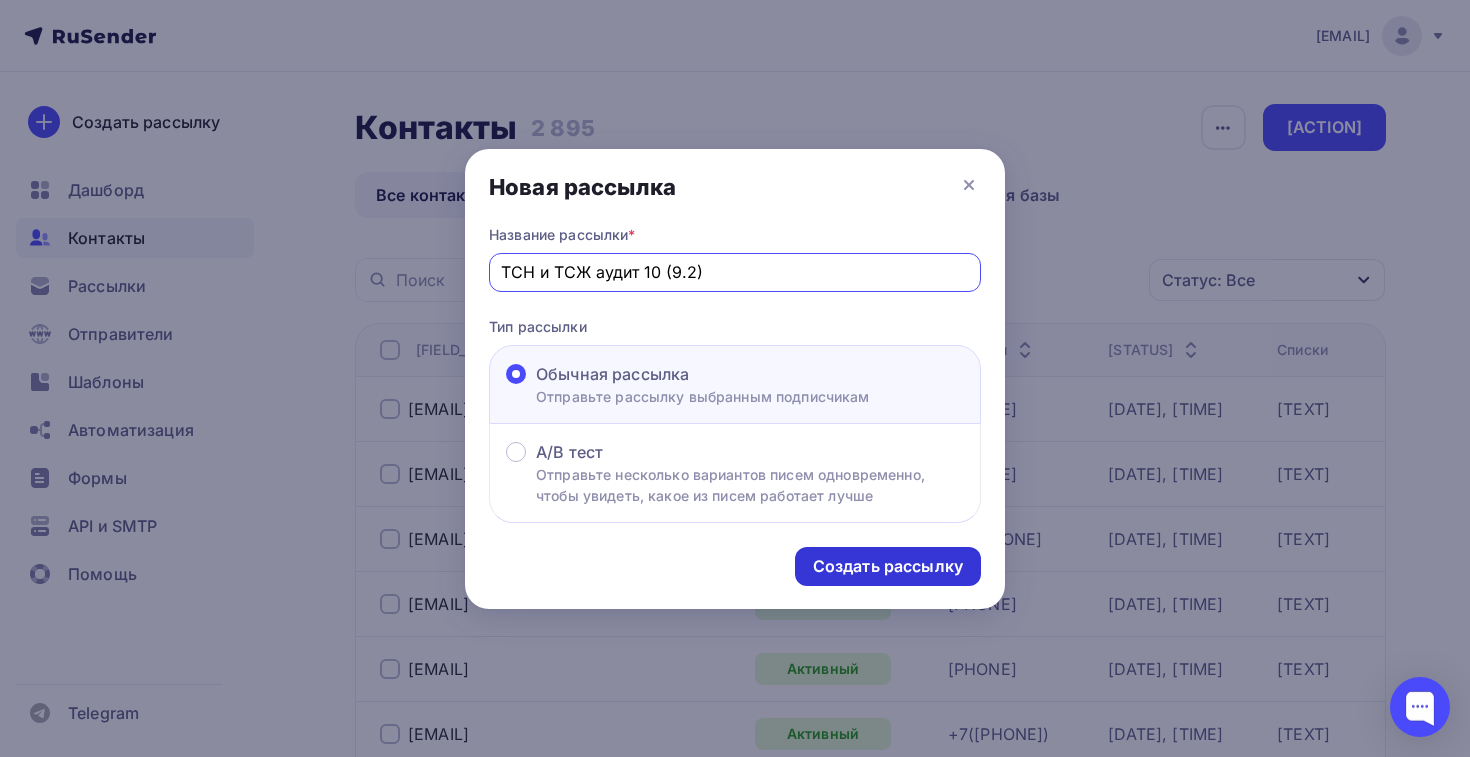 type on "ТСН и ТСЖ аудит 10 (9.2)" 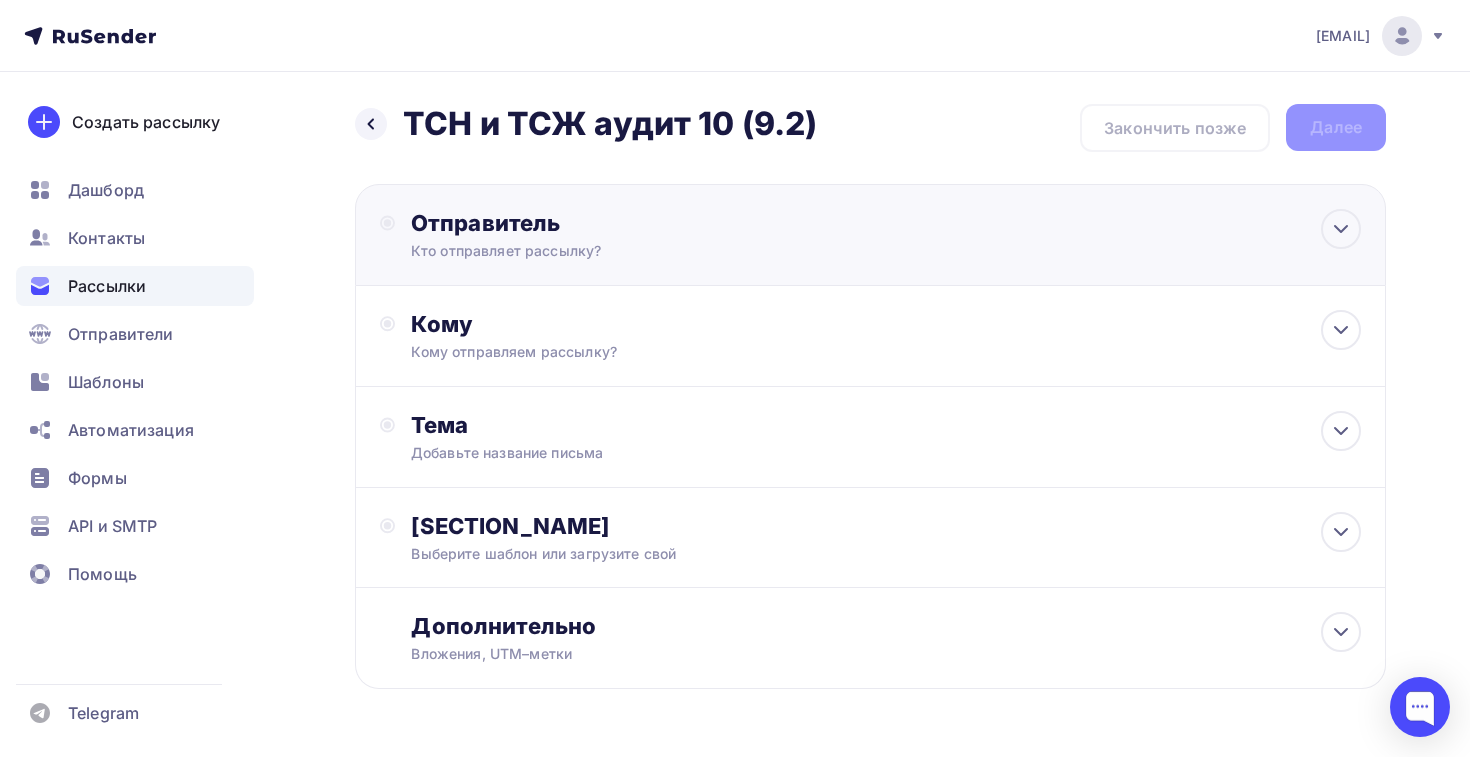 click on "Отправитель
Кто отправляет рассылку?
Email  *
[EMAIL]
[EMAIL]           [EMAIL]           [EMAIL]           [EMAIL]           [EMAIL]           [EMAIL]           [EMAIL]           [EMAIL]           [EMAIL]           [EMAIL]           [EMAIL]           [EMAIL]           [EMAIL]           [EMAIL]           [EMAIL]               Добавить отправителя
Рекомендуем  добавить почту на домене , чтобы рассылка не попала в «Спам»
Имя                 Сохранить
[TIME]" at bounding box center [870, 235] 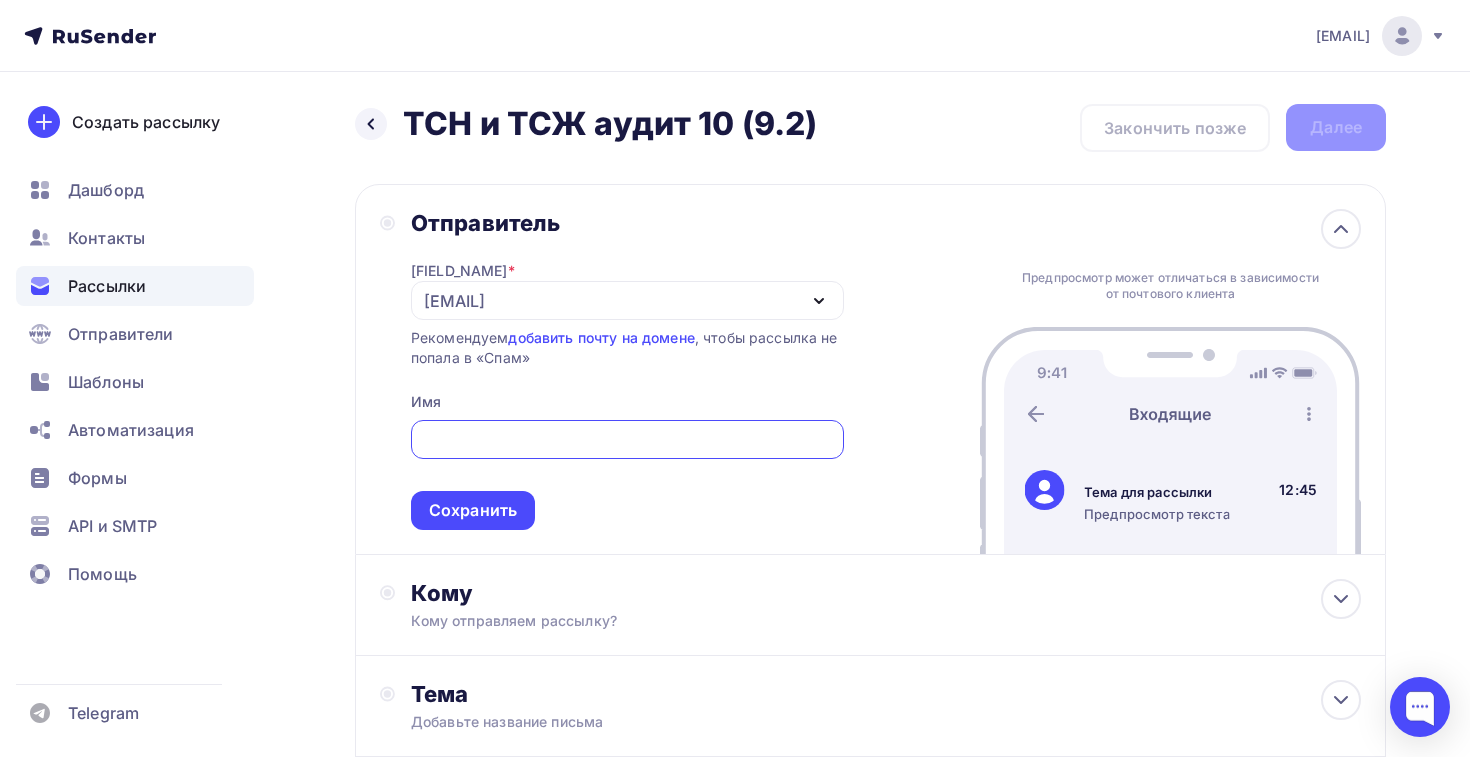 scroll, scrollTop: 0, scrollLeft: 0, axis: both 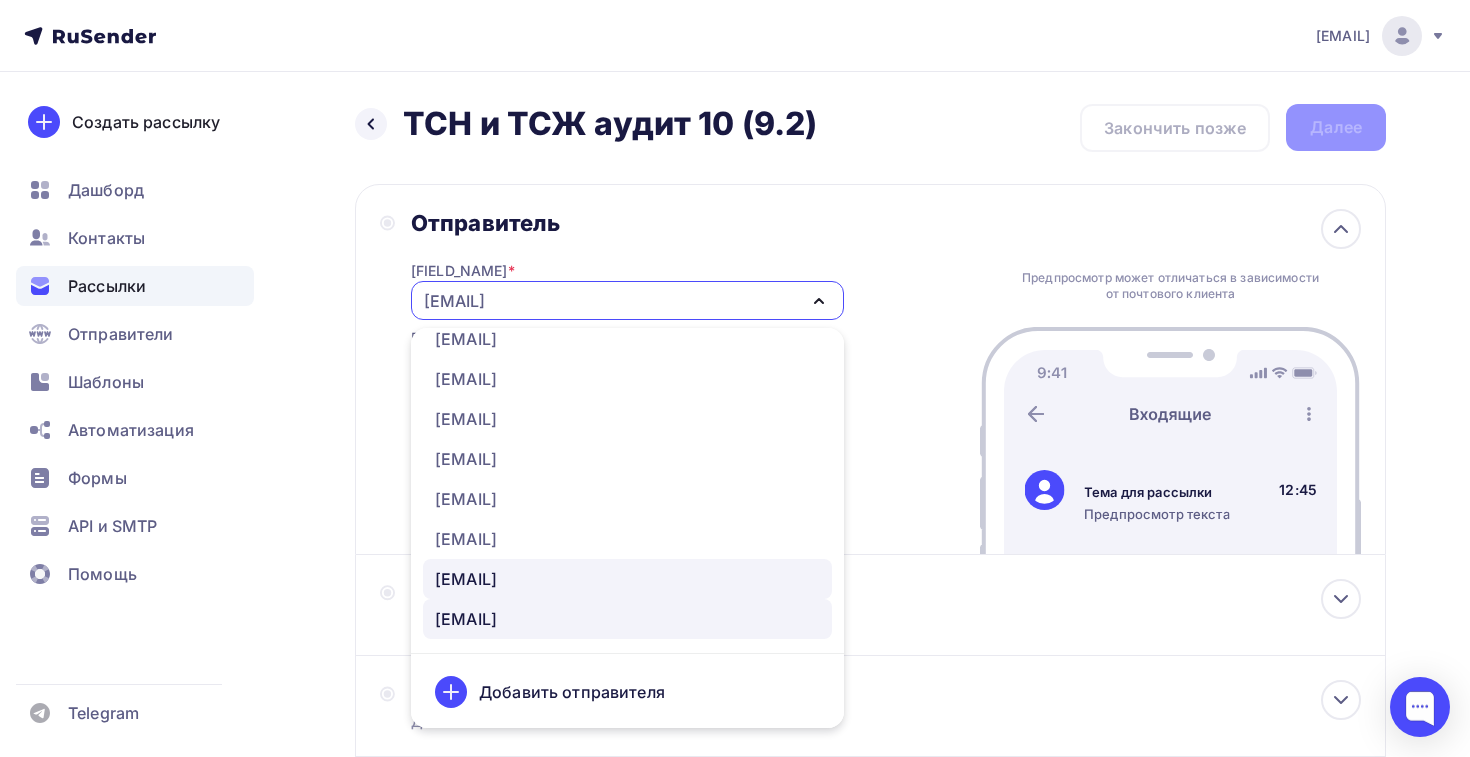 click on "[EMAIL]" at bounding box center [466, 579] 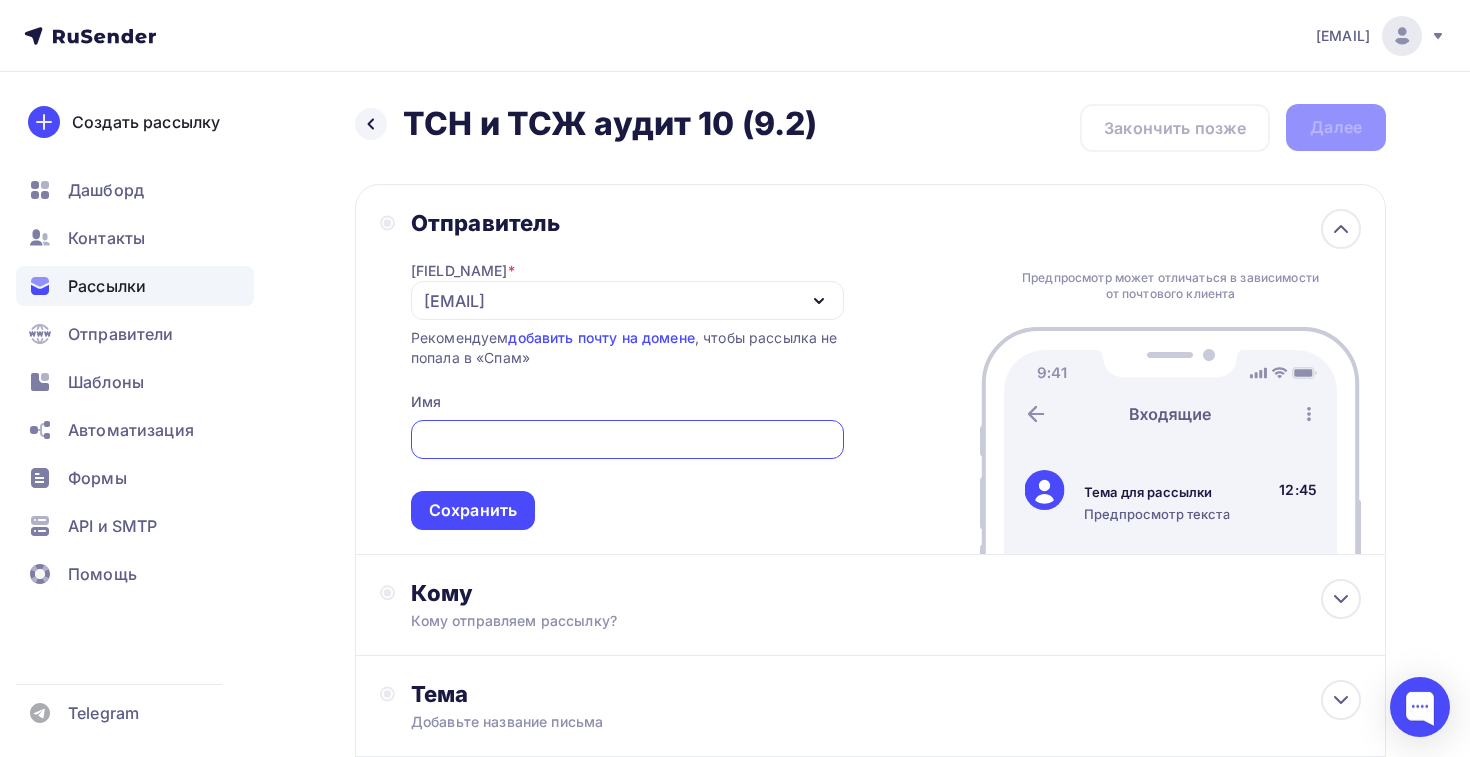 click at bounding box center (627, 440) 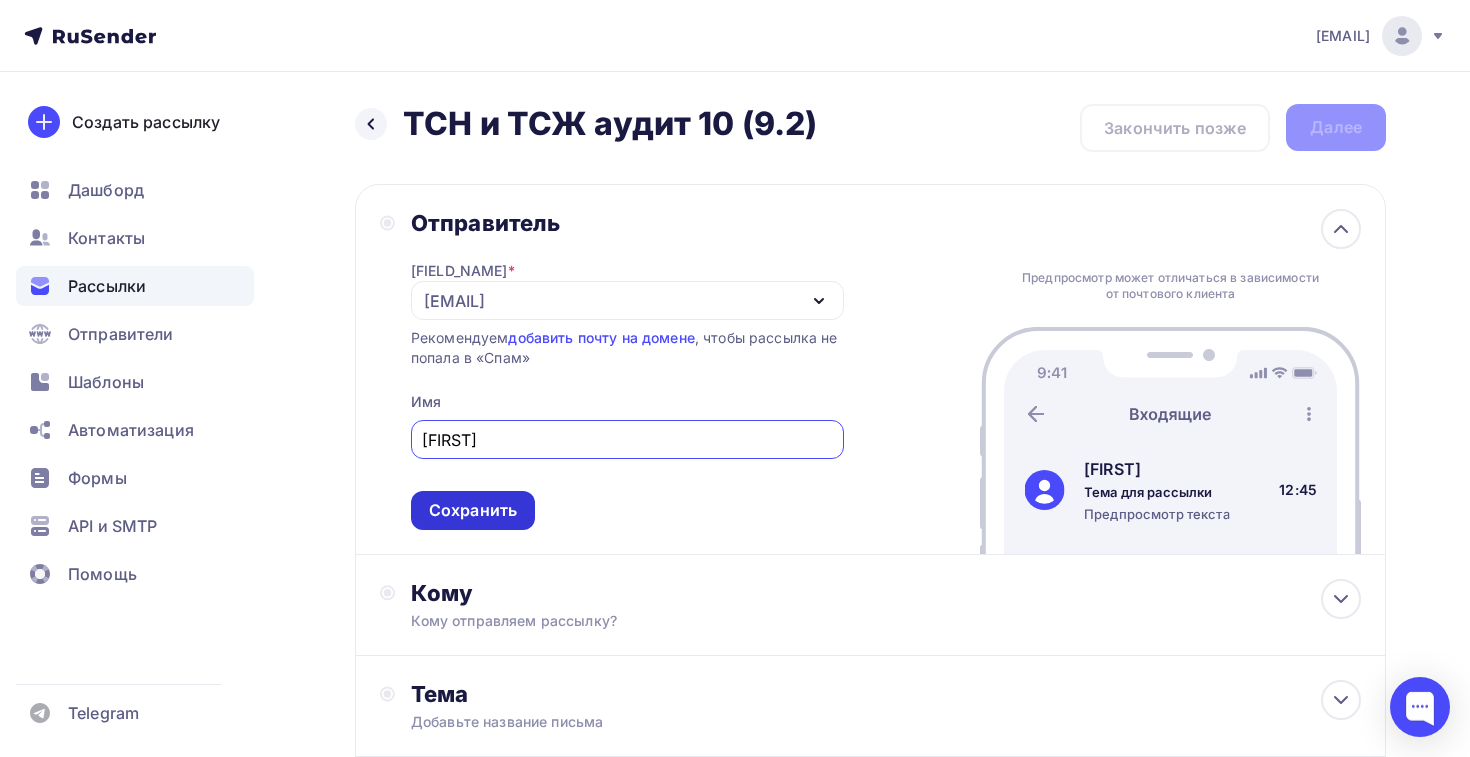 type on "[FIRST]" 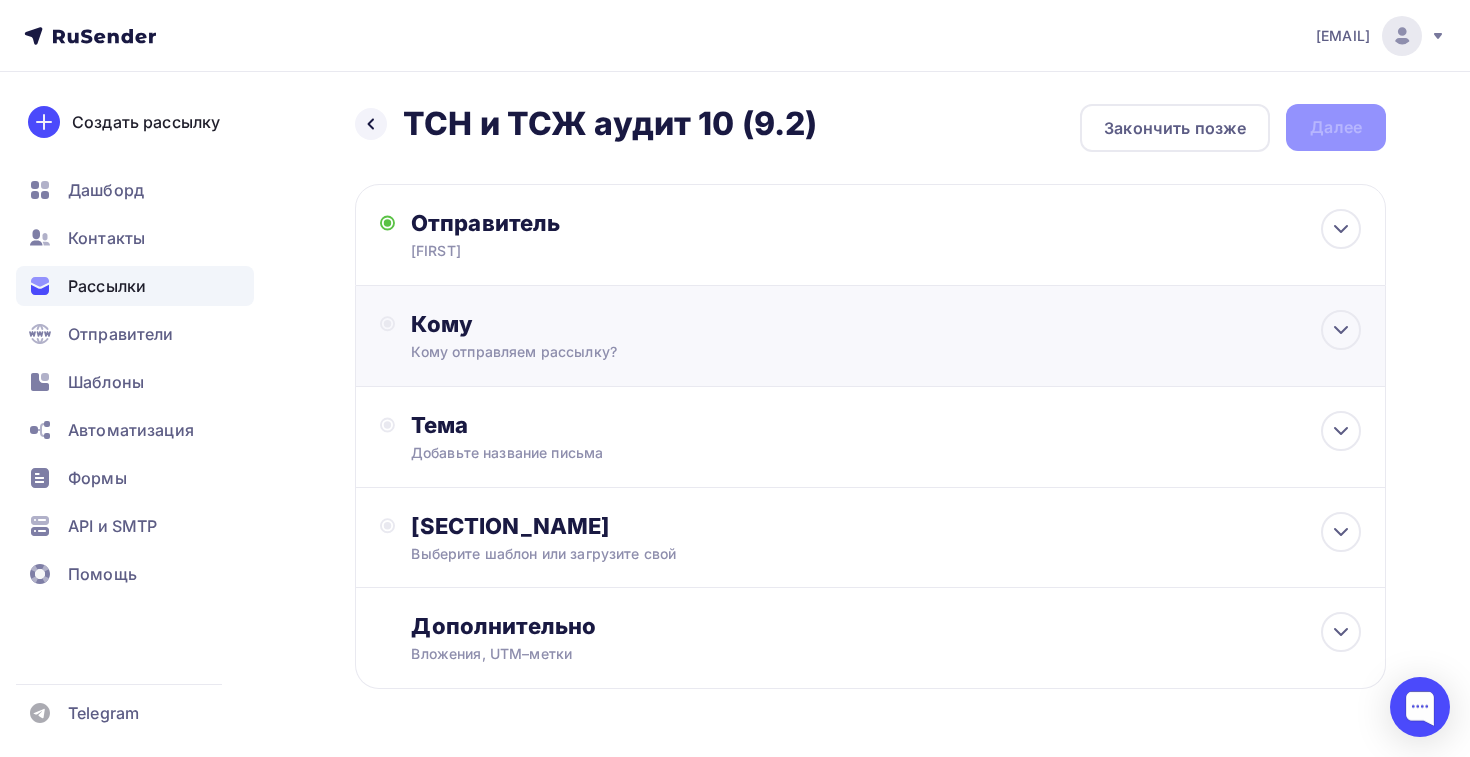 click on "Кому
Кому отправляем рассылку?
Списки получателей
Выберите список
Все списки
id
ЖСК и УК аудит 10
([NUMBER])
[ID]
жск и ук 9 аудит
([NUMBER])
[ID]
тсн и тсж 9 аудит
([NUMBER])
[ID]
ЖСК и УК аудит 8
([NUMBER])
[ID]
ТСН и ТСЖ аудит 8
([NUMBER])
[ID]
жск и ук аудит 7
([NUMBER])
[ID]" at bounding box center (627, 235) 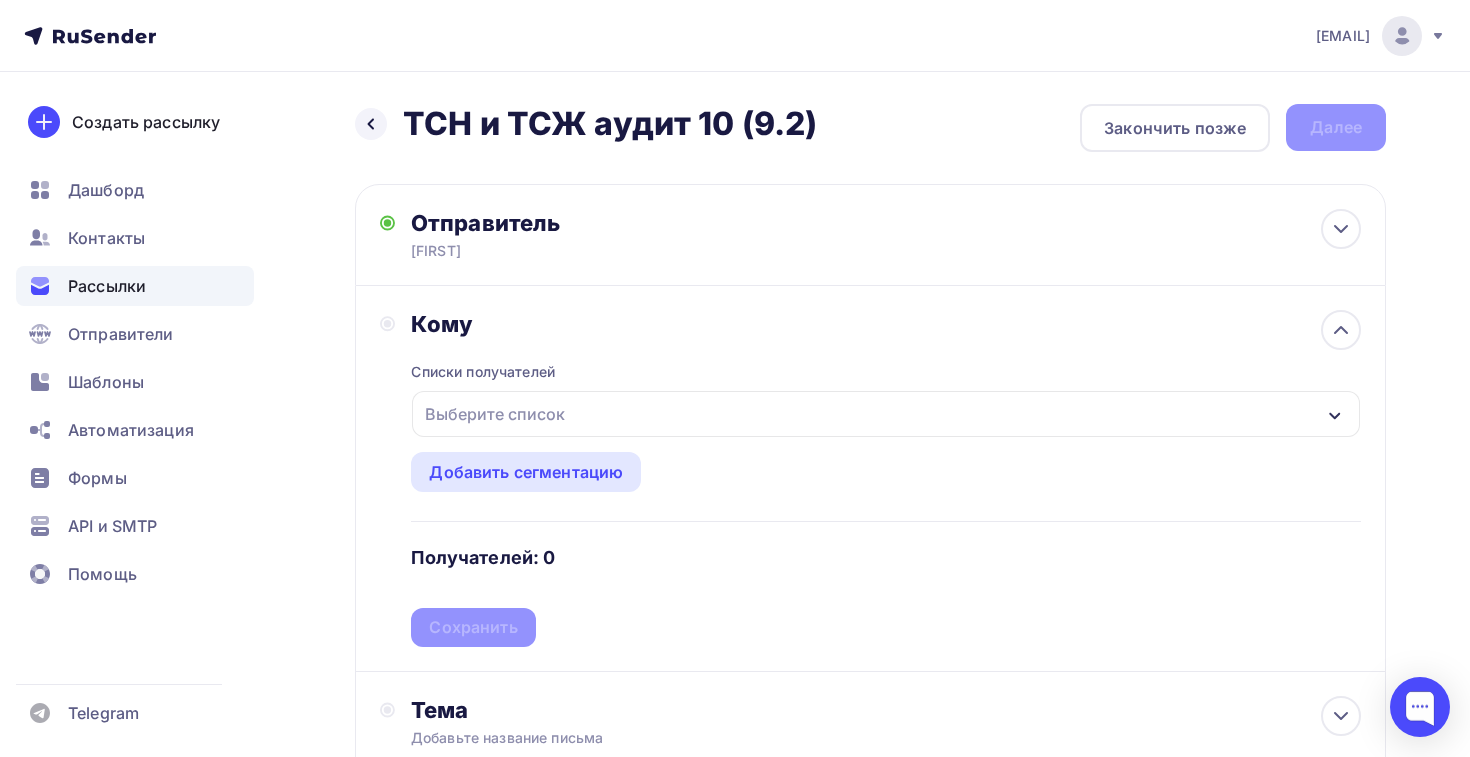 click on "Выберите список" at bounding box center [495, 414] 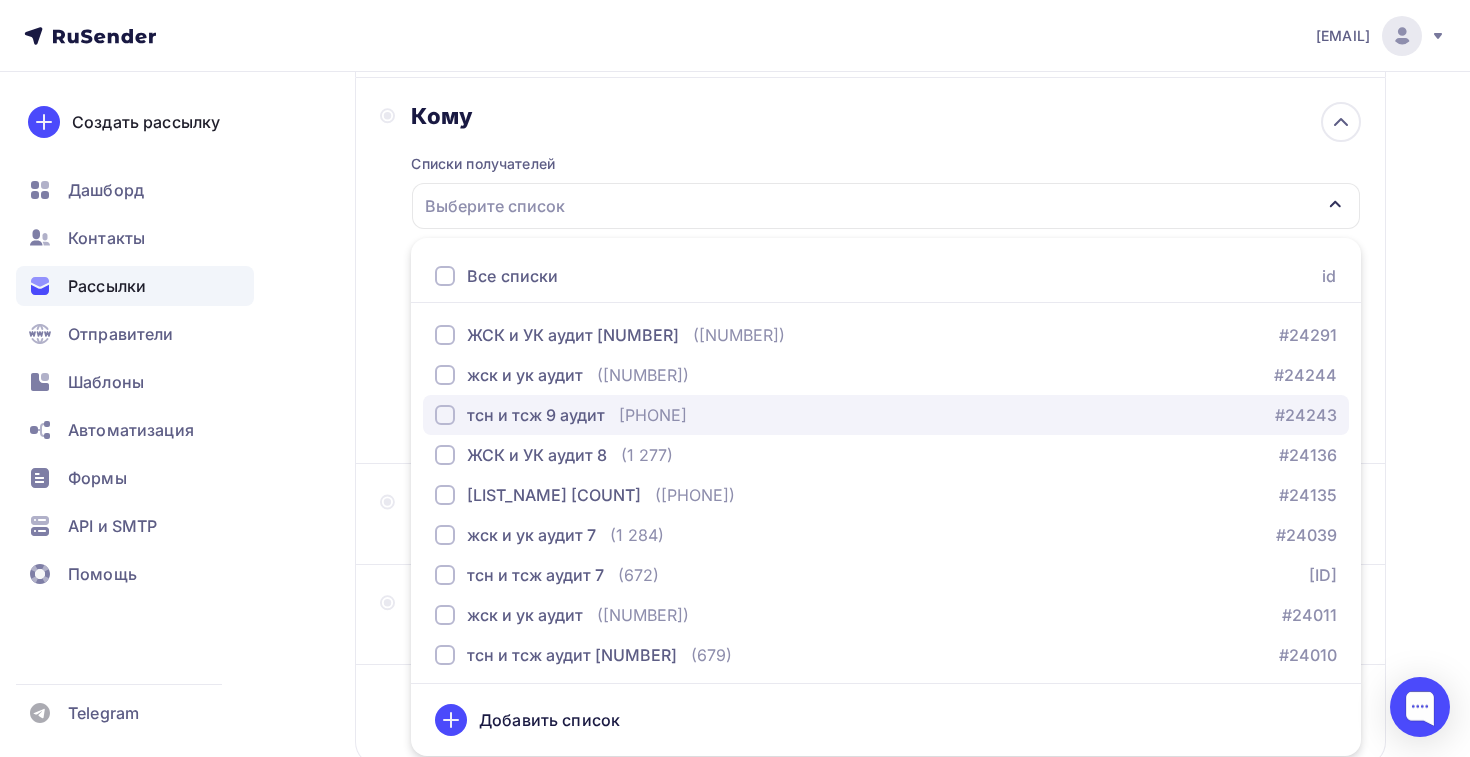 click on "тсн и тсж 9 аудит" at bounding box center (573, 335) 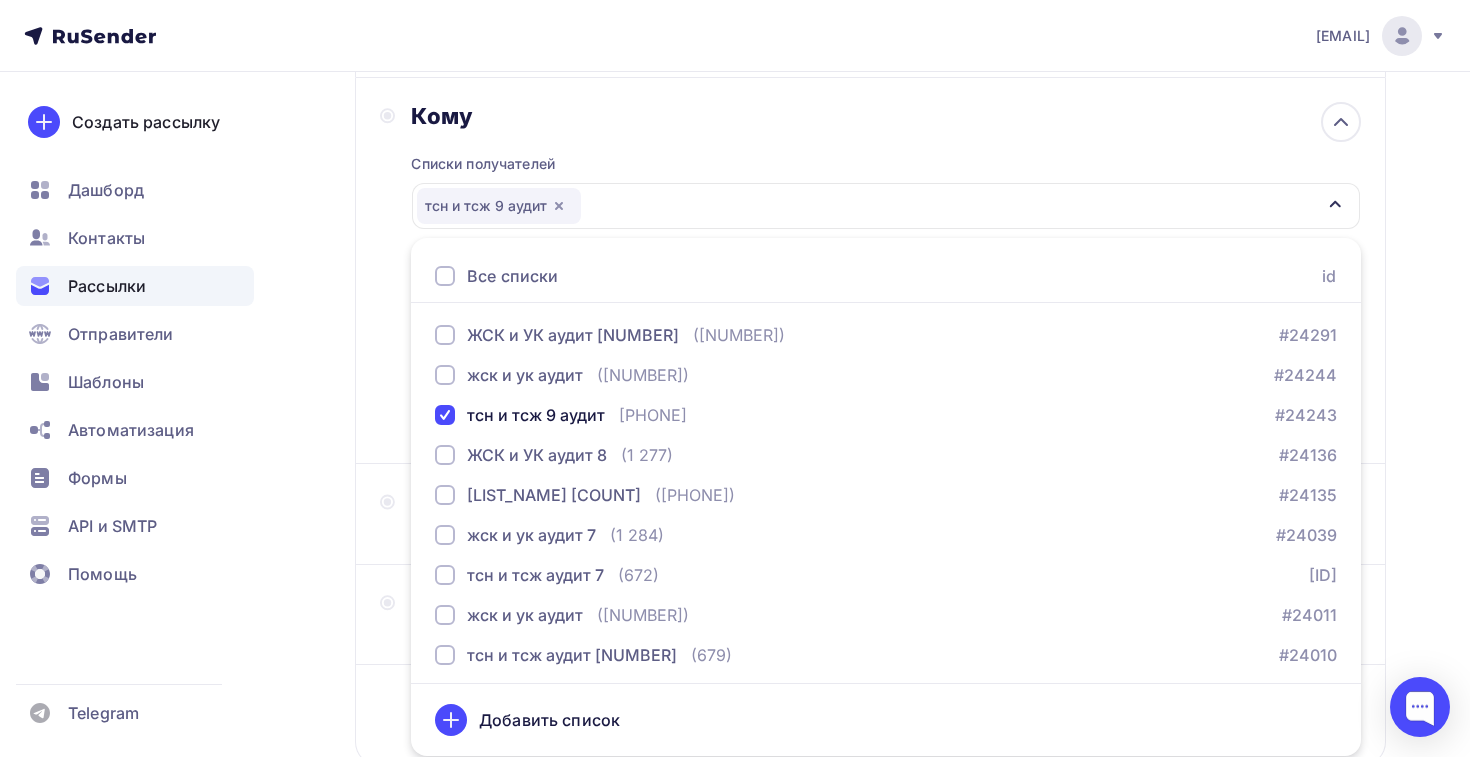 click on "id
[TEXT]
([NUMBER])
[ID]
[TEXT]
([NUMBER])
[ID]
[TEXT]
([NUMBER])
[ID]
[TEXT]
([NUMBER])
[ID]
[TEXT]
([NUMBER])
[ID]
[TEXT]
([NUMBER])" at bounding box center [870, 271] 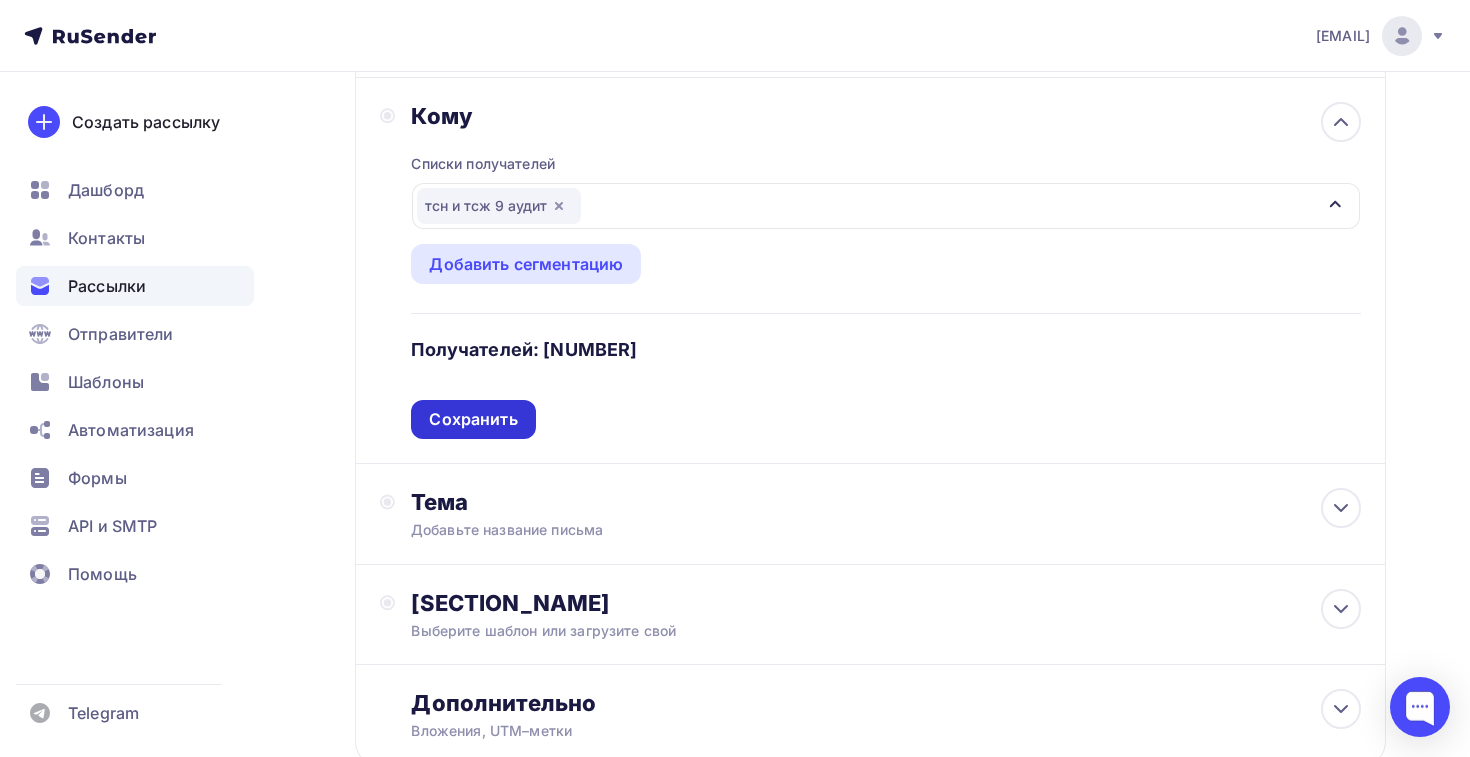 click on "Сохранить" at bounding box center (473, 419) 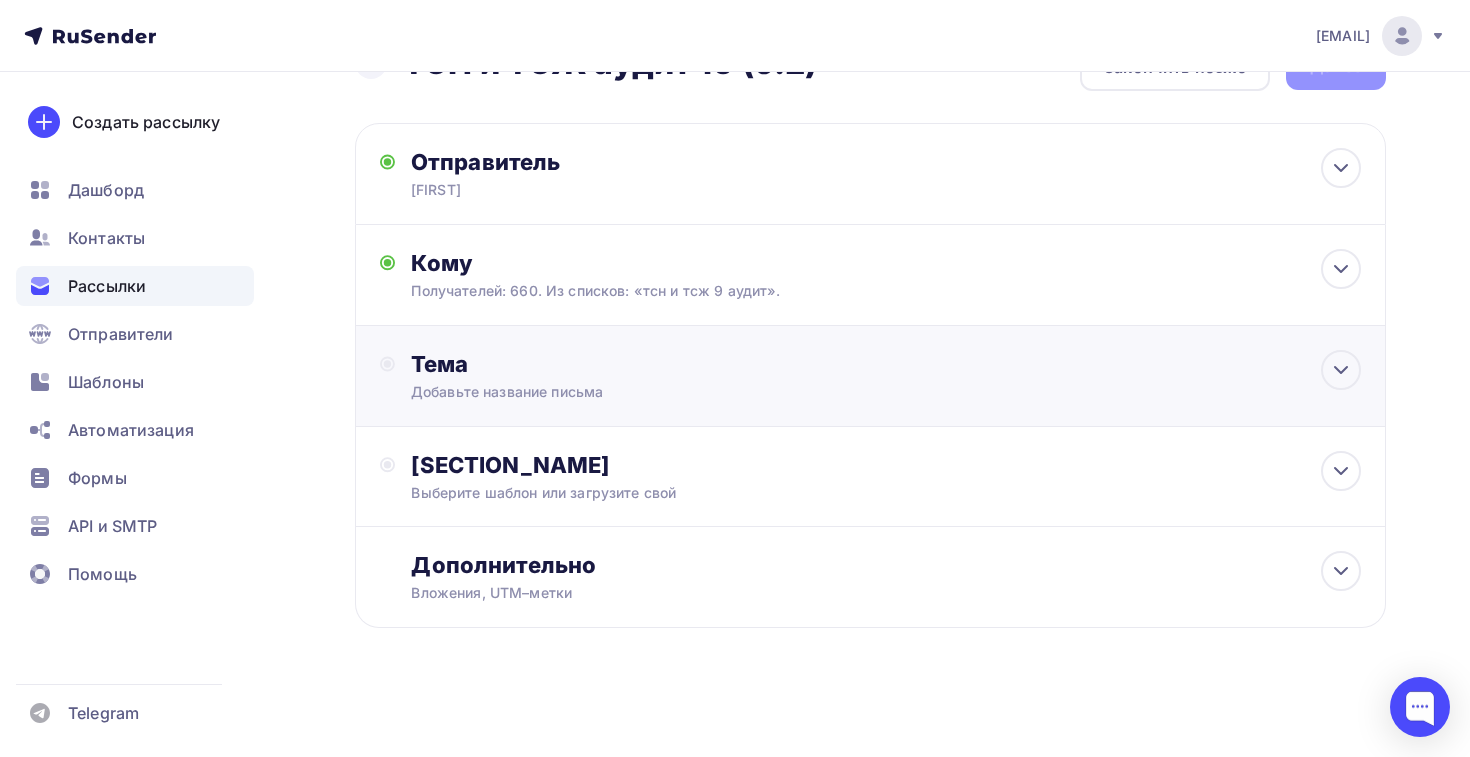 click on "Тема" at bounding box center (608, 364) 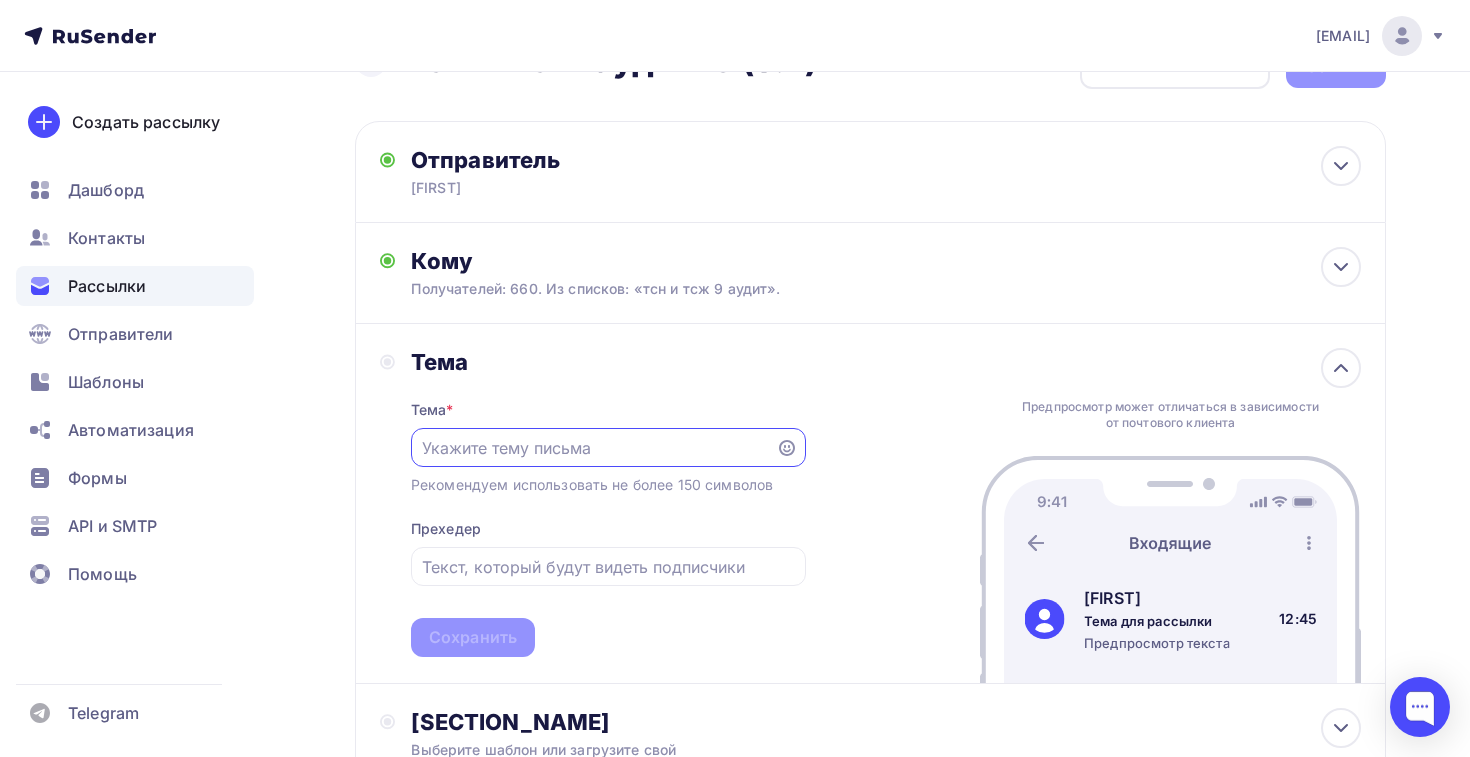 scroll, scrollTop: 62, scrollLeft: 0, axis: vertical 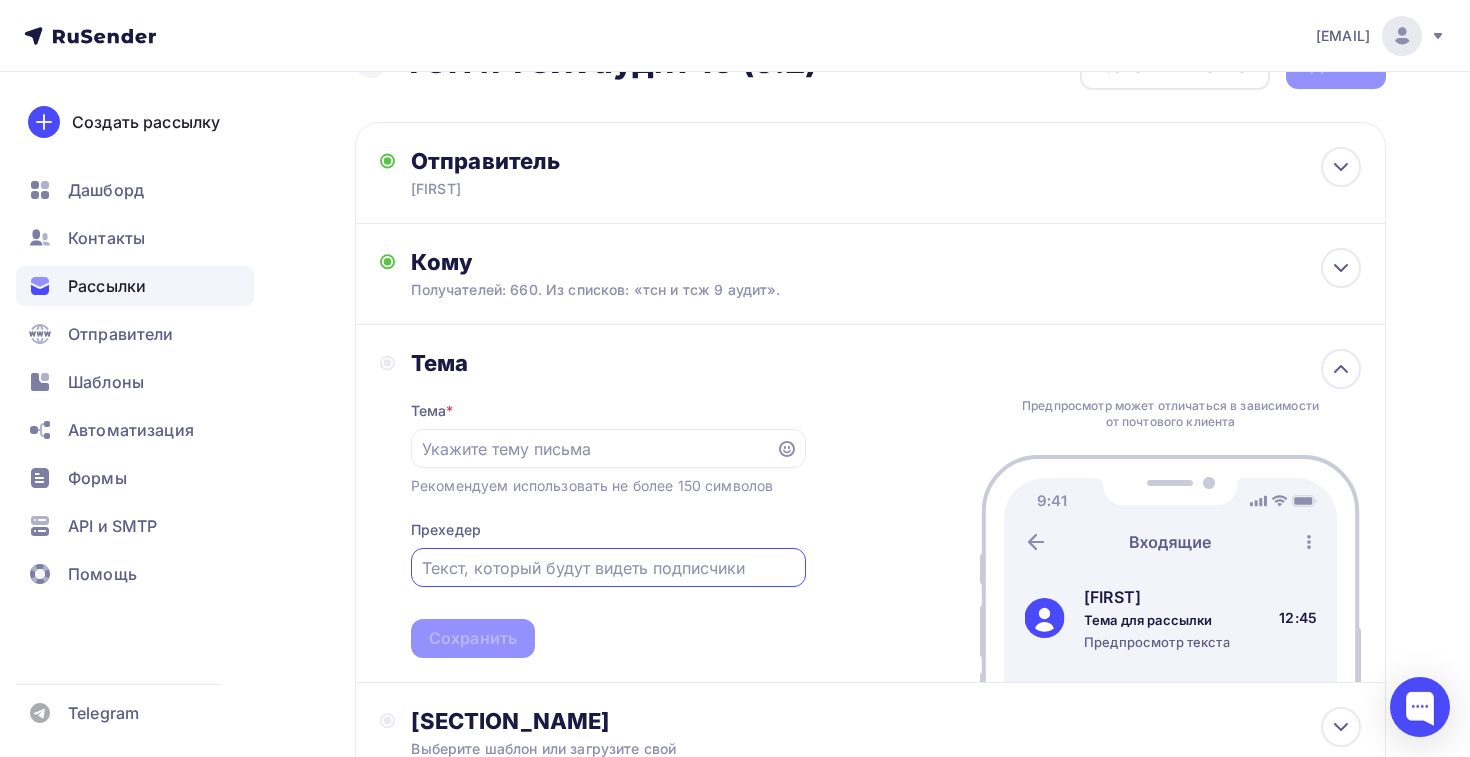 click at bounding box center [608, 568] 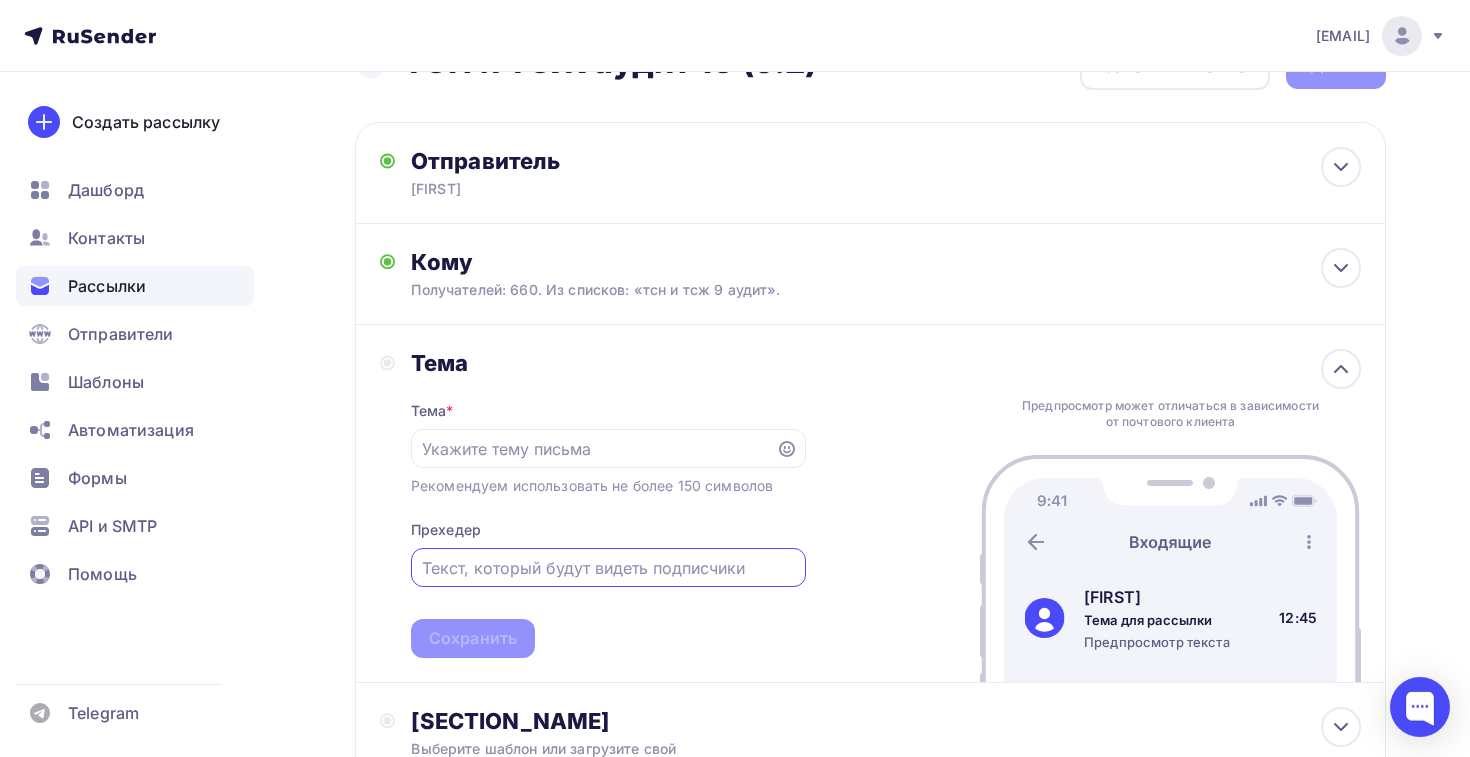 paste on "Защитите себя от штрафов и проверок со стороны надзорных органов" 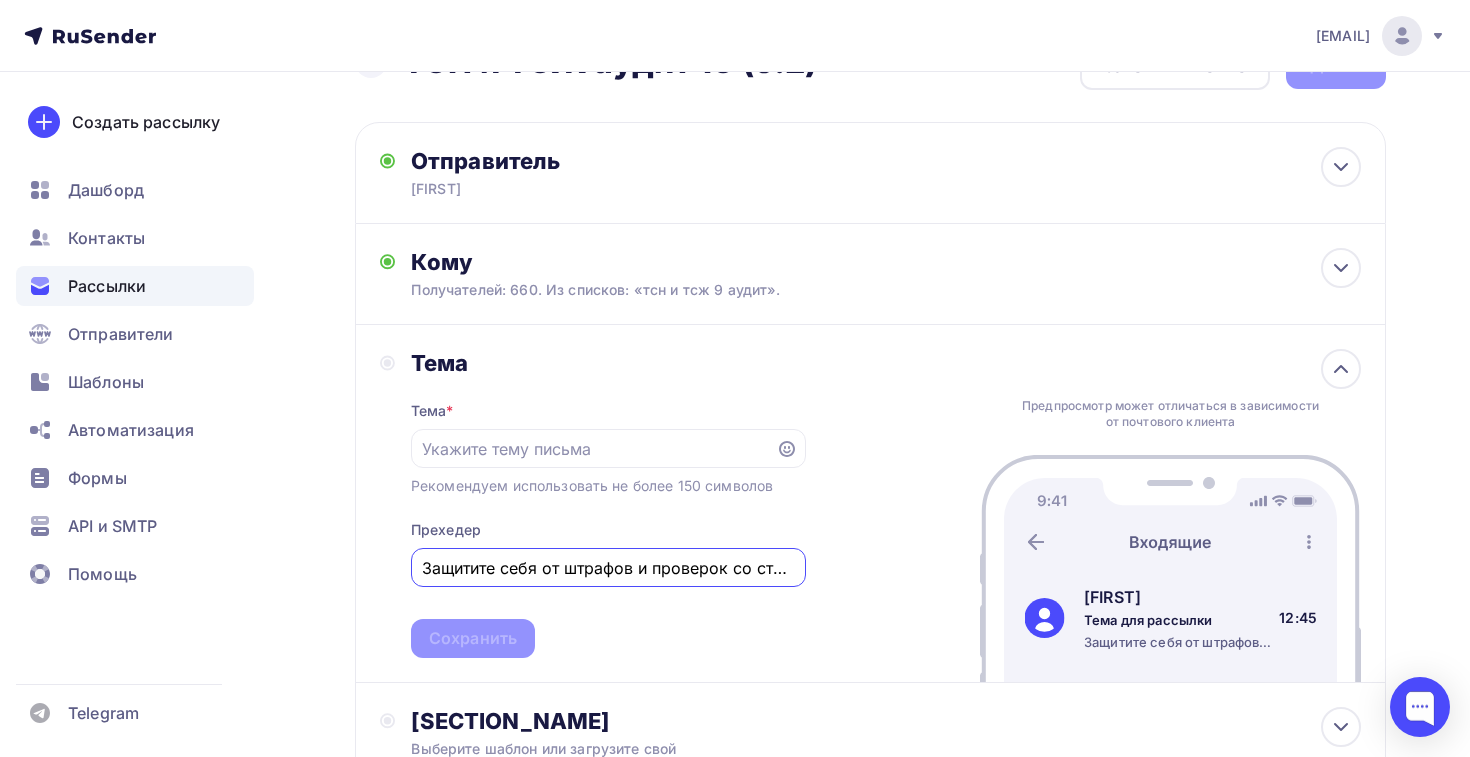 scroll, scrollTop: 0, scrollLeft: 186, axis: horizontal 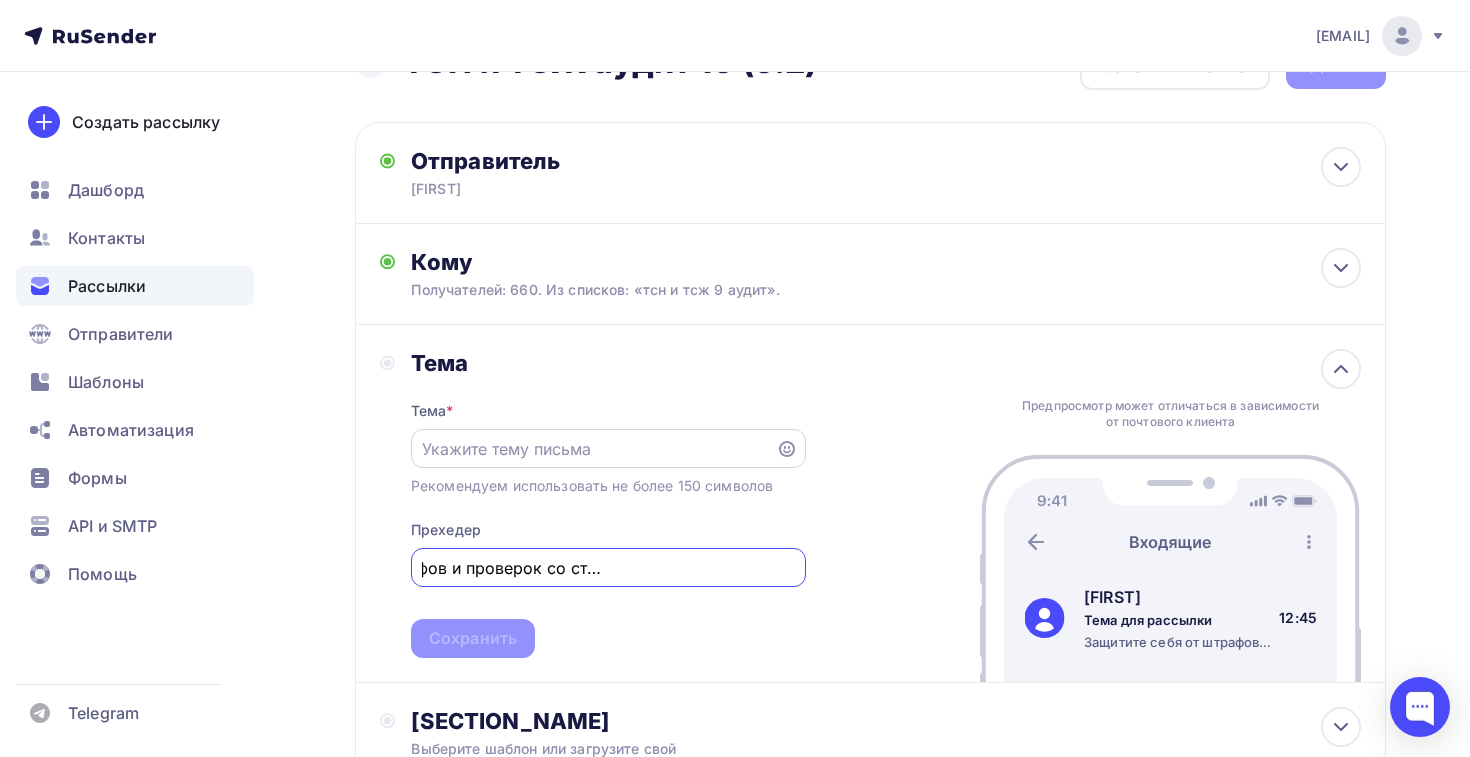 type on "Защитите себя от штрафов и проверок со стороны надзорных органов" 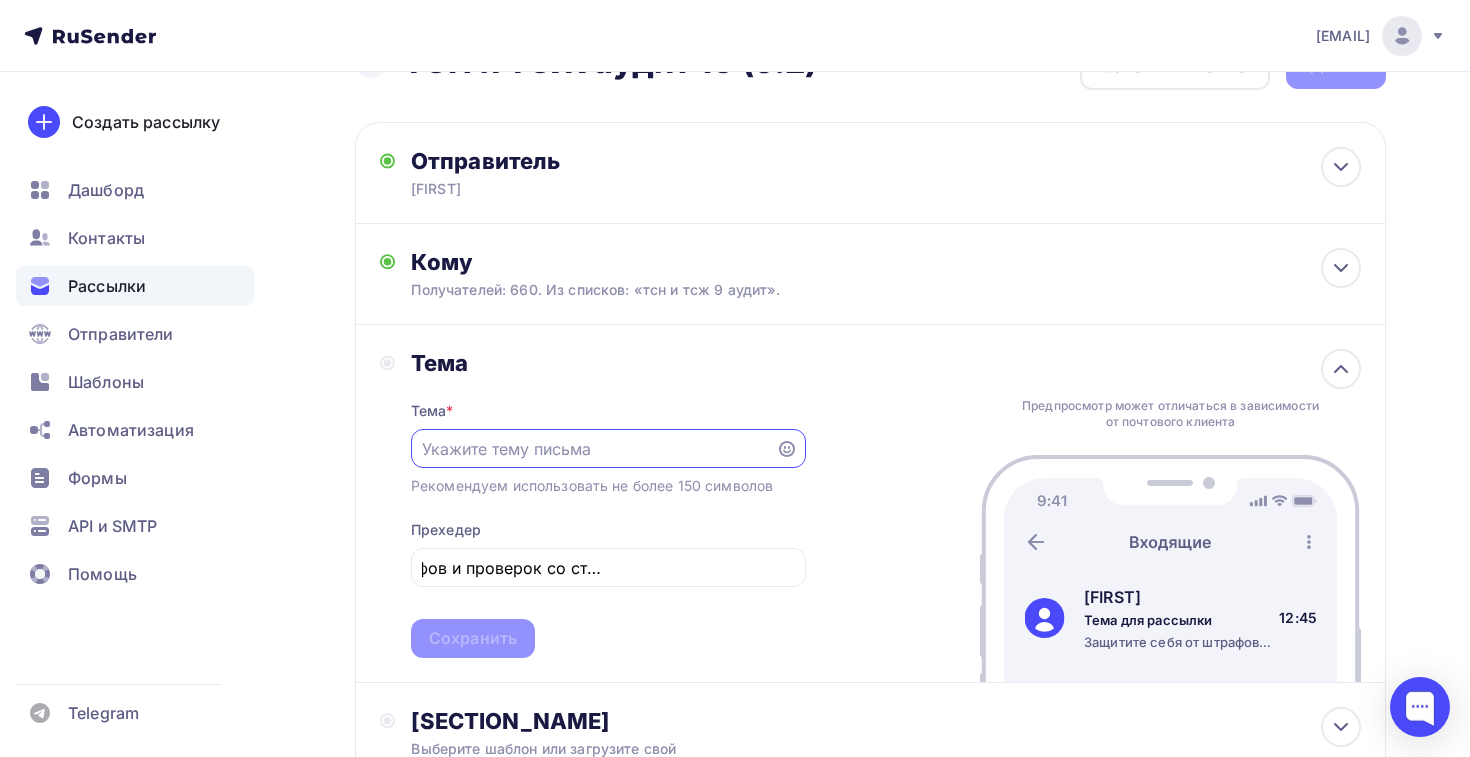 scroll, scrollTop: 0, scrollLeft: 0, axis: both 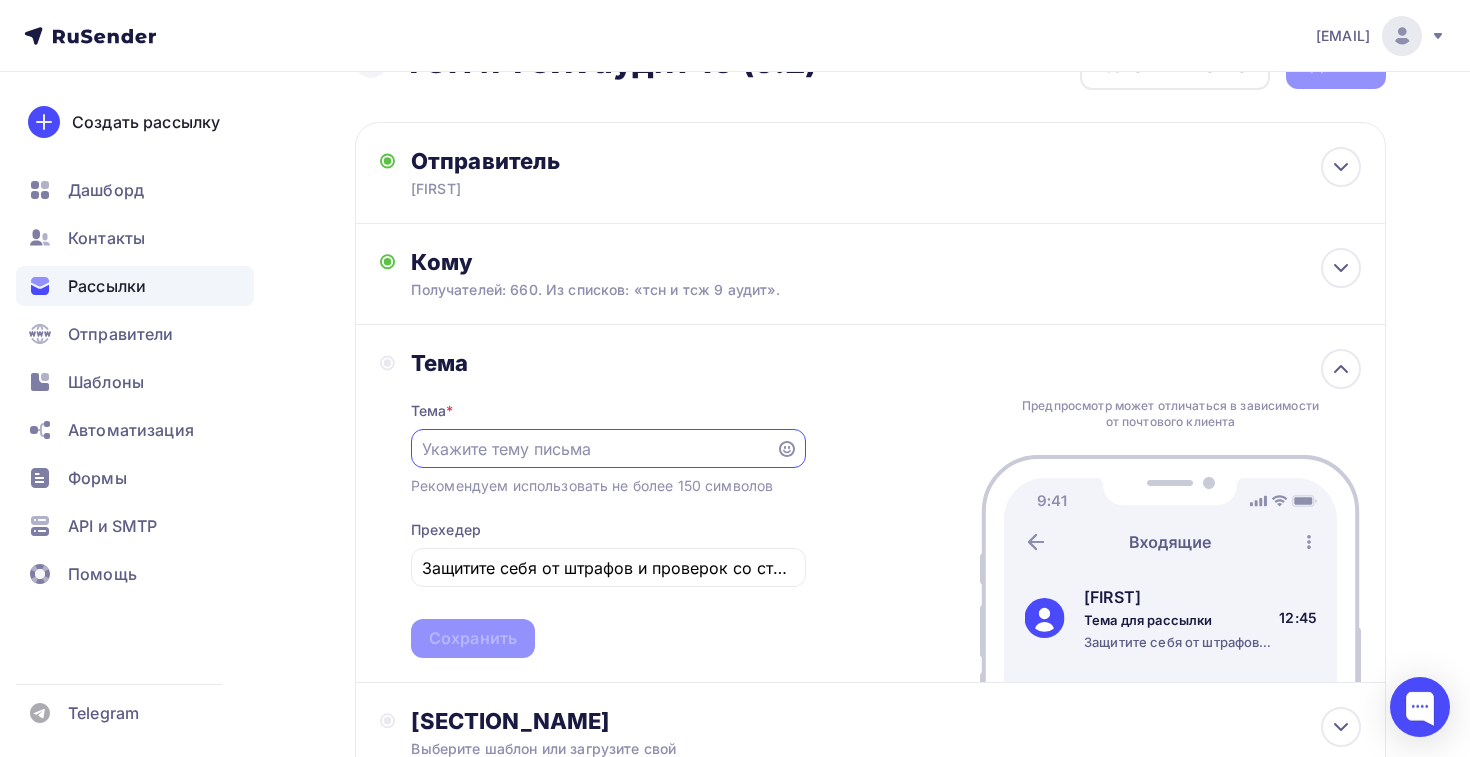 click at bounding box center (593, 449) 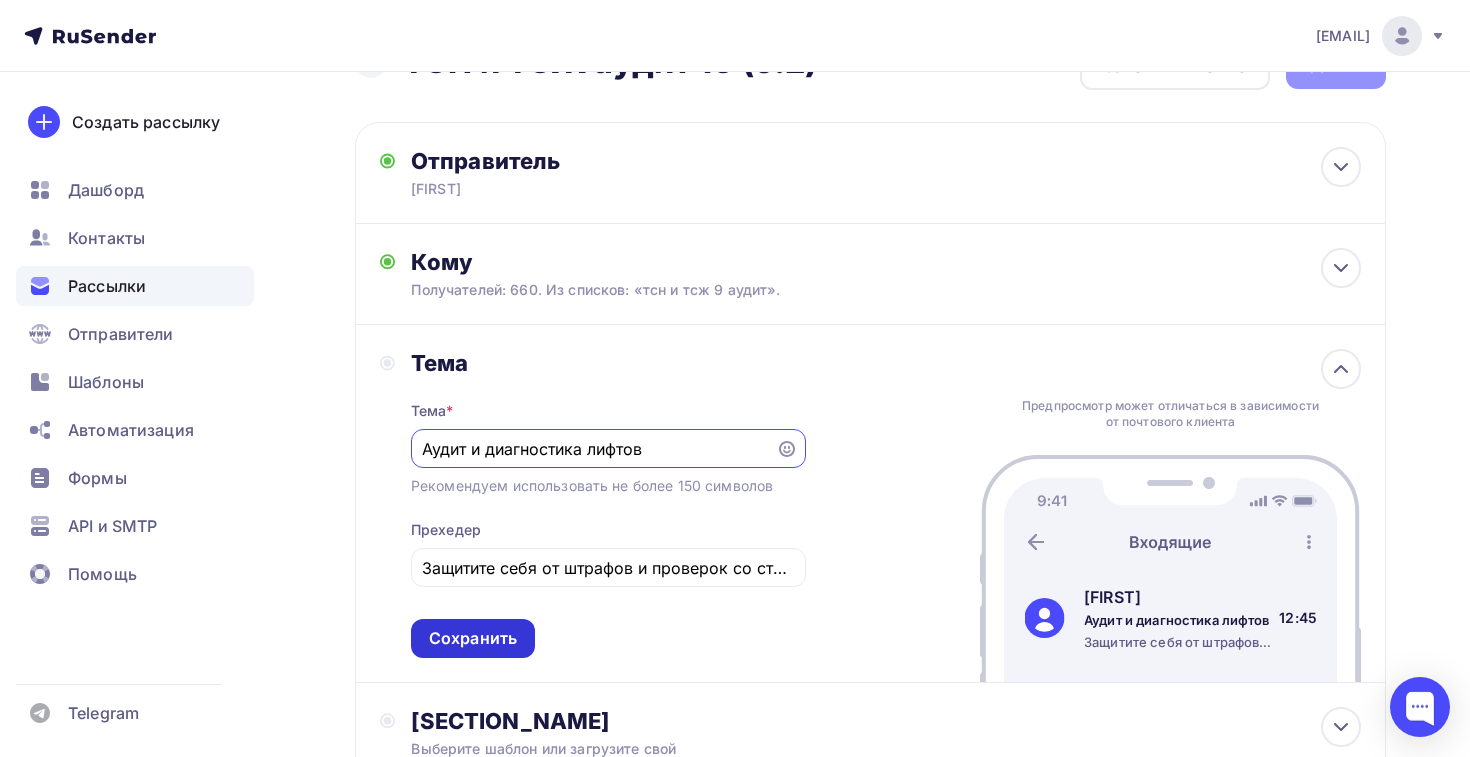 type on "Аудит и диагностика лифтов" 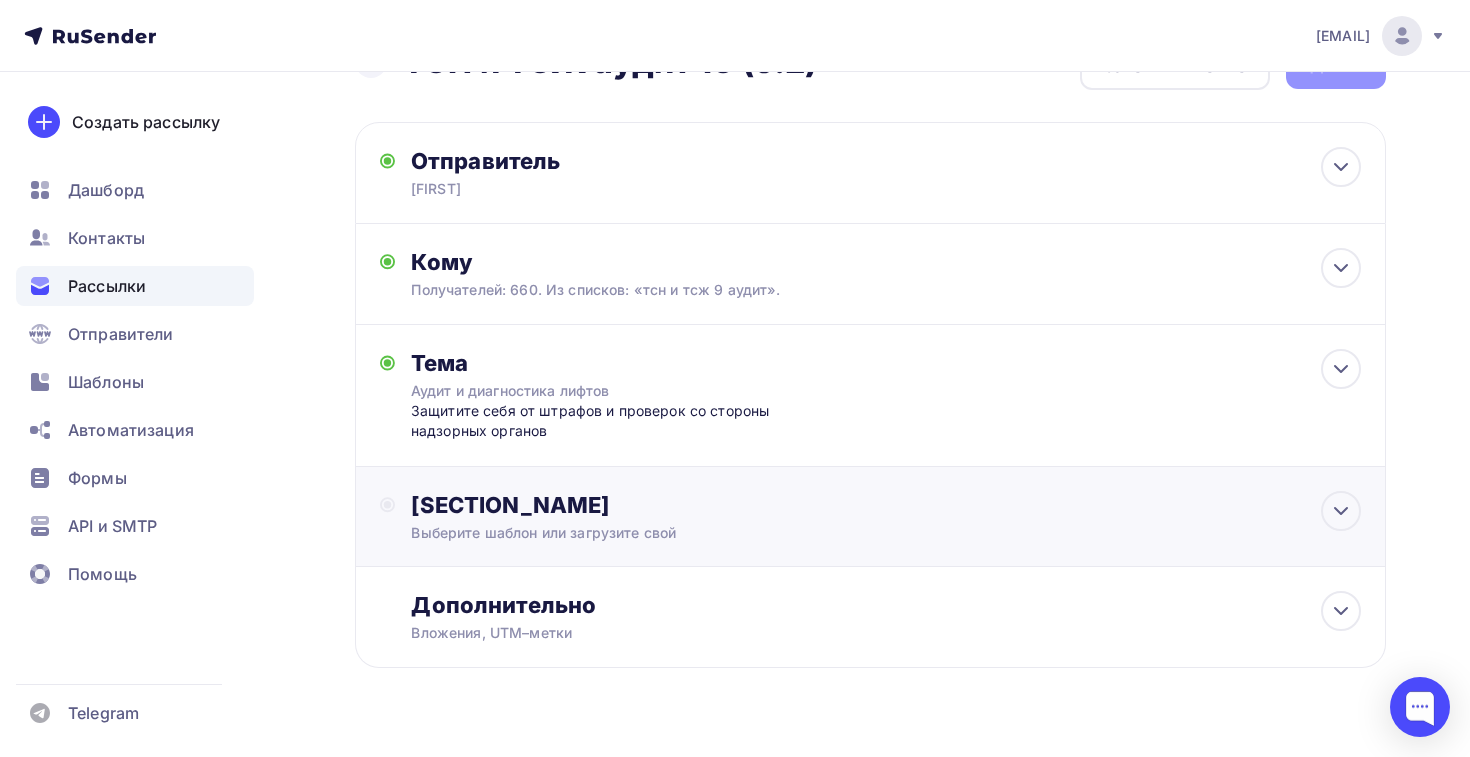 click on "Выберите шаблон или загрузите свой" at bounding box center [606, 189] 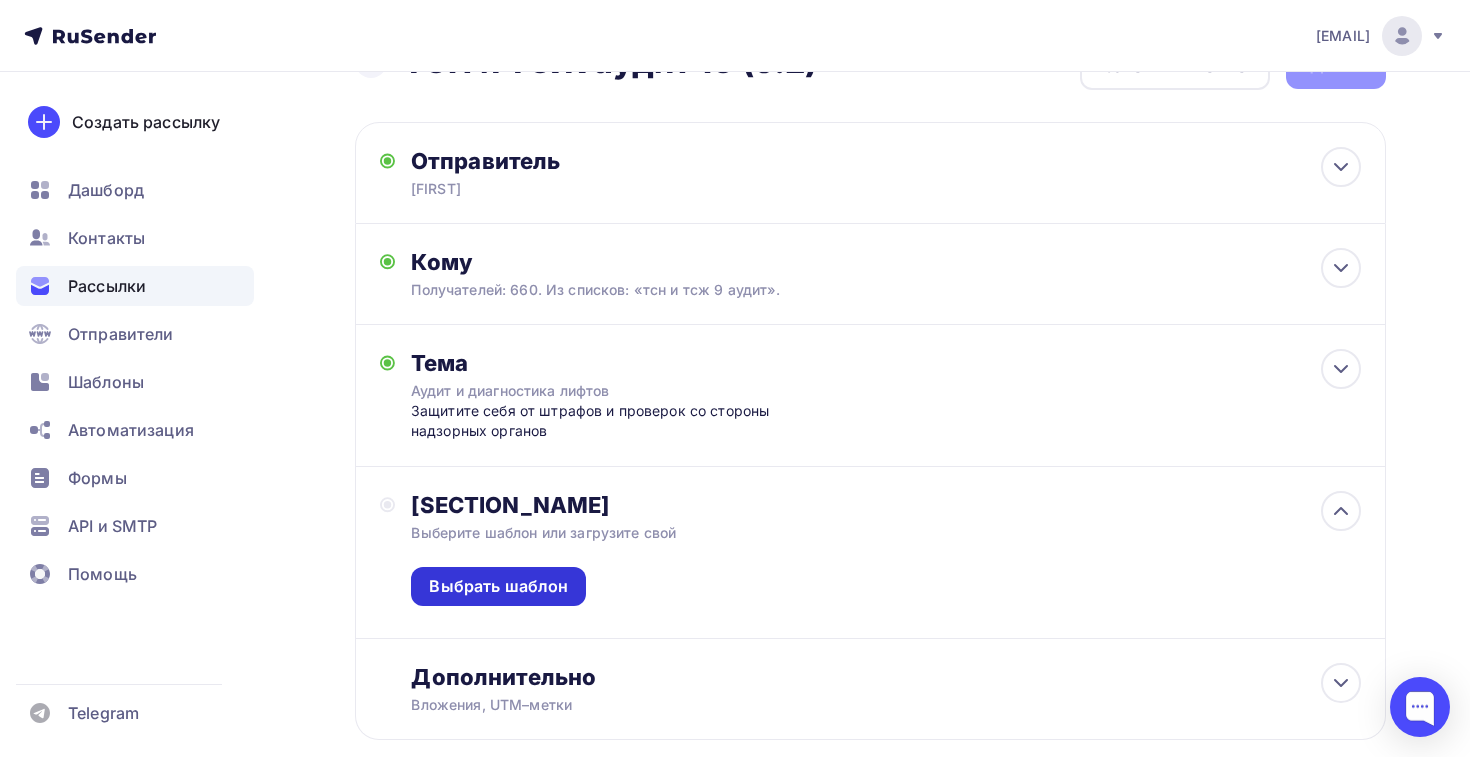 click on "Выбрать шаблон" at bounding box center [498, 586] 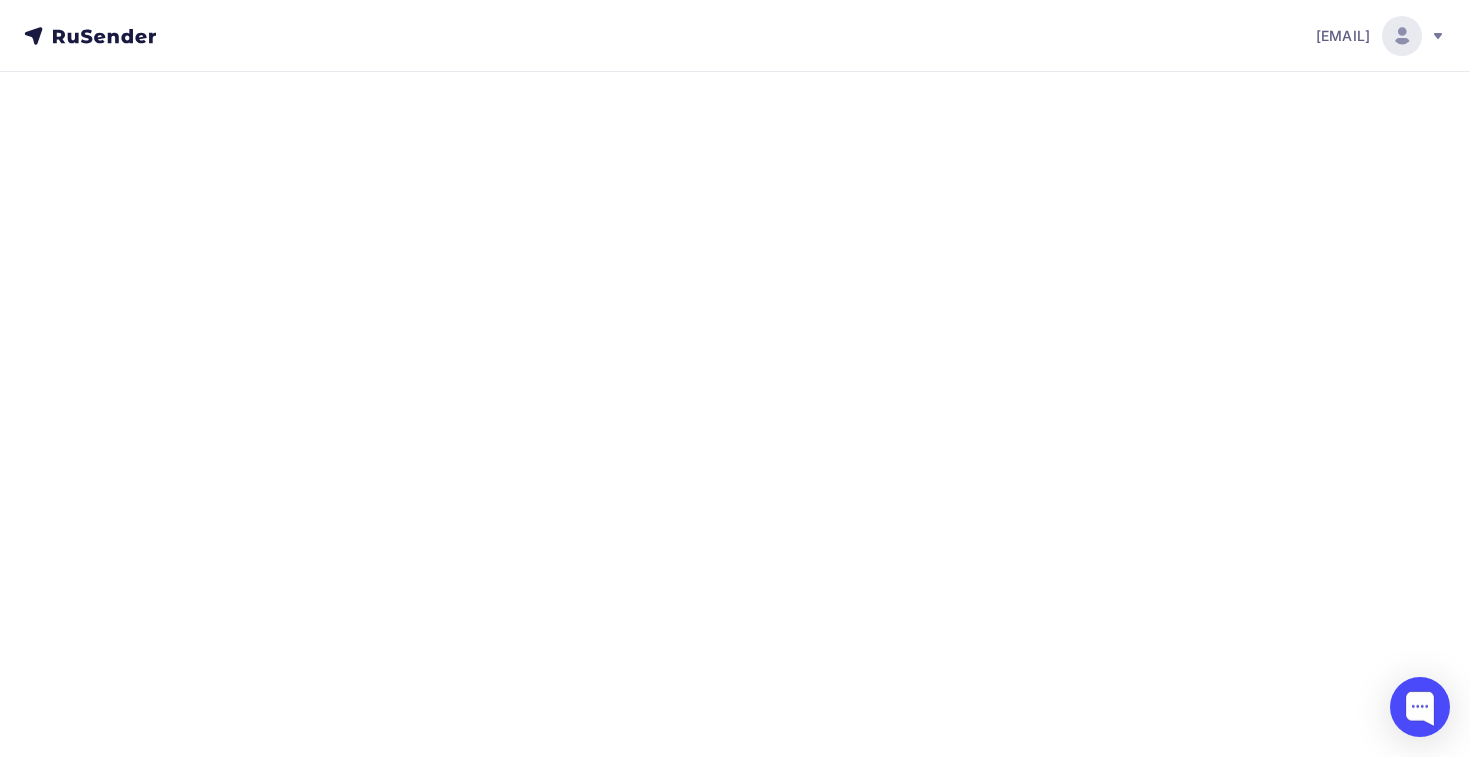 scroll, scrollTop: 0, scrollLeft: 0, axis: both 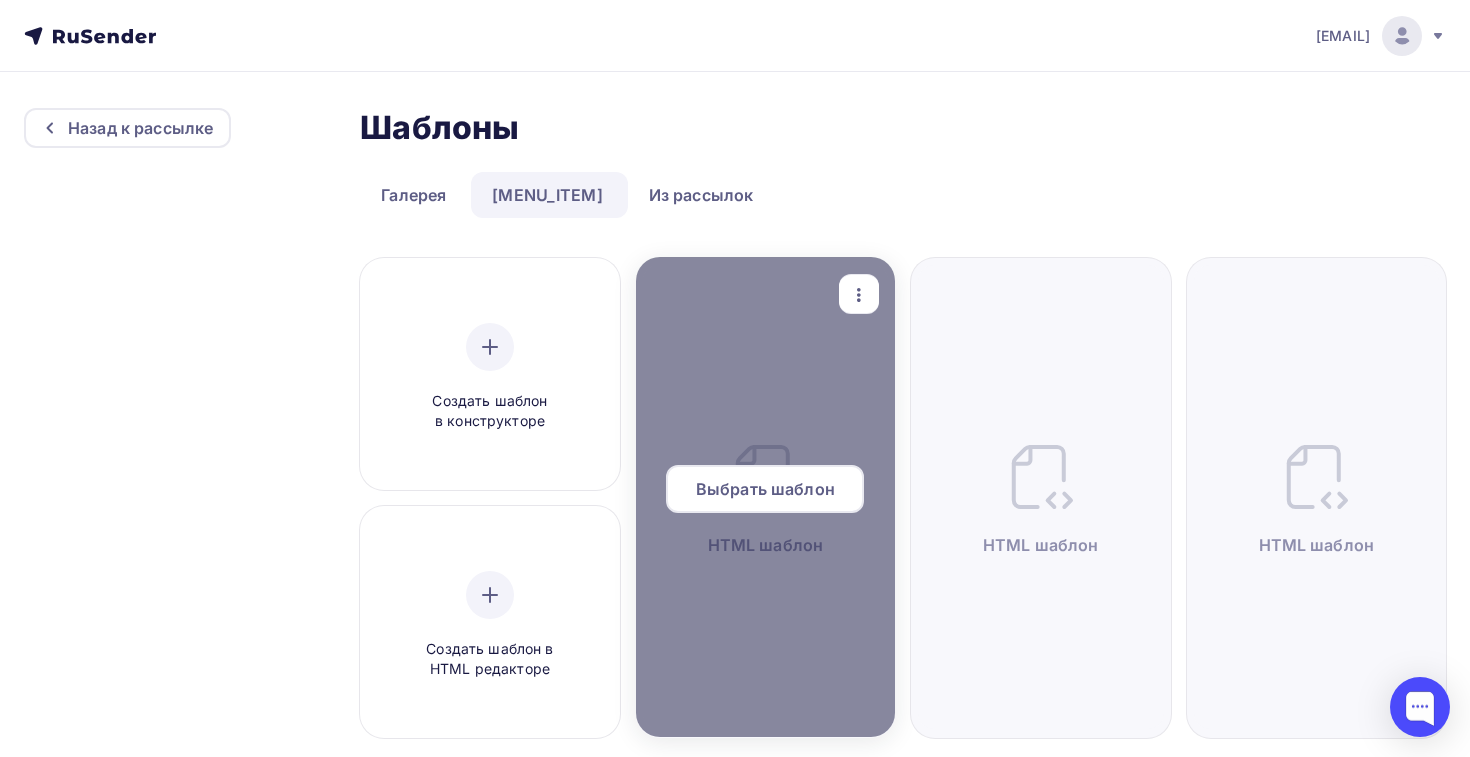 click on "Выбрать шаблон" at bounding box center (765, 489) 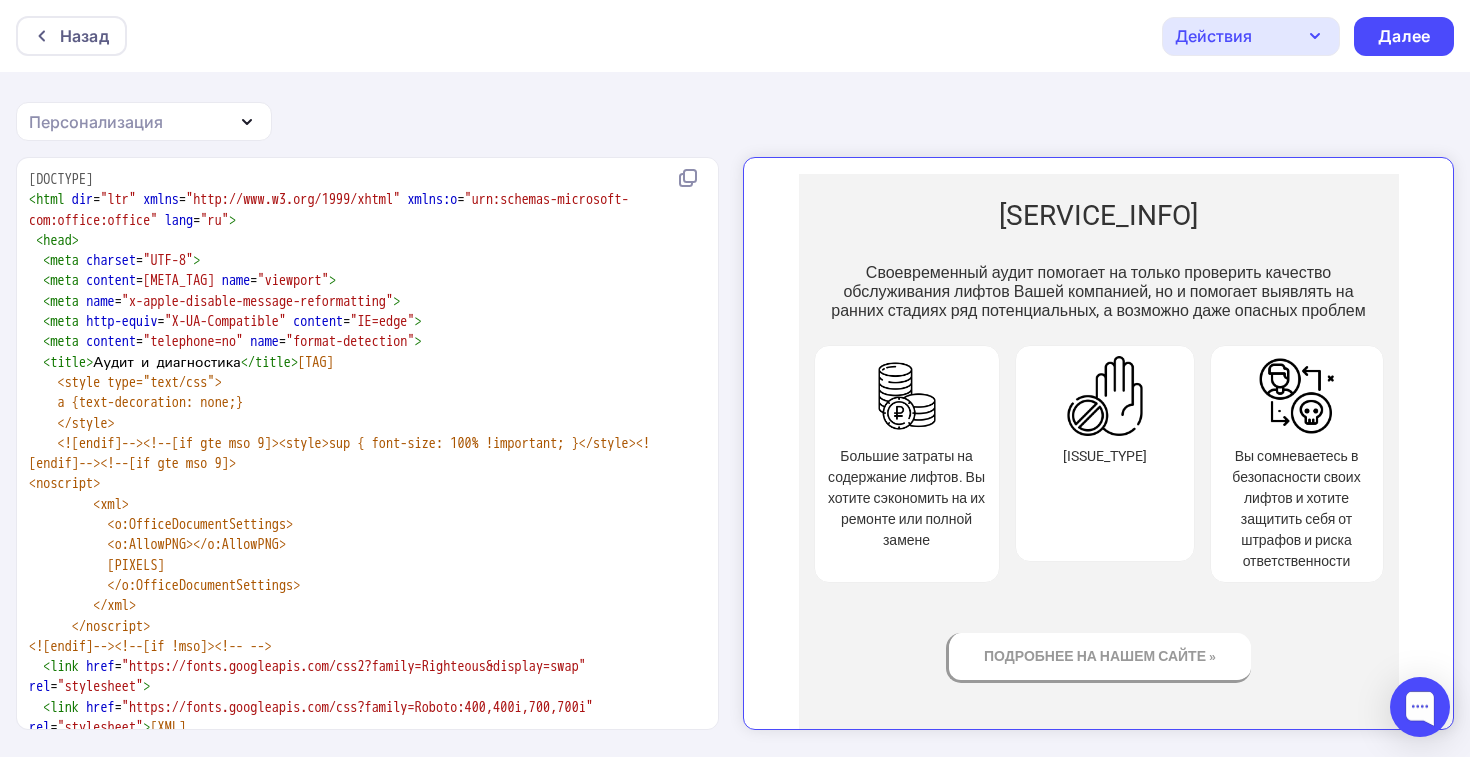 scroll, scrollTop: 0, scrollLeft: 0, axis: both 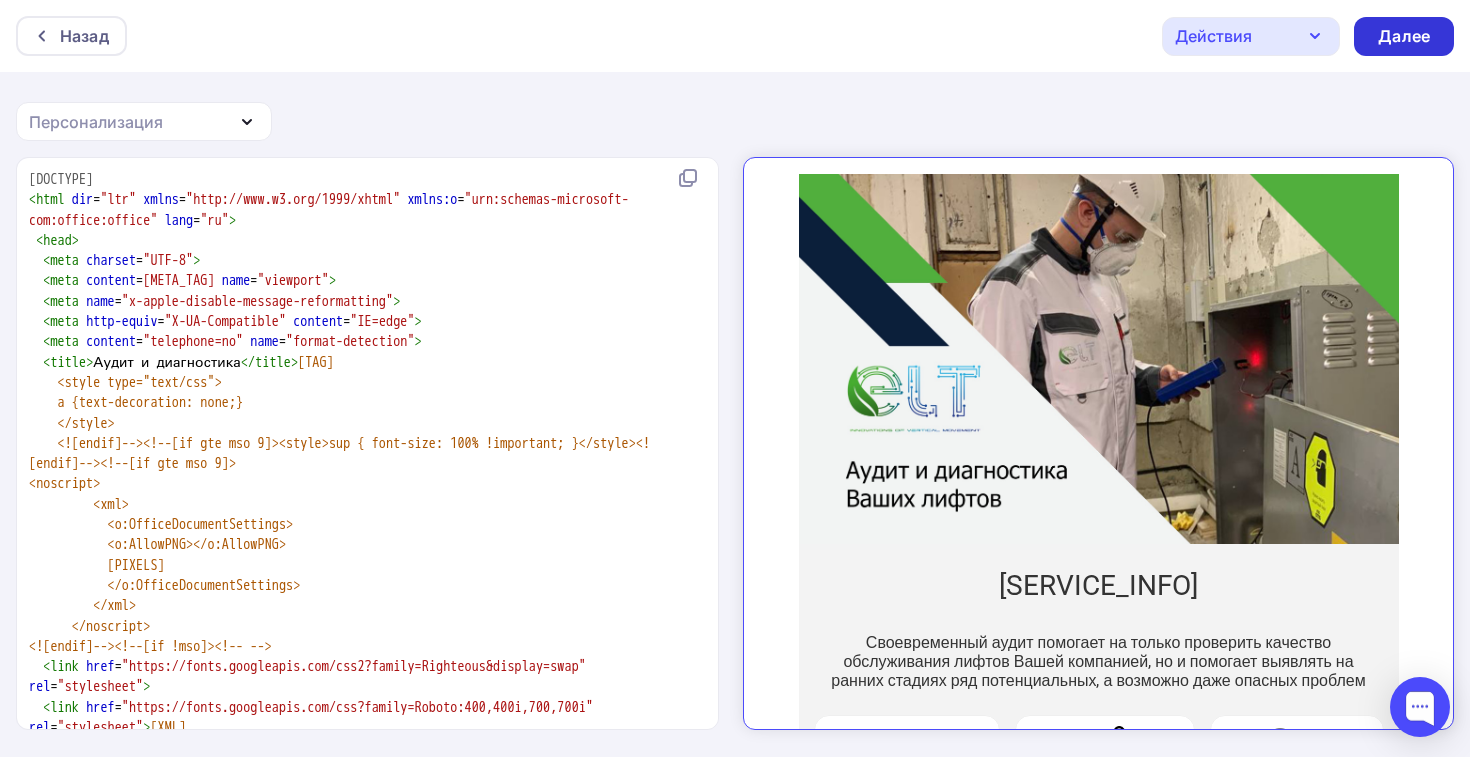 click on "Далее" at bounding box center (1404, 36) 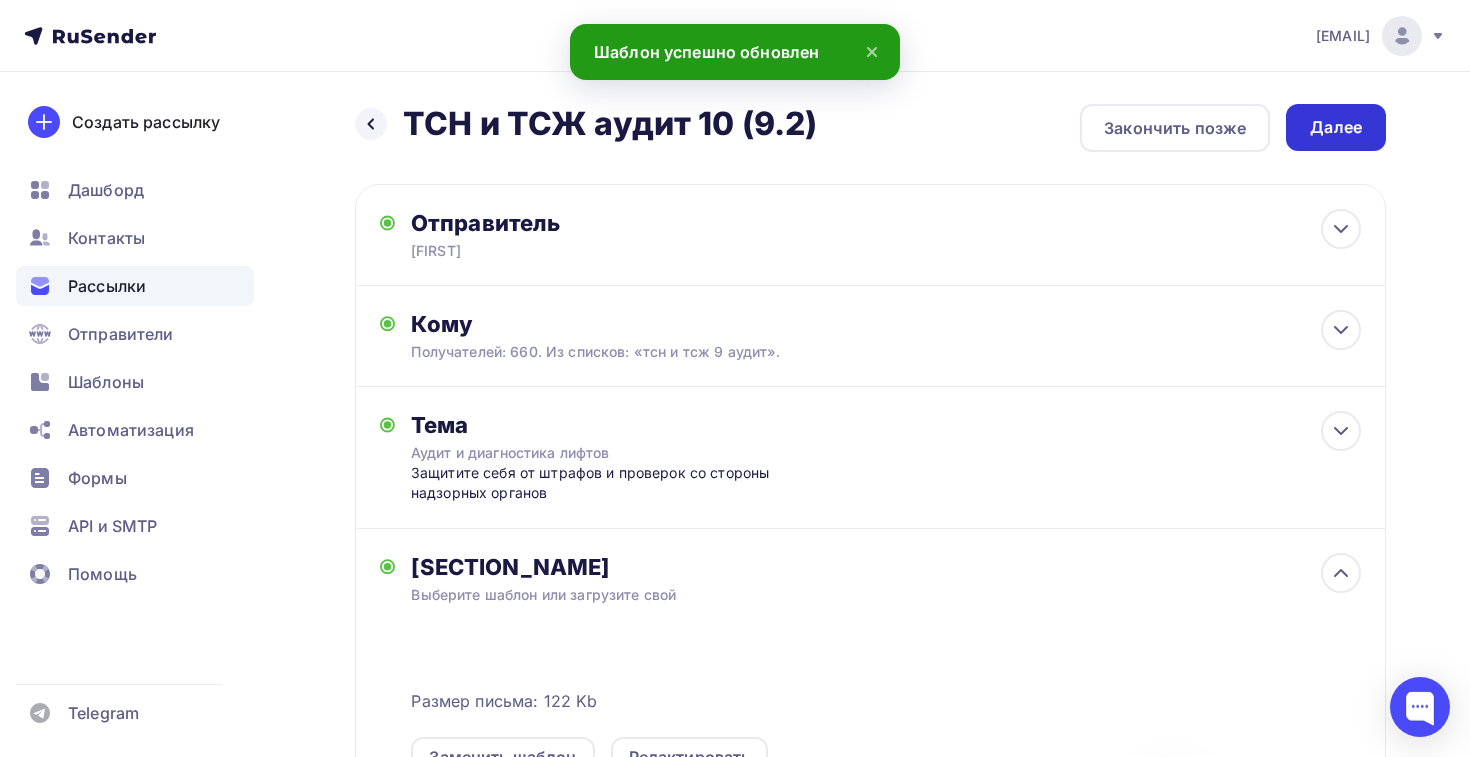 click on "Далее" at bounding box center [1336, 127] 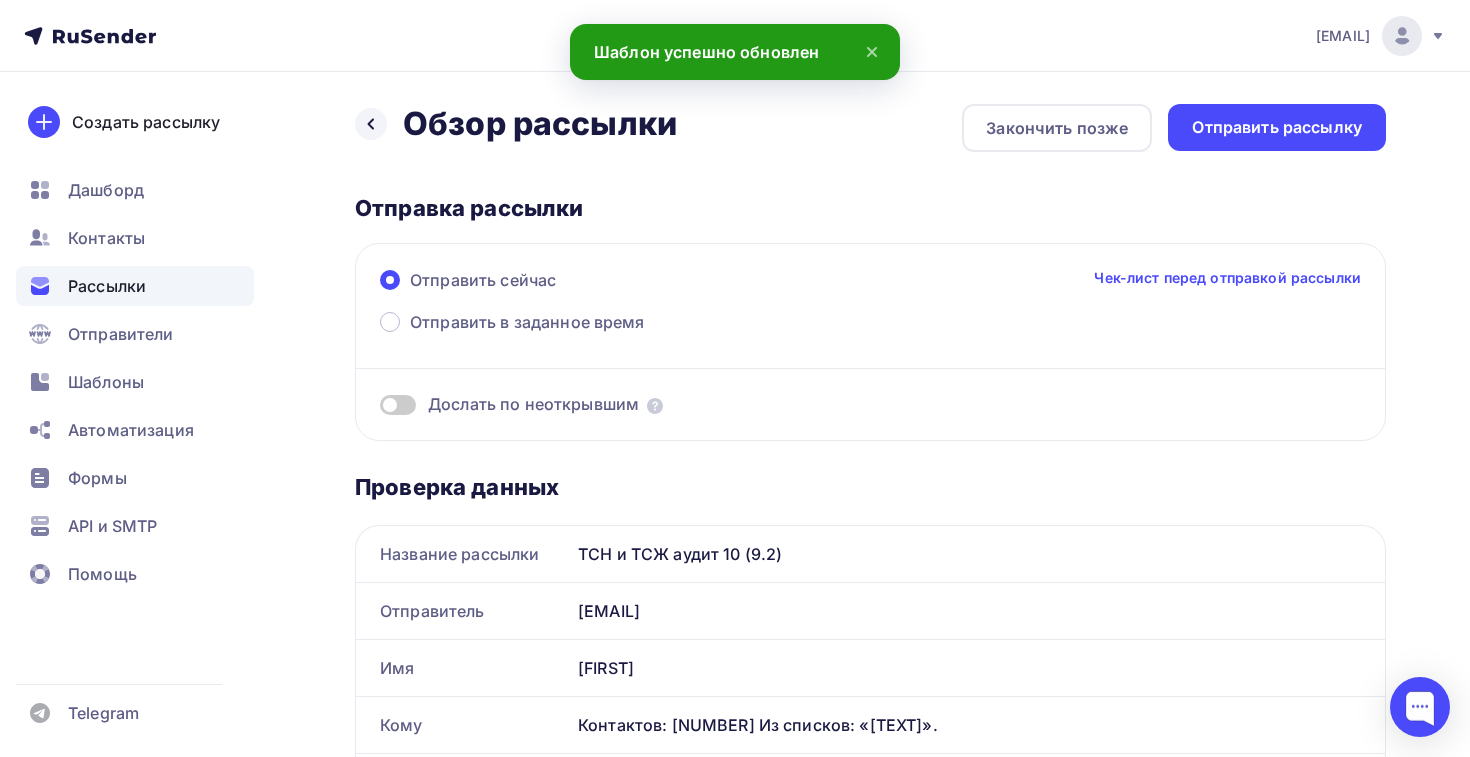 scroll, scrollTop: 0, scrollLeft: 0, axis: both 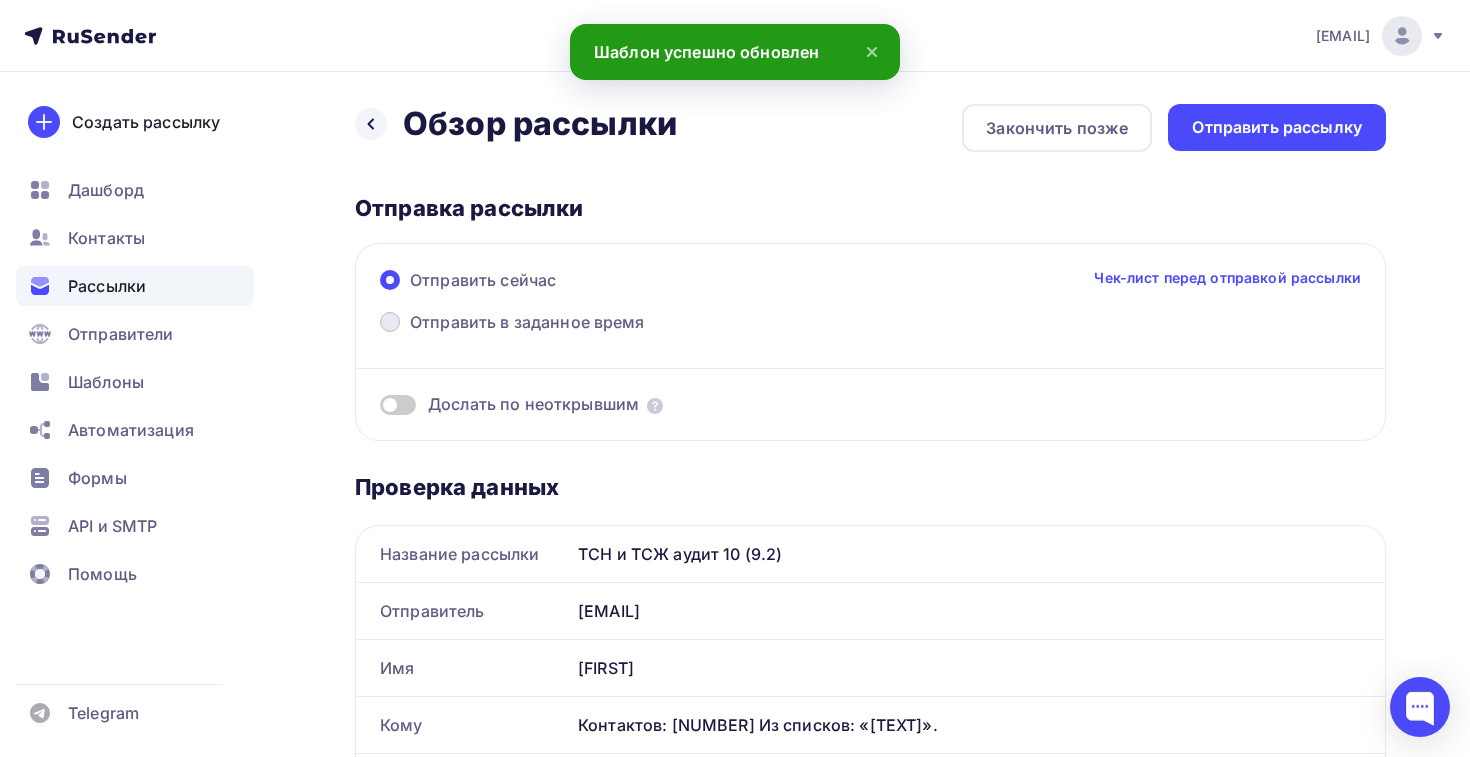 click on "Отправить в заданное время" at bounding box center [512, 324] 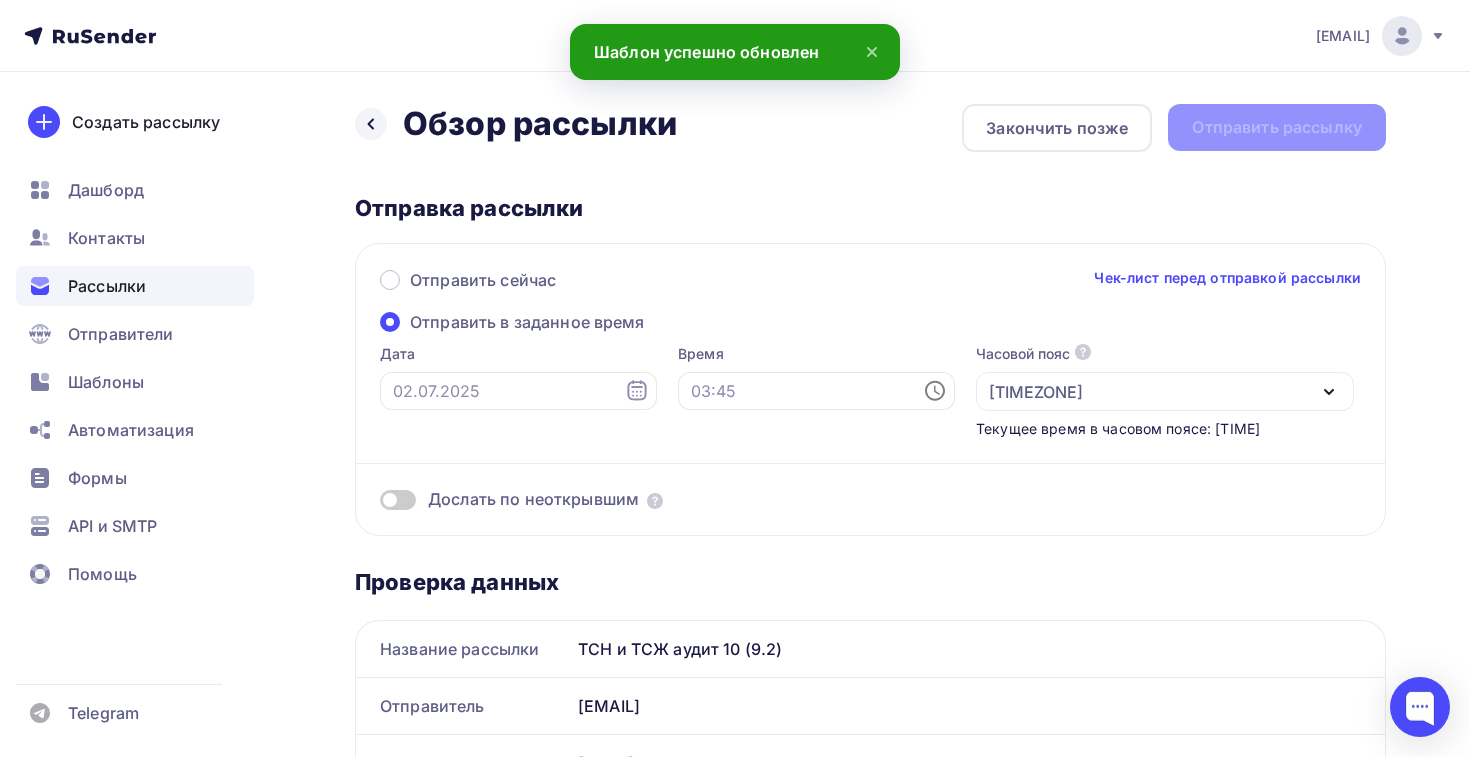 click on "Отправить в заданное время" at bounding box center [512, 324] 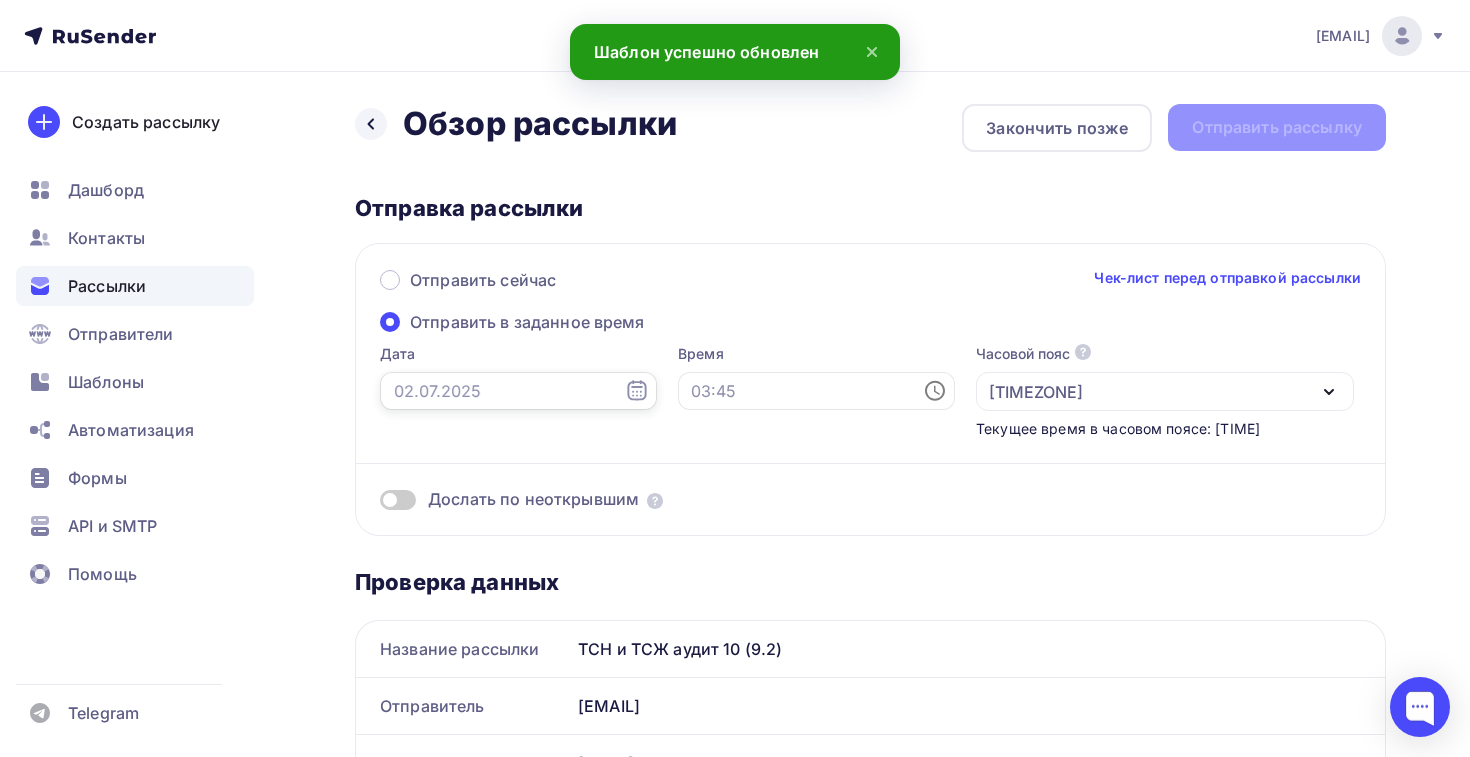 click at bounding box center (518, 391) 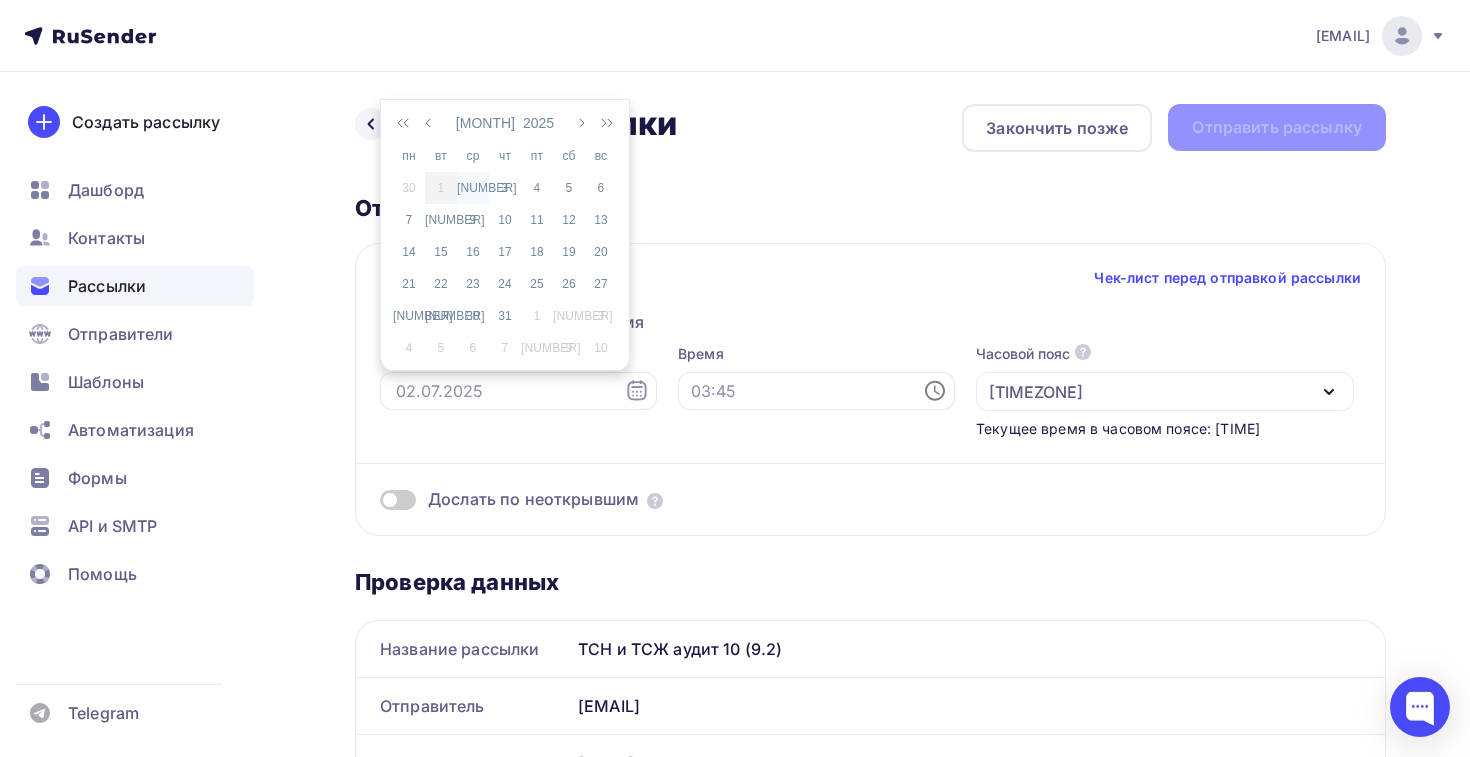 click on "[NUMBER]" at bounding box center (473, 188) 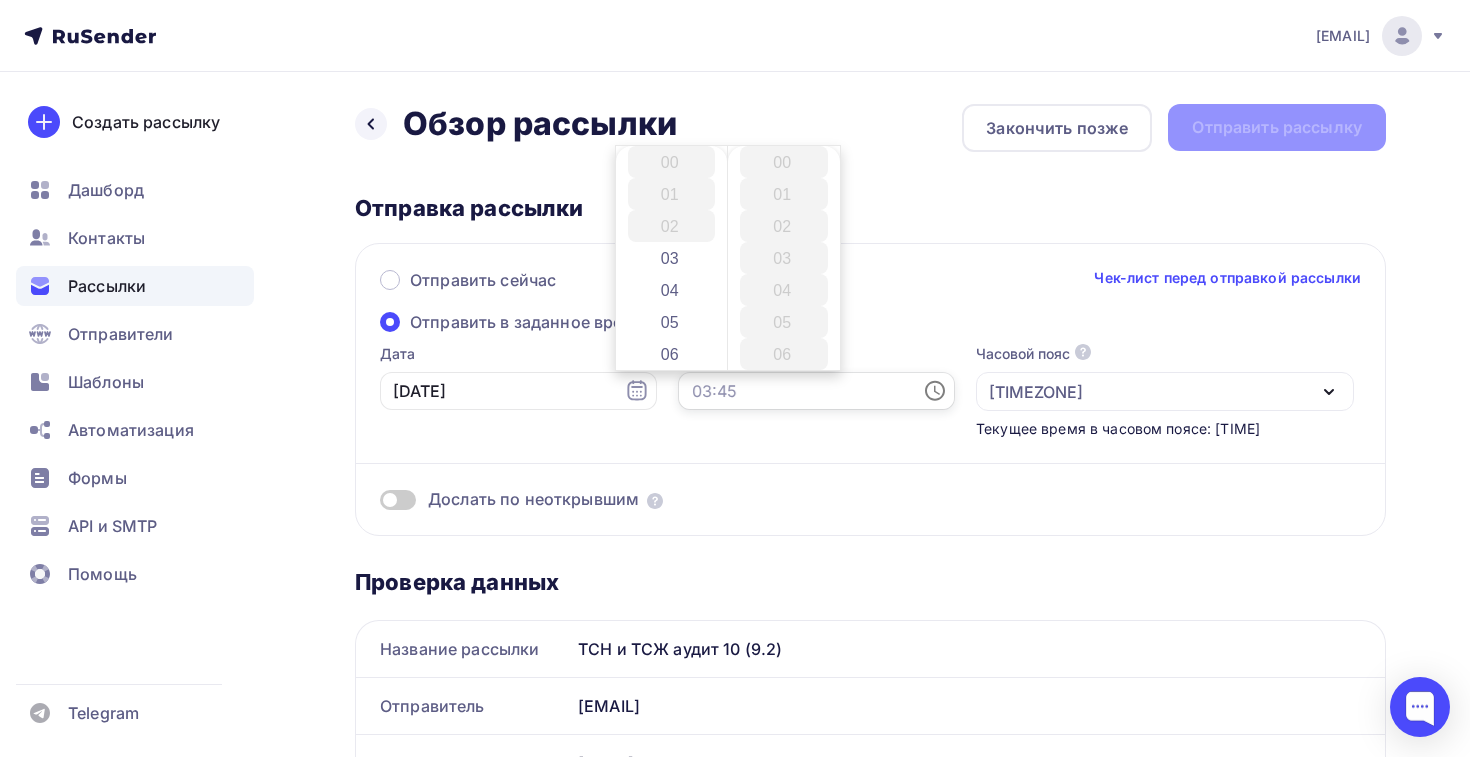 click at bounding box center (816, 391) 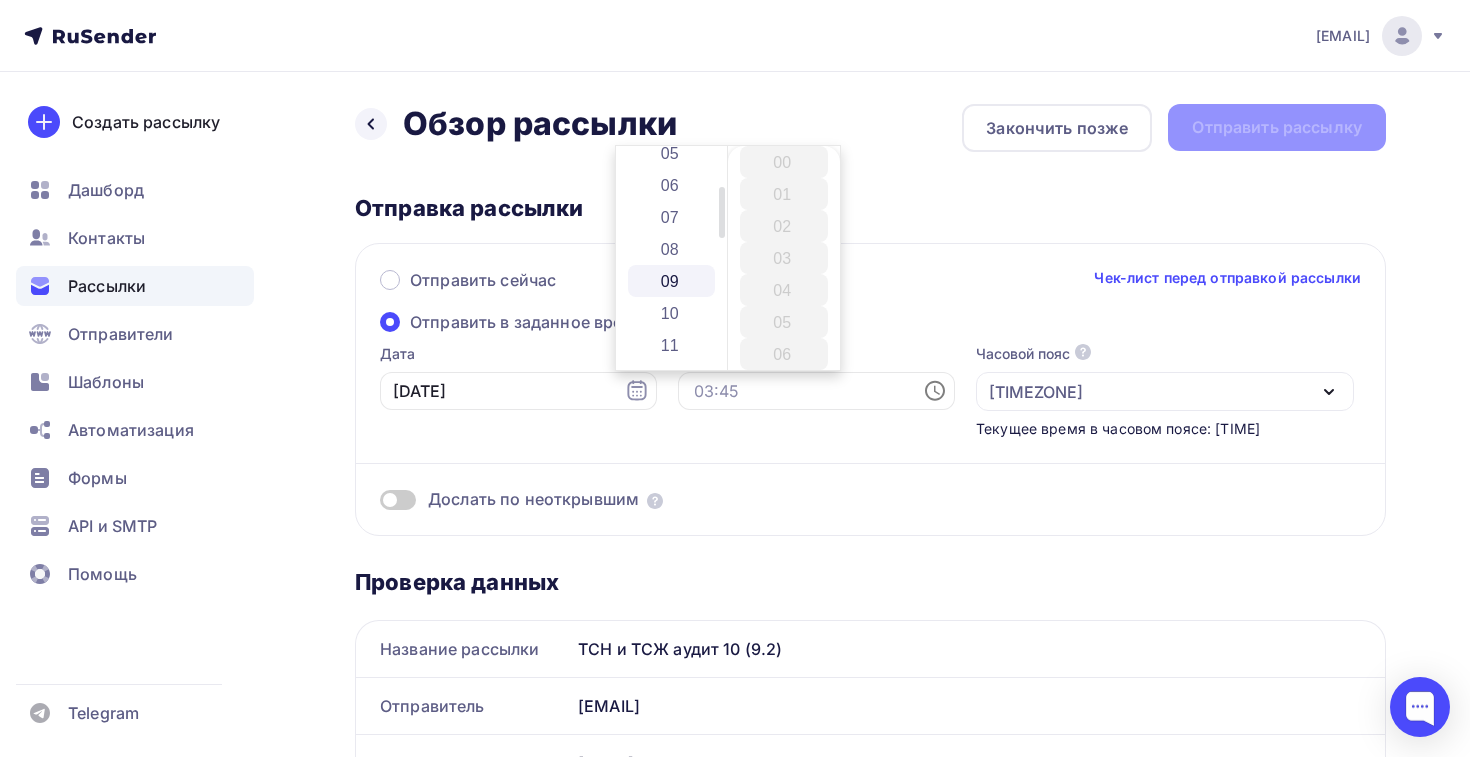 click on "09" at bounding box center (672, 281) 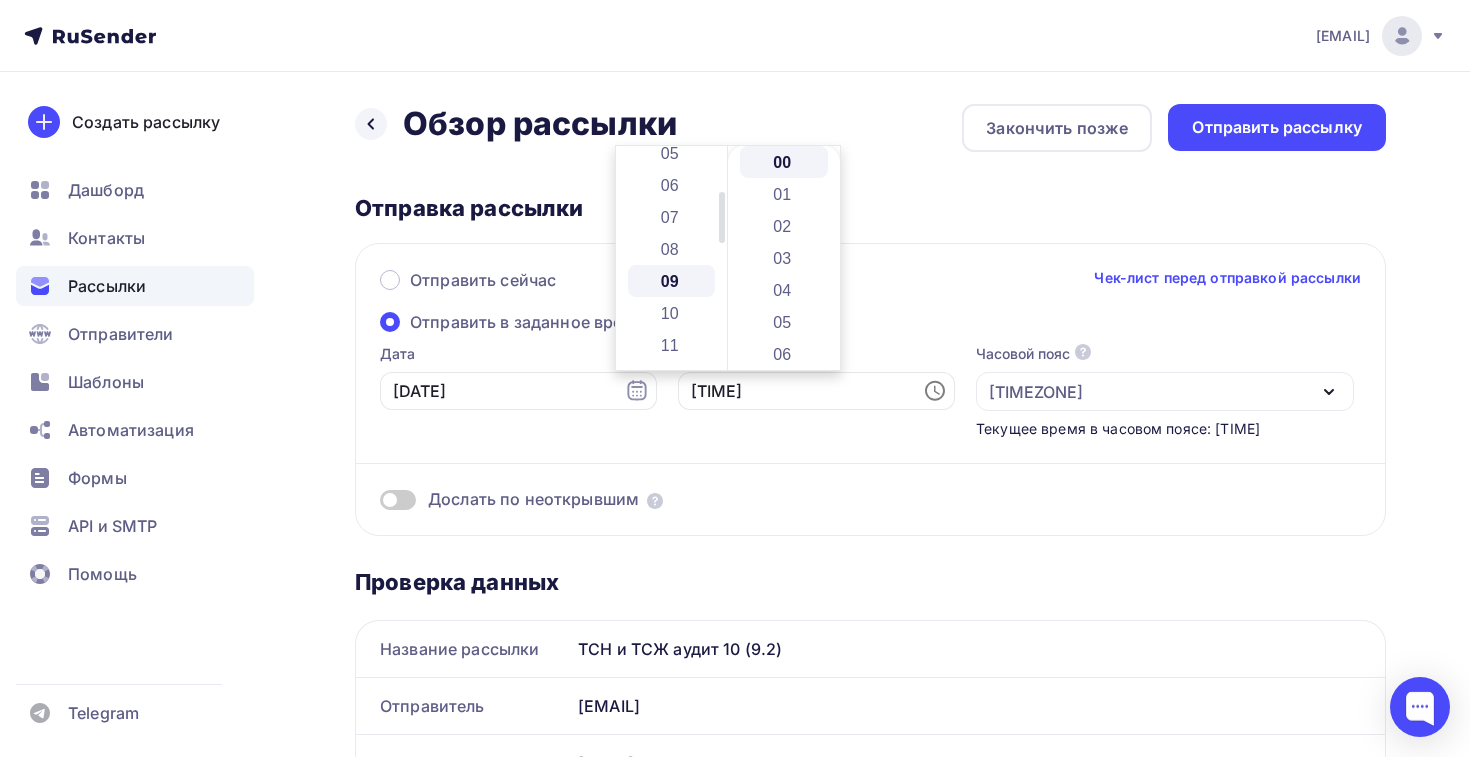 scroll, scrollTop: 288, scrollLeft: 0, axis: vertical 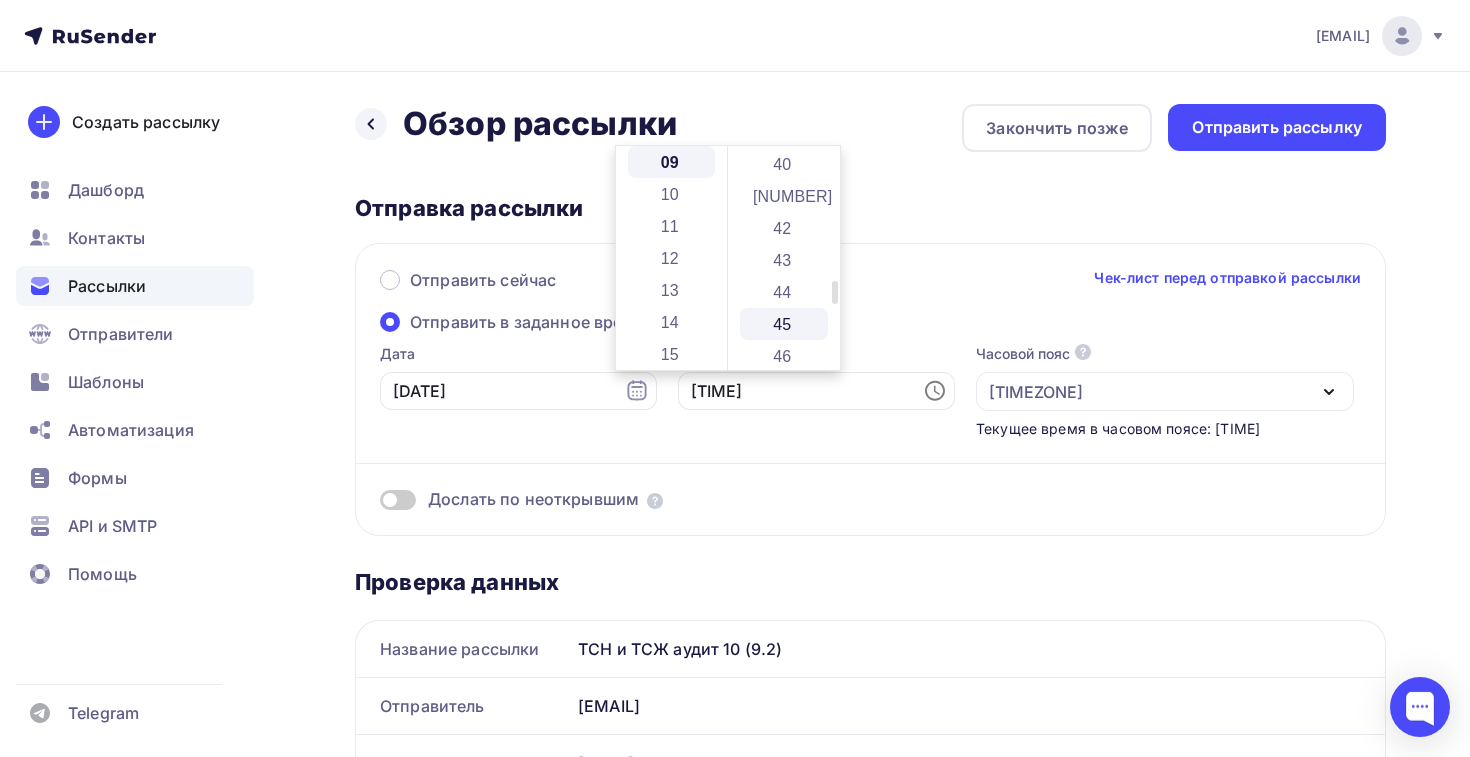 click on "45" at bounding box center (784, 324) 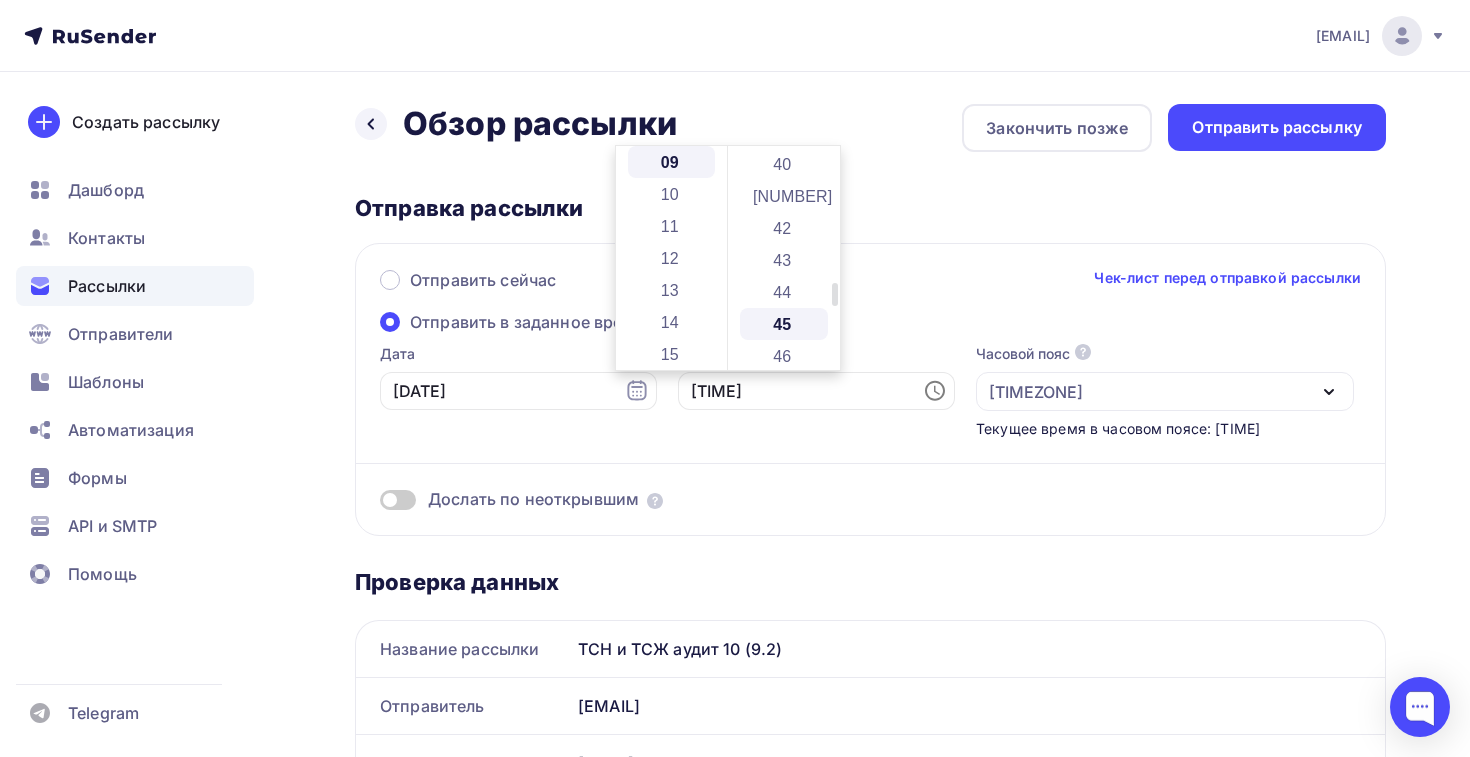 scroll, scrollTop: 1440, scrollLeft: 0, axis: vertical 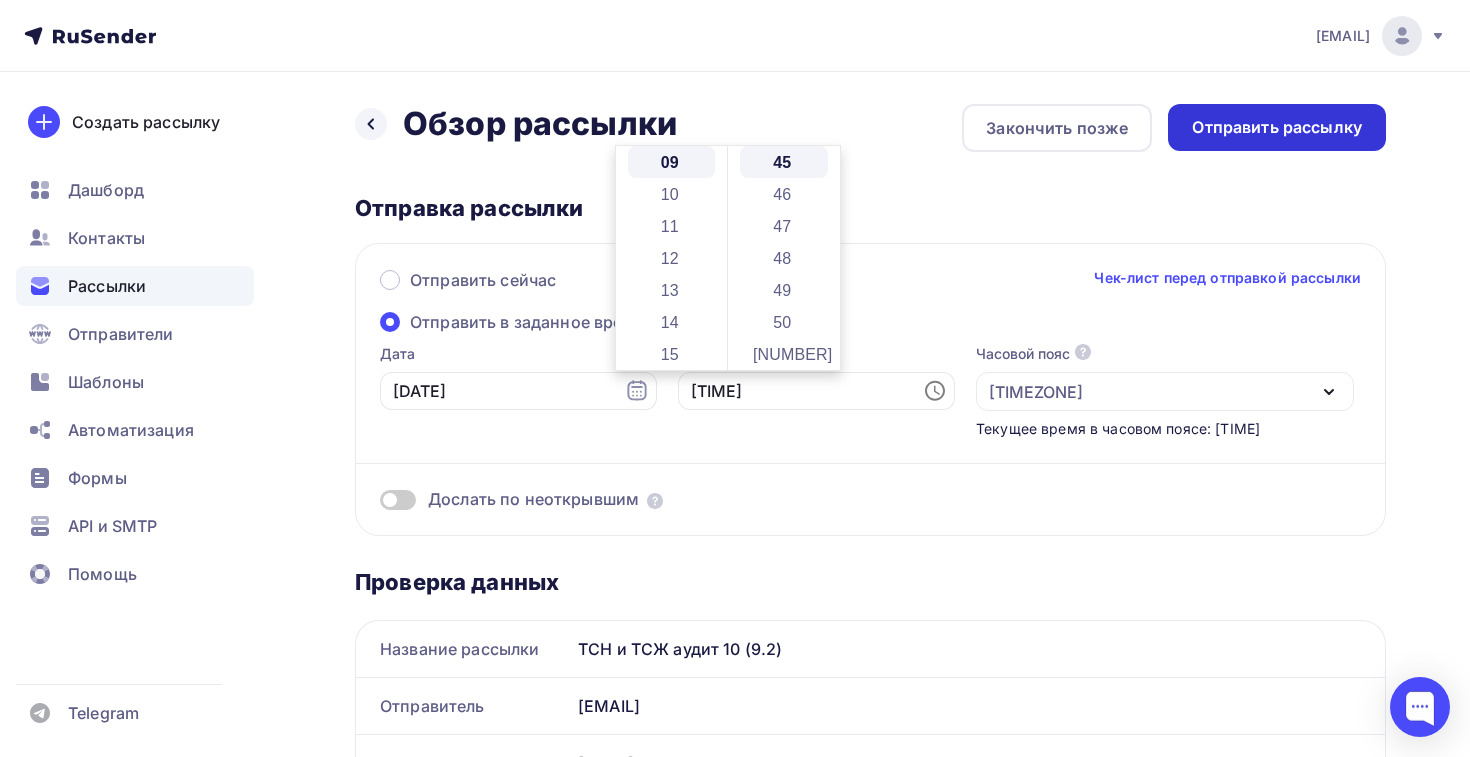 click on "Отправить рассылку" at bounding box center (1277, 127) 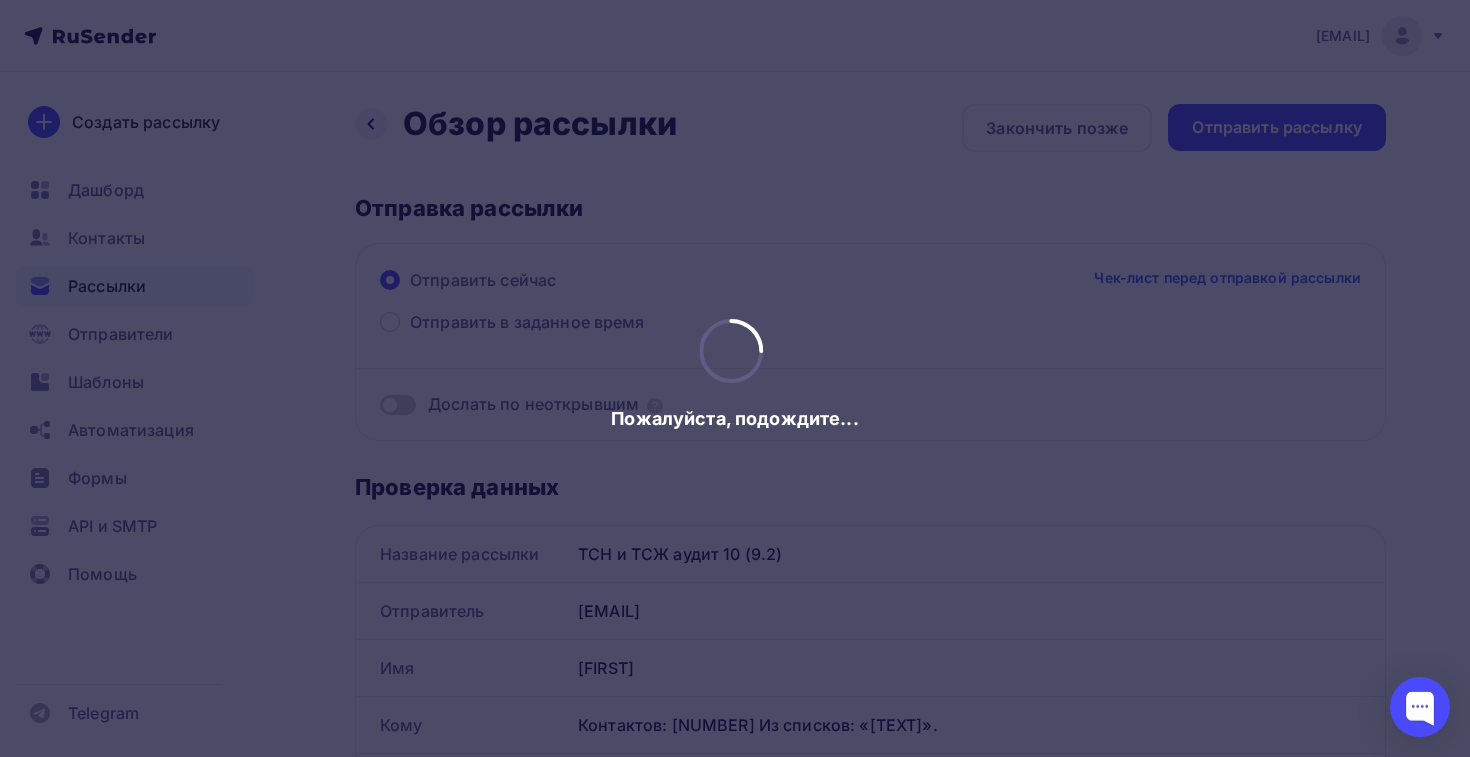 scroll, scrollTop: 0, scrollLeft: 0, axis: both 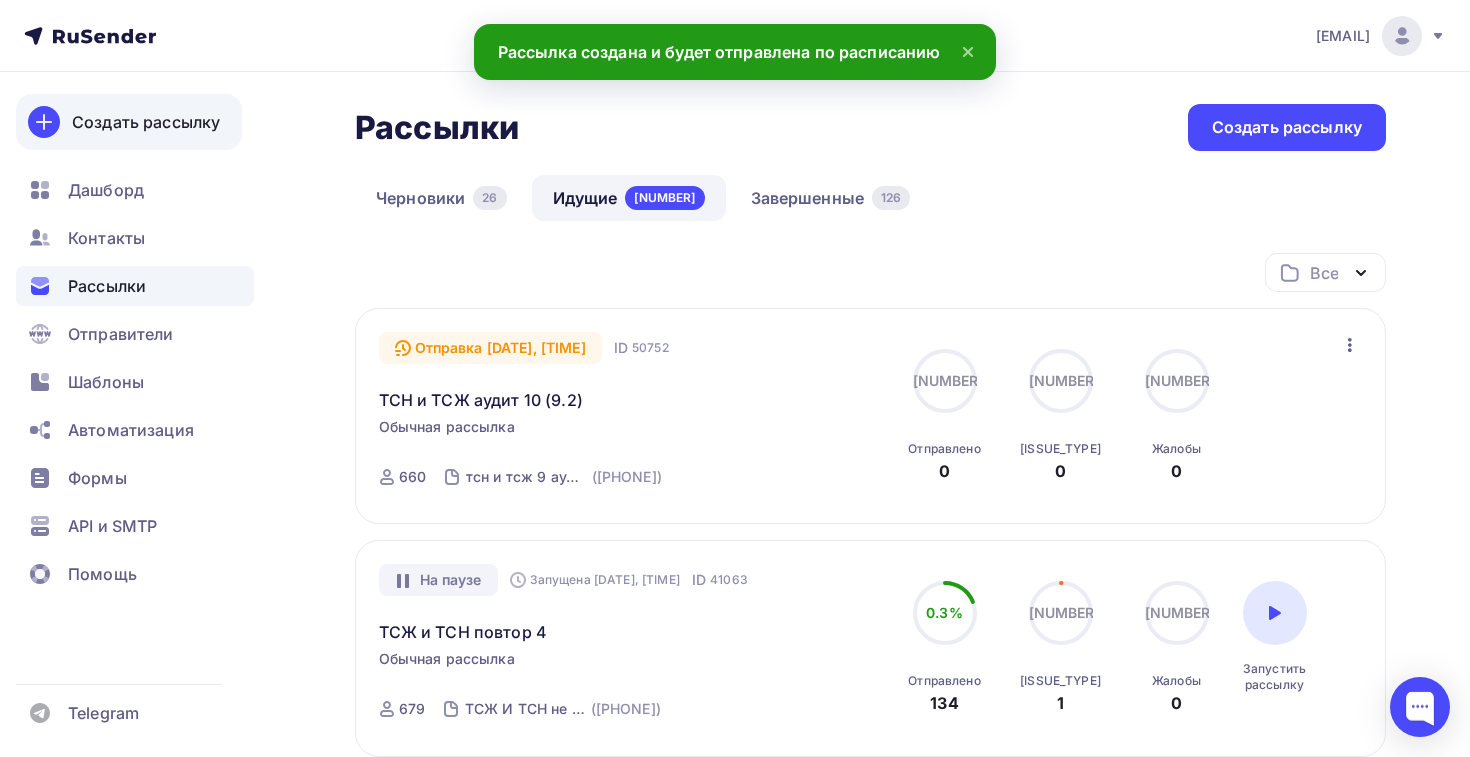 click on "Создать рассылку" at bounding box center [146, 122] 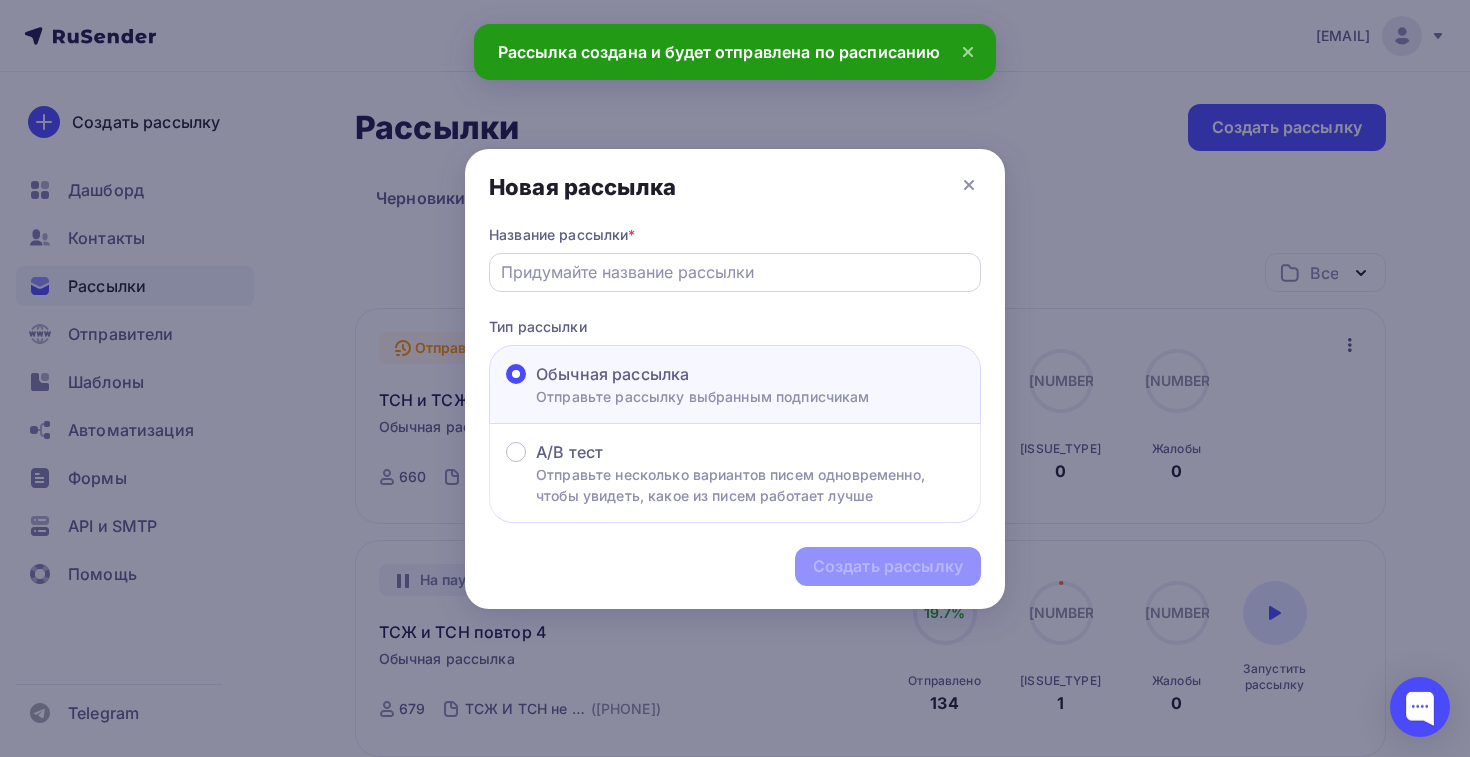 click at bounding box center (735, 272) 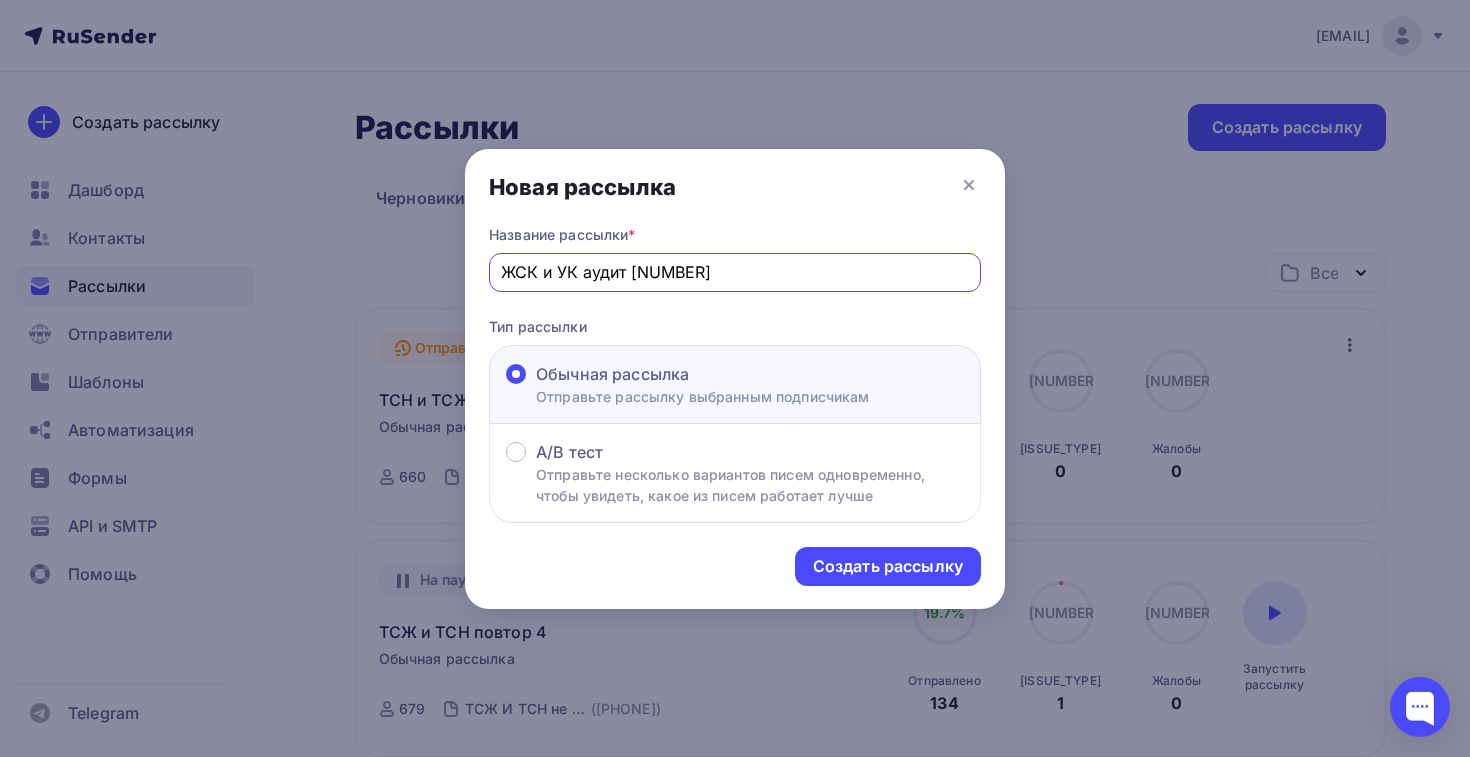 type on "ЖСК и УК аудит [NUMBER]" 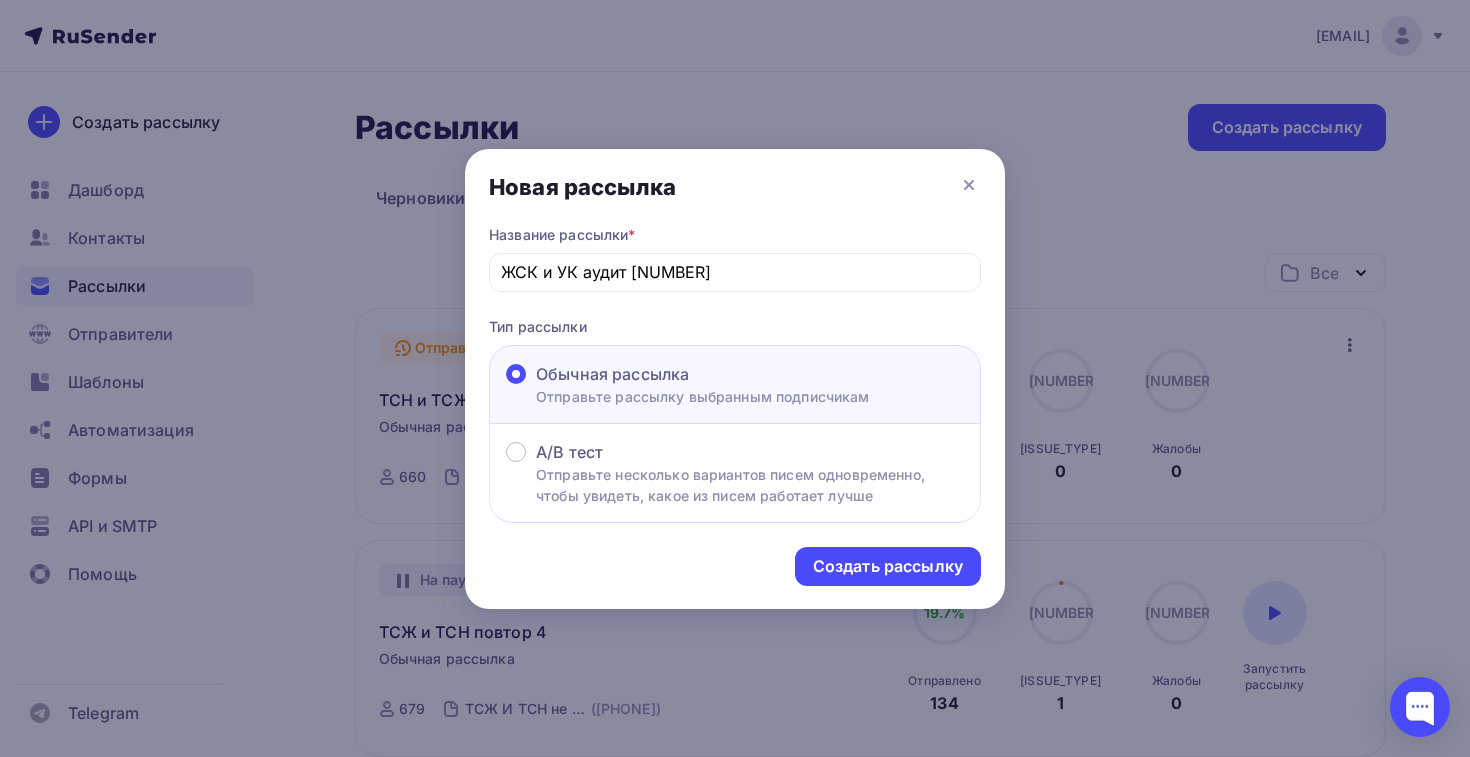click on "Создать рассылку" at bounding box center (735, 566) 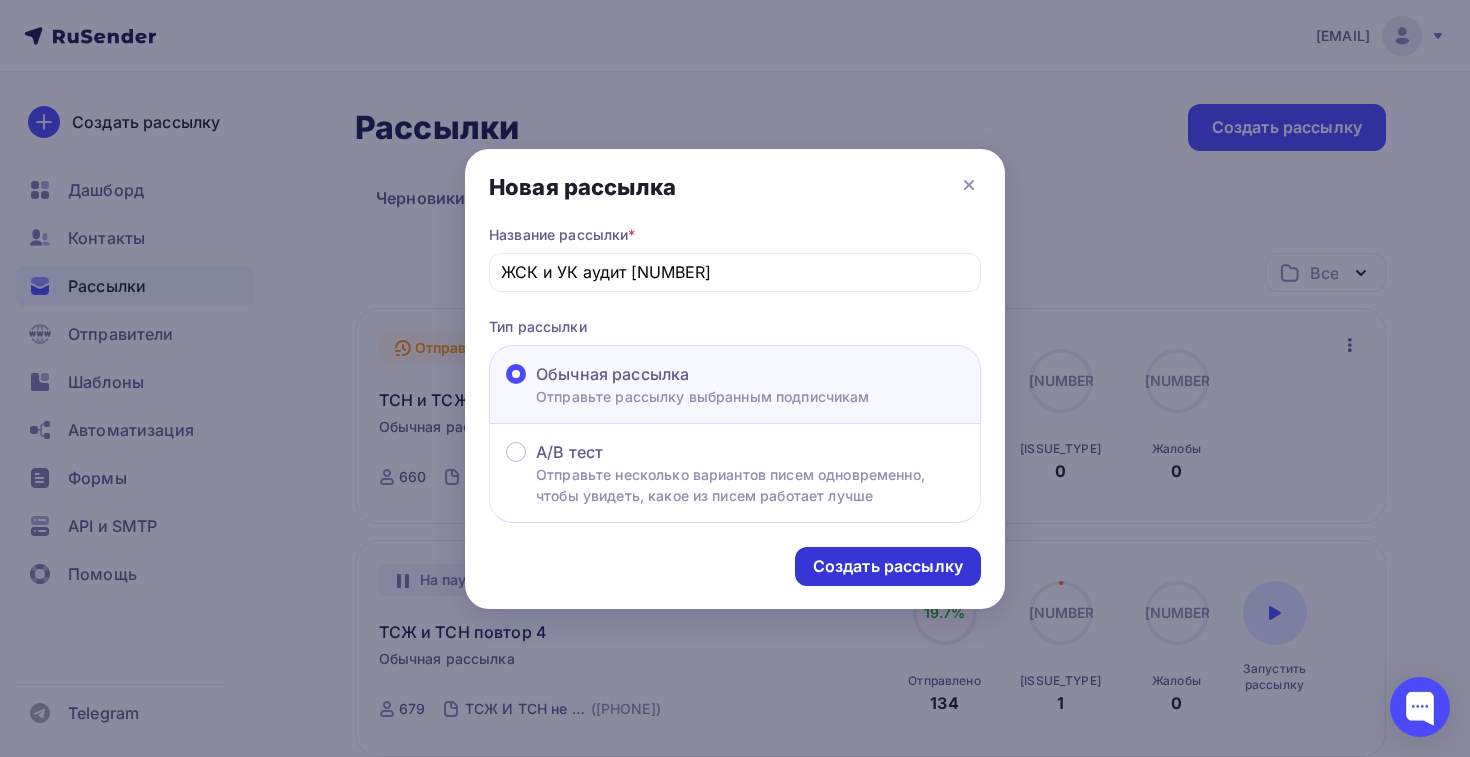 click on "Создать рассылку" at bounding box center [888, 566] 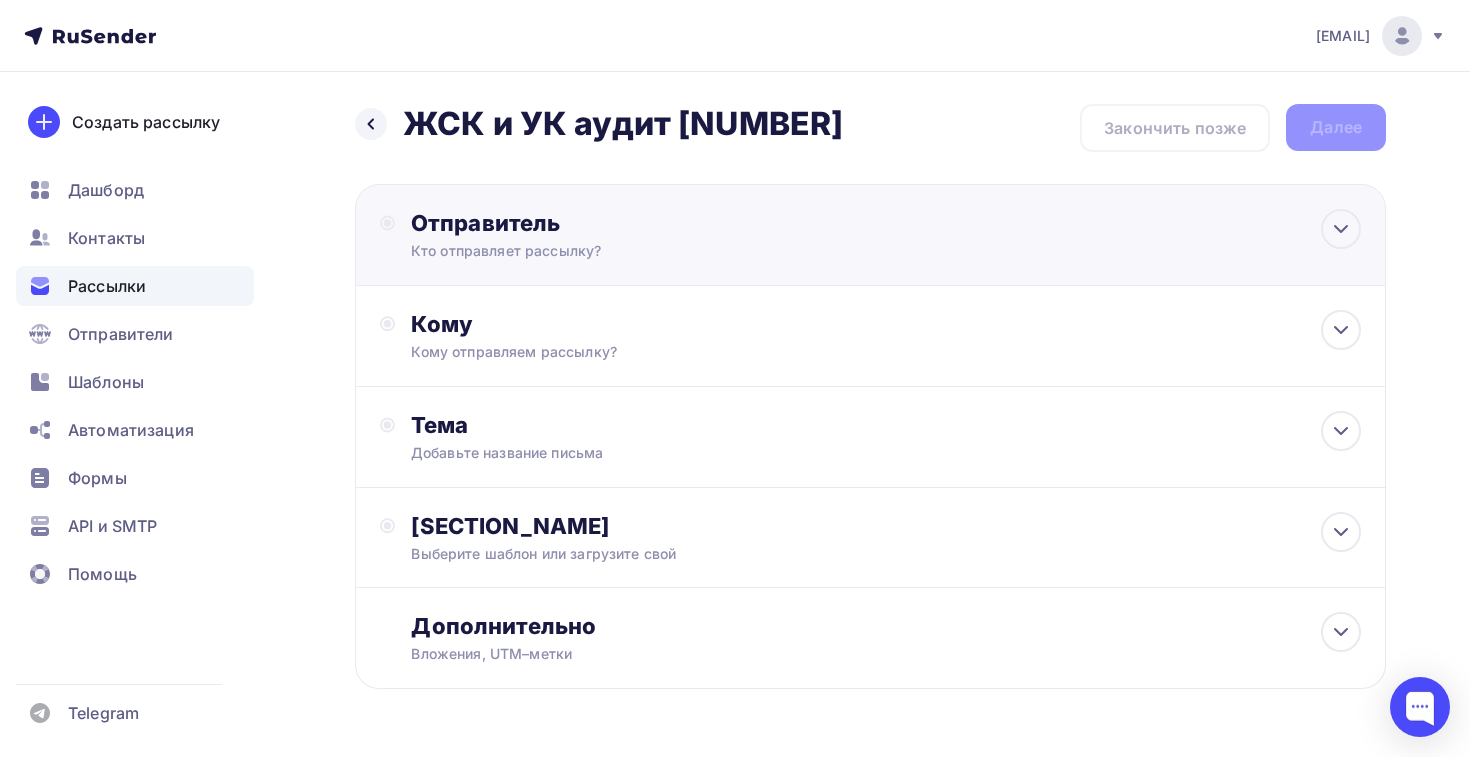 click on "Отправитель
Кто отправляет рассылку?
Email  *
[EMAIL]
[EMAIL]           [EMAIL]           [EMAIL]           [EMAIL]           [EMAIL]           [EMAIL]           [EMAIL]           [EMAIL]           [EMAIL]           [EMAIL]           [EMAIL]           [EMAIL]           [EMAIL]           [EMAIL]           [EMAIL]               Добавить отправителя
Рекомендуем  добавить почту на домене , чтобы рассылка не попала в «Спам»
Имя                 Сохранить
[TIME]" at bounding box center [870, 235] 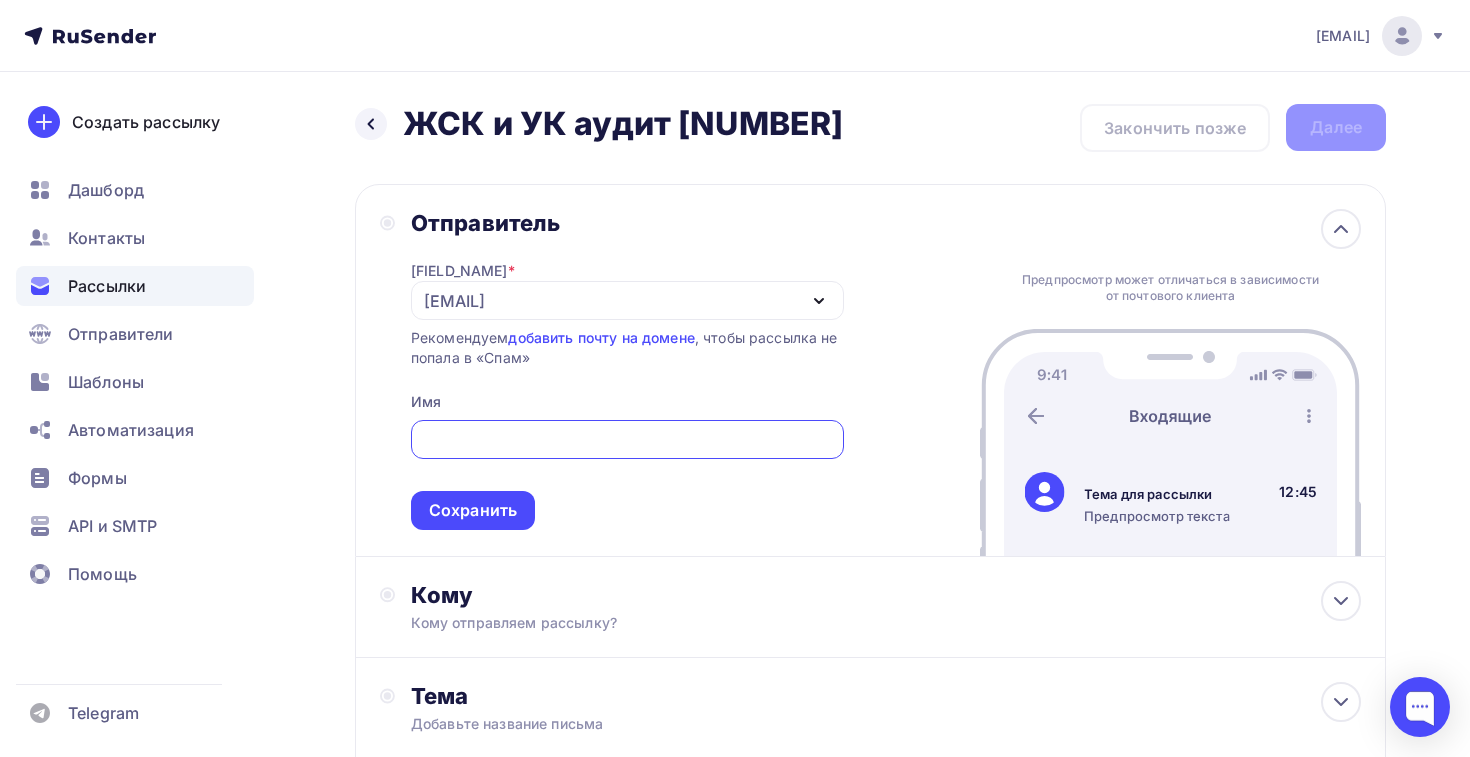 scroll, scrollTop: 0, scrollLeft: 0, axis: both 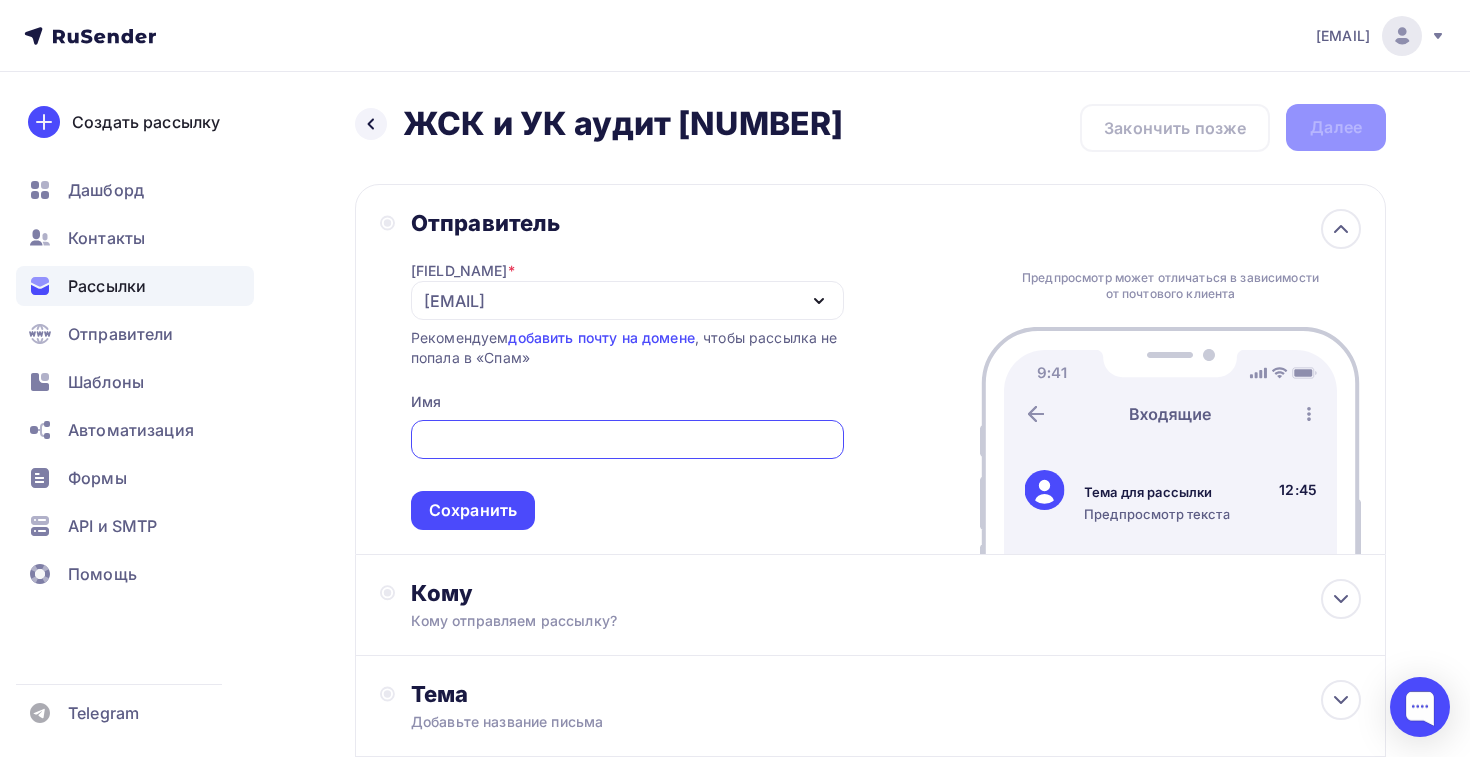 click on "[EMAIL]" at bounding box center (454, 301) 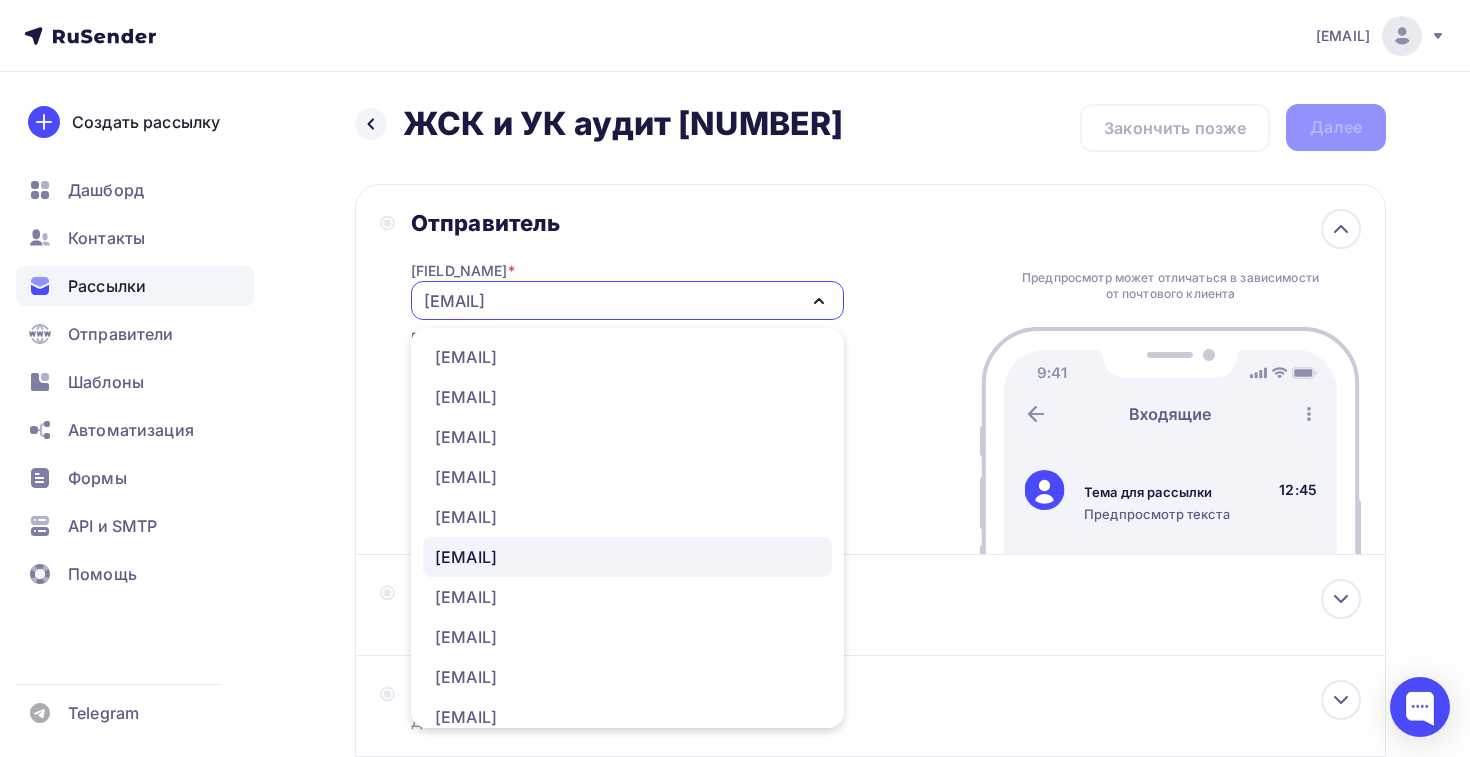 scroll, scrollTop: 341, scrollLeft: 0, axis: vertical 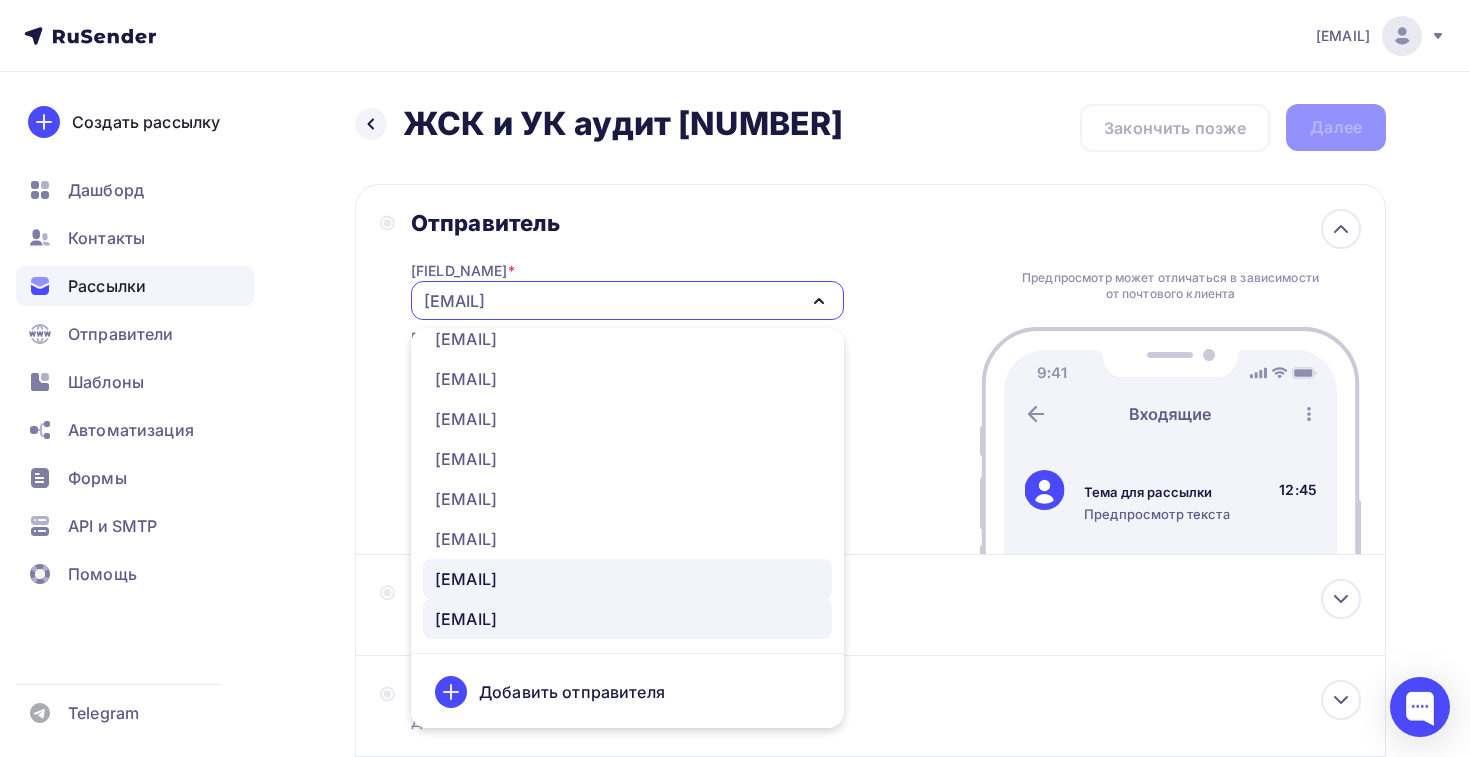 click on "[EMAIL]" at bounding box center (466, 579) 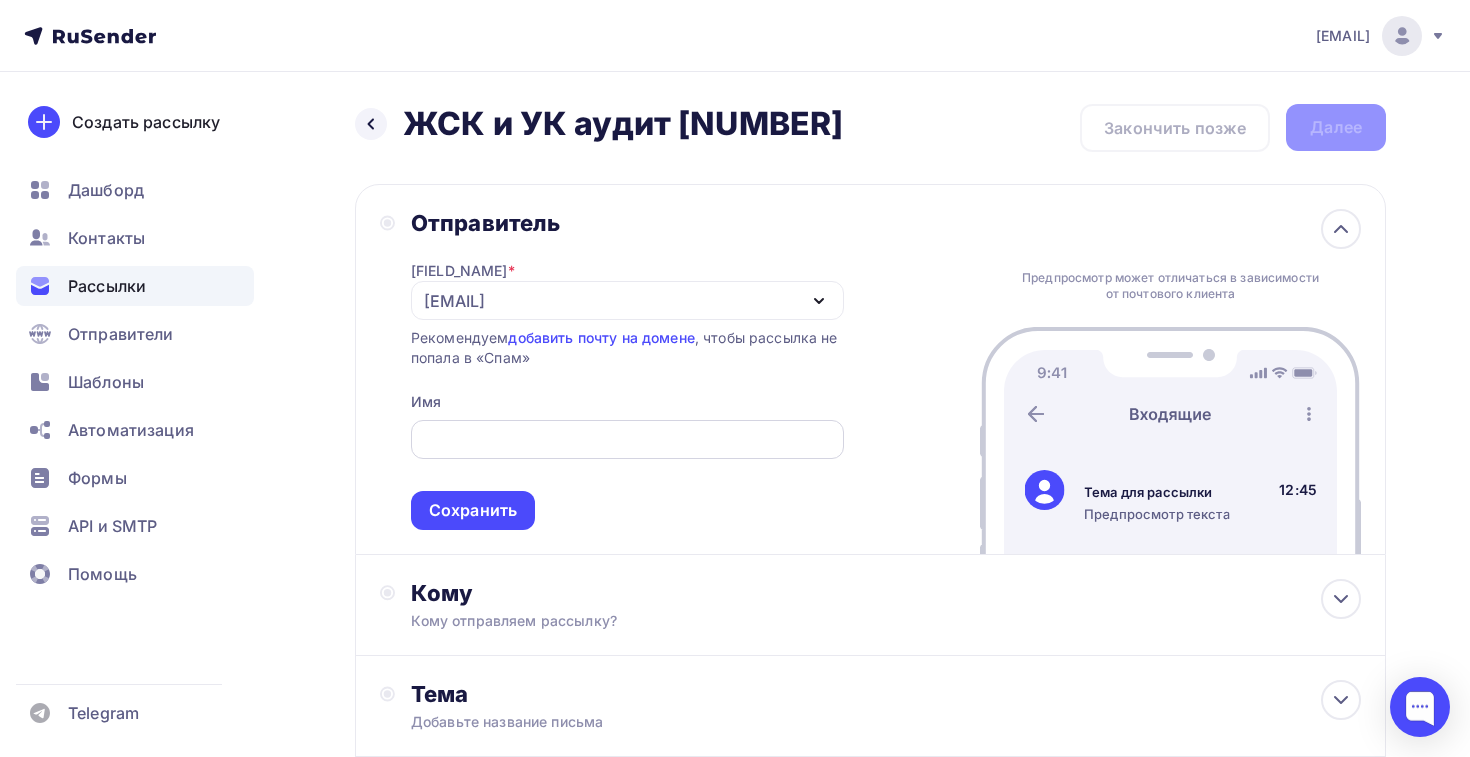 click at bounding box center [627, 440] 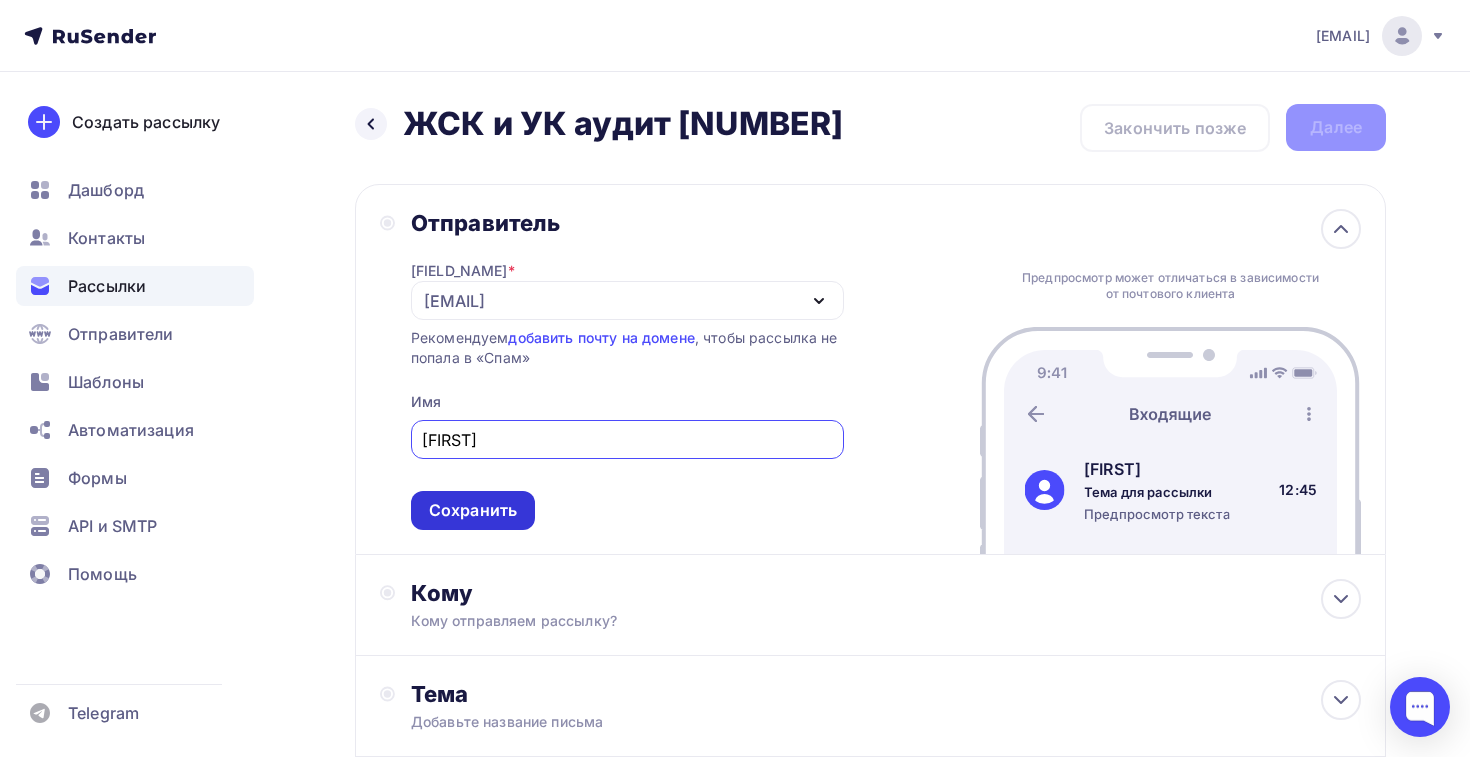 type on "[FIRST]" 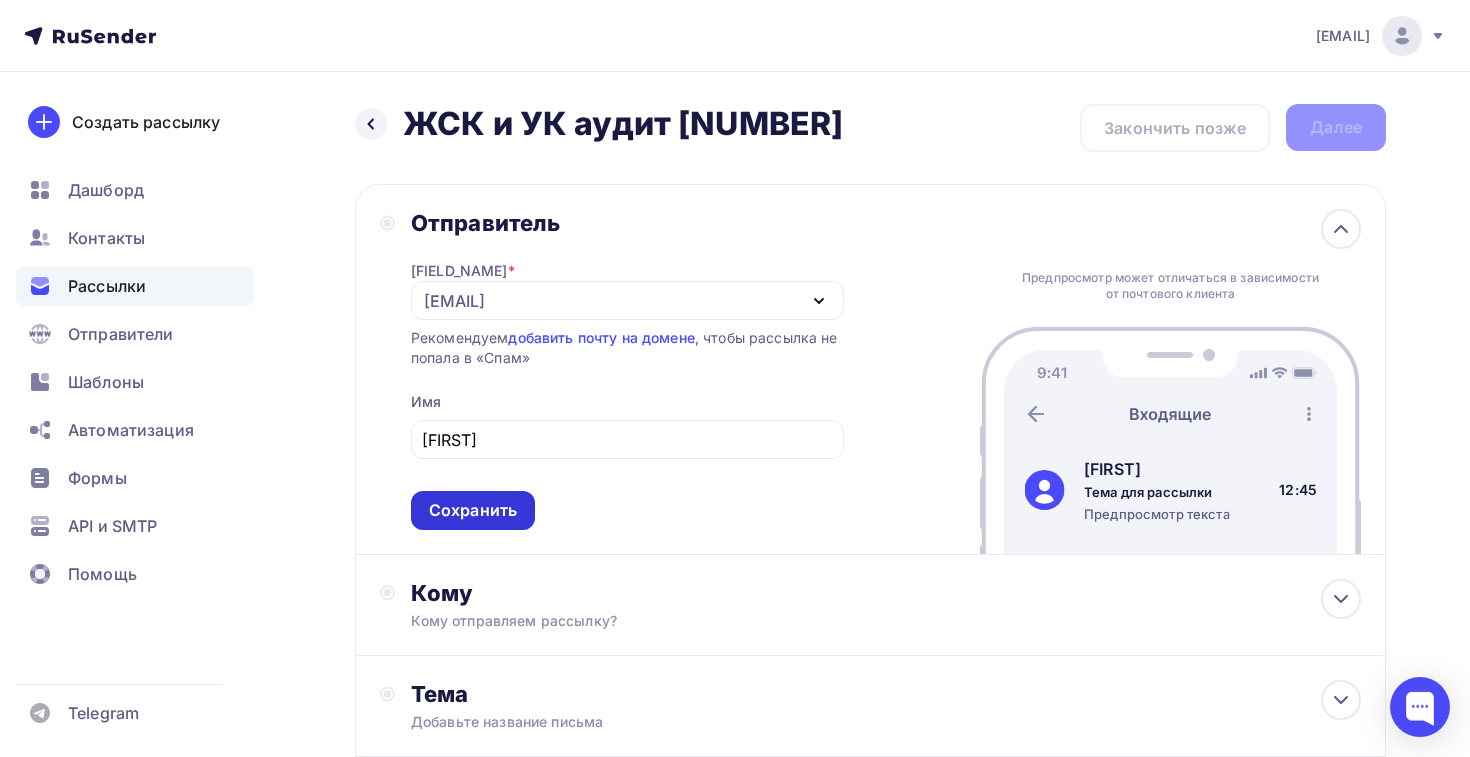 click on "Сохранить" at bounding box center [473, 510] 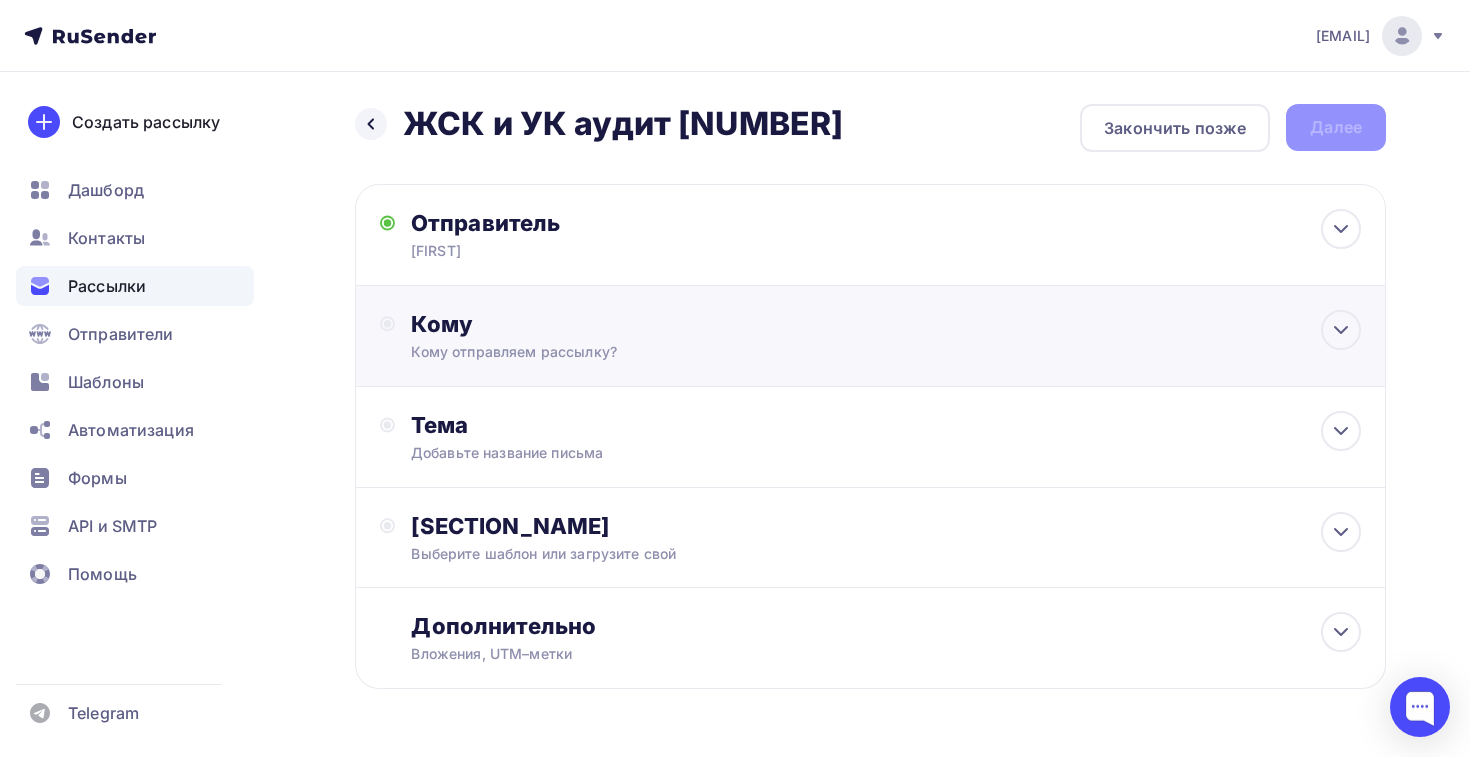 click on "Кому
Кому отправляем рассылку?
Списки получателей
Выберите список
Все списки
id
ЖСК и УК аудит 10
([NUMBER])
[ID]
жск и ук 9 аудит
([NUMBER])
[ID]
тсн и тсж 9 аудит
([NUMBER])
[ID]
ЖСК и УК аудит 8
([NUMBER])
[ID]
ТСН и ТСЖ аудит 8
([NUMBER])
[ID]
жск и ук аудит 7
([NUMBER])
[ID]" at bounding box center [870, 336] 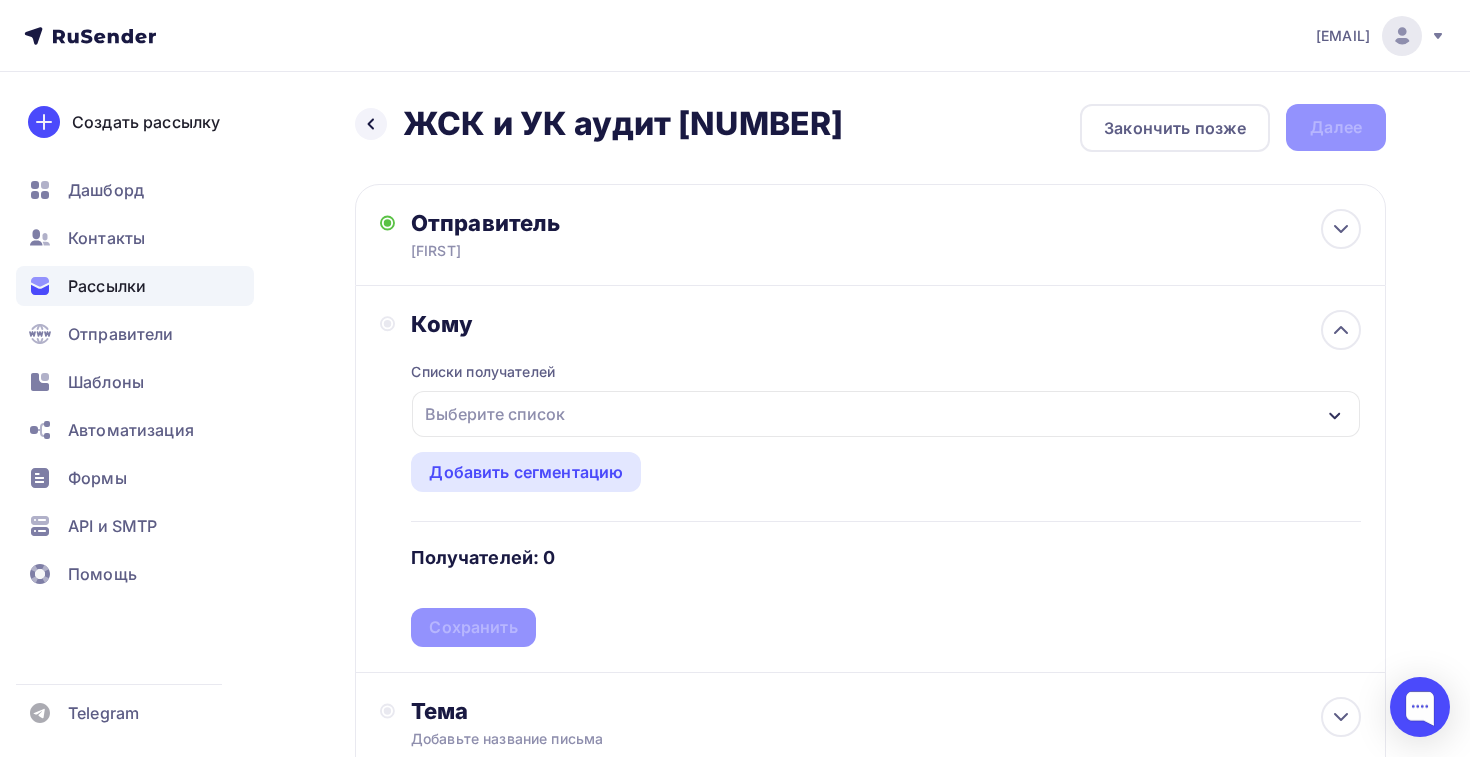 click on "Выберите список" at bounding box center (495, 414) 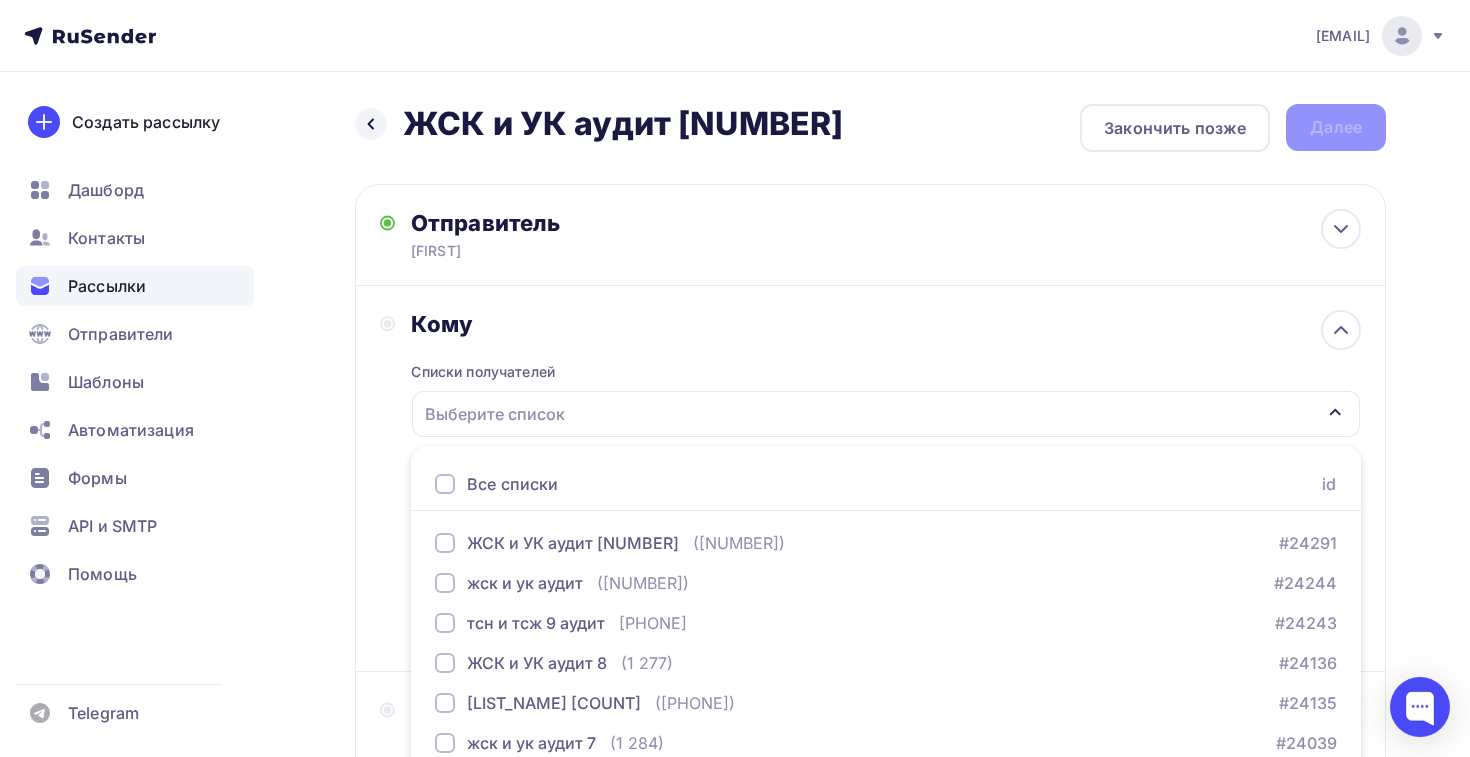 scroll, scrollTop: 208, scrollLeft: 0, axis: vertical 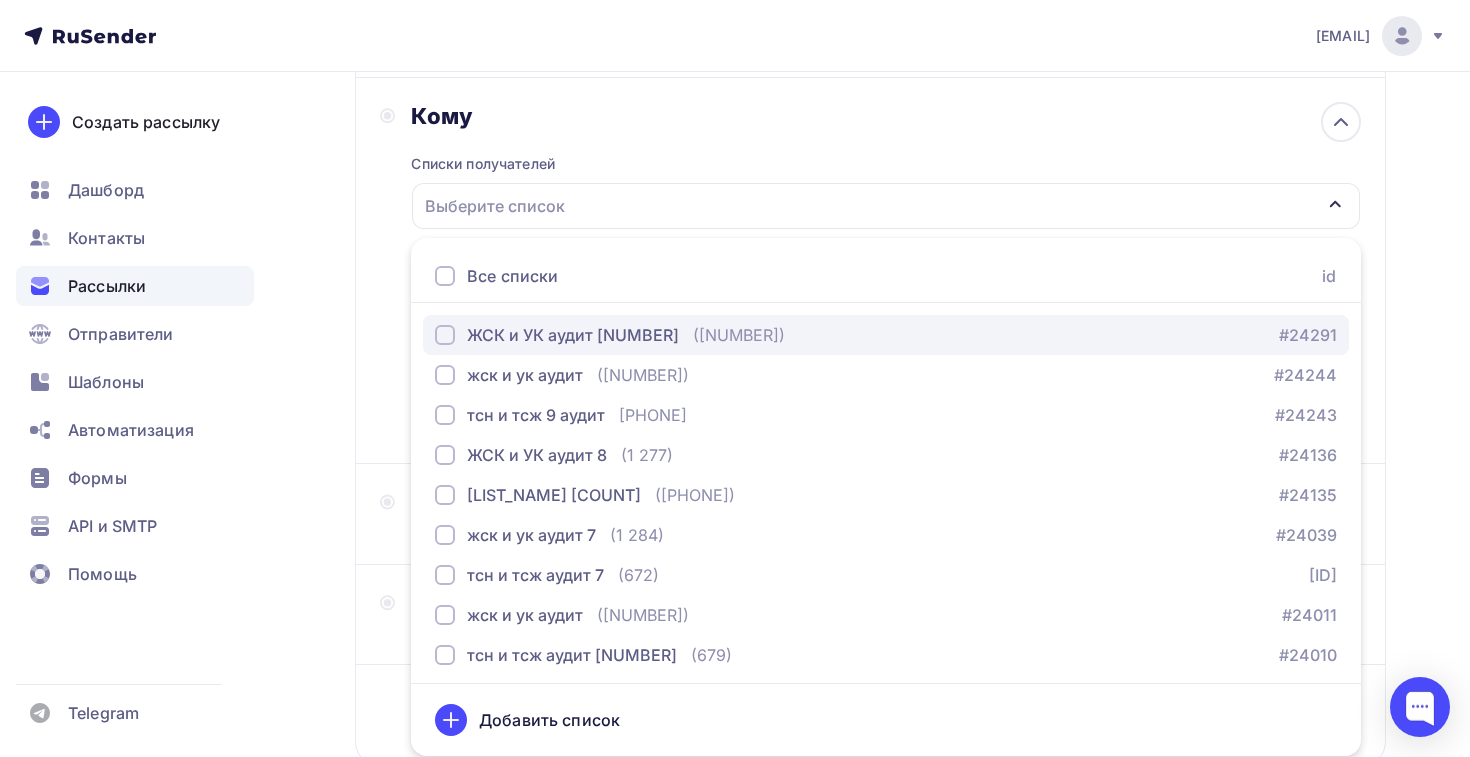 click on "ЖСК и УК аудит [NUMBER]" at bounding box center (573, 335) 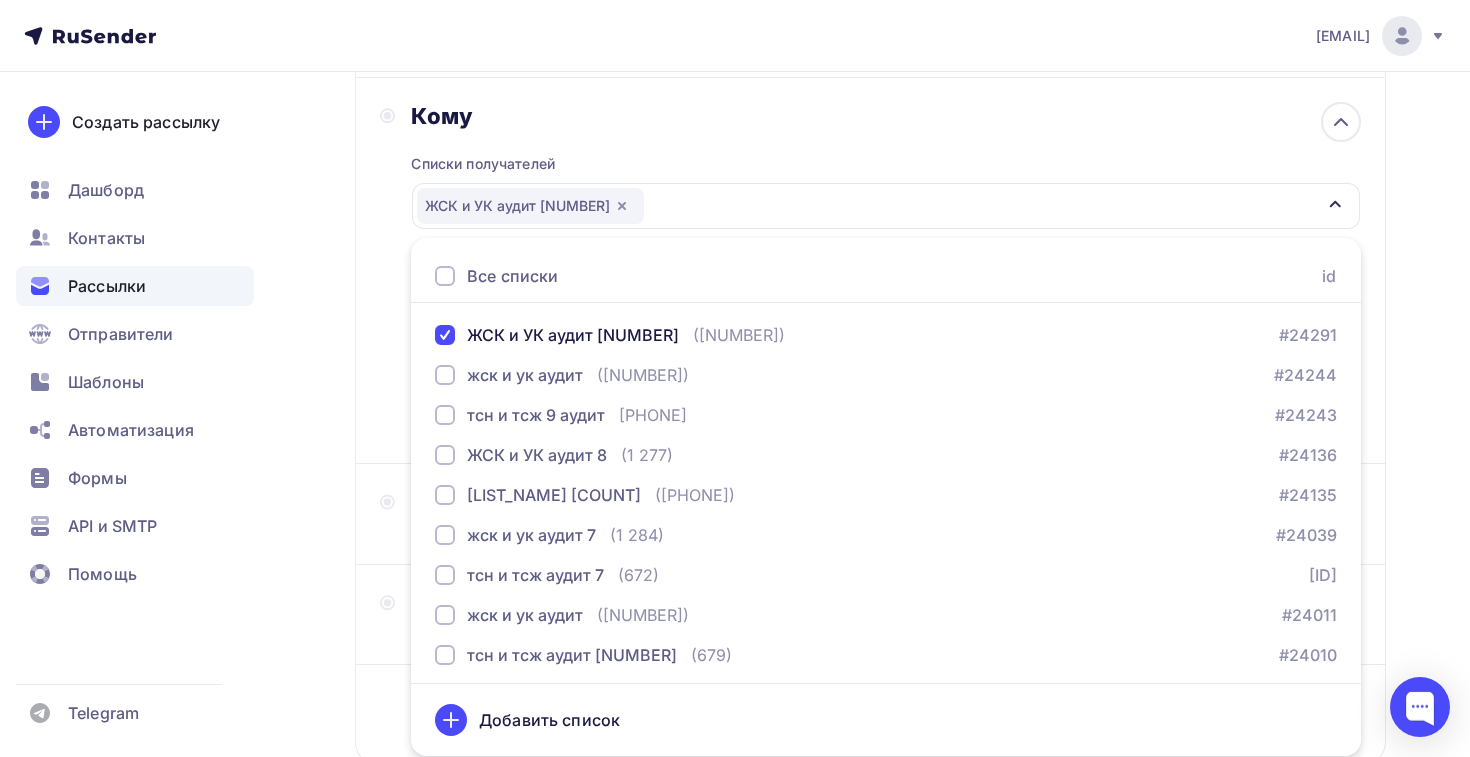 click on "Кому
Списки получателей
[NAME] [NUMBER]
Все списки
id
[NAME] [NUMBER]
([PHONE])
[ID]
[NAME] [NUMBER]
([PHONE])
[ID]
[NAME] [NUMBER]
([PHONE])
[ID]
[NAME] [NUMBER]
([PHONE])
[ID]
[NAME] [NUMBER]
([PHONE])
[ID]
[NAME] [NUMBER]
([PHONE])
[ID]
[NAME] [NUMBER]
([PHONE])" at bounding box center [612, 27] 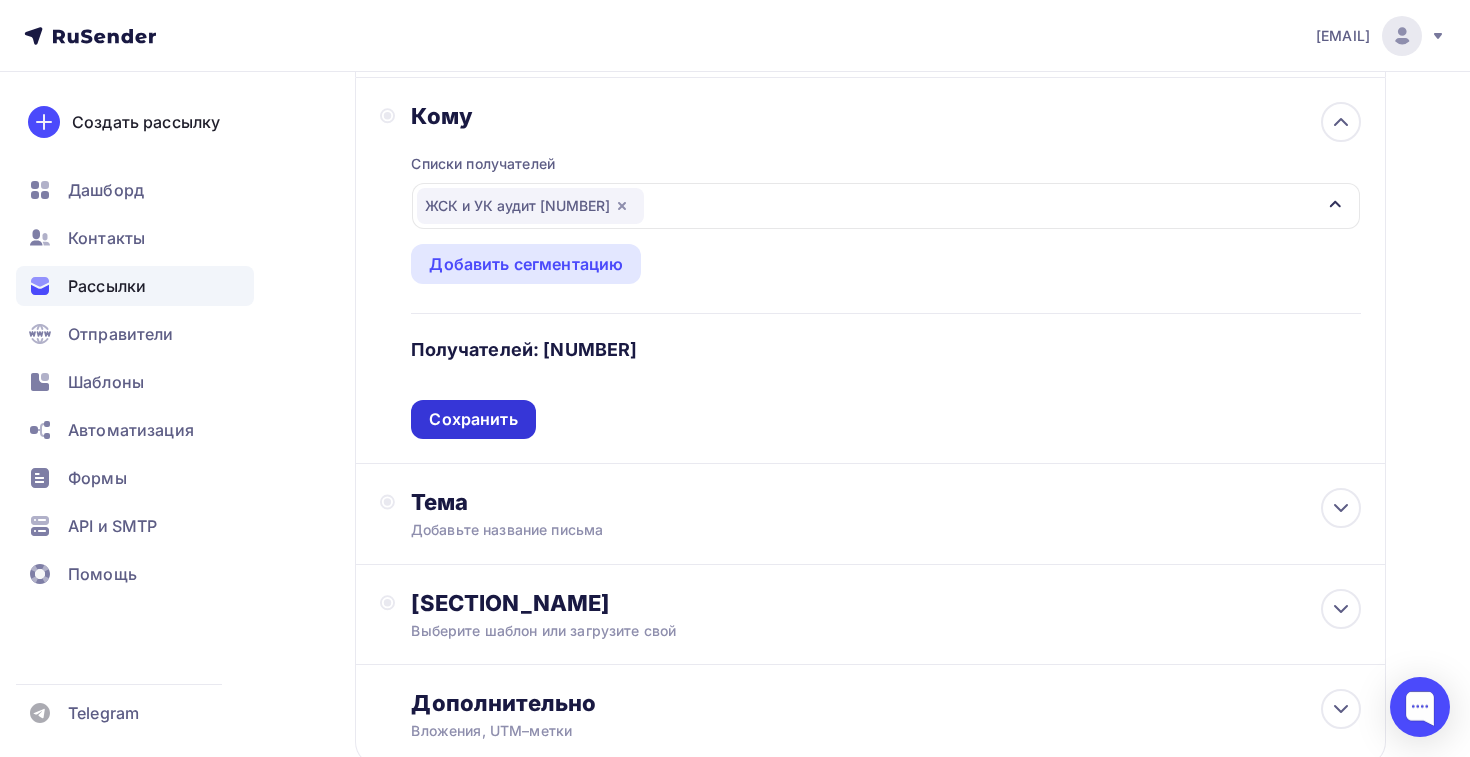 click on "Сохранить" at bounding box center (473, 419) 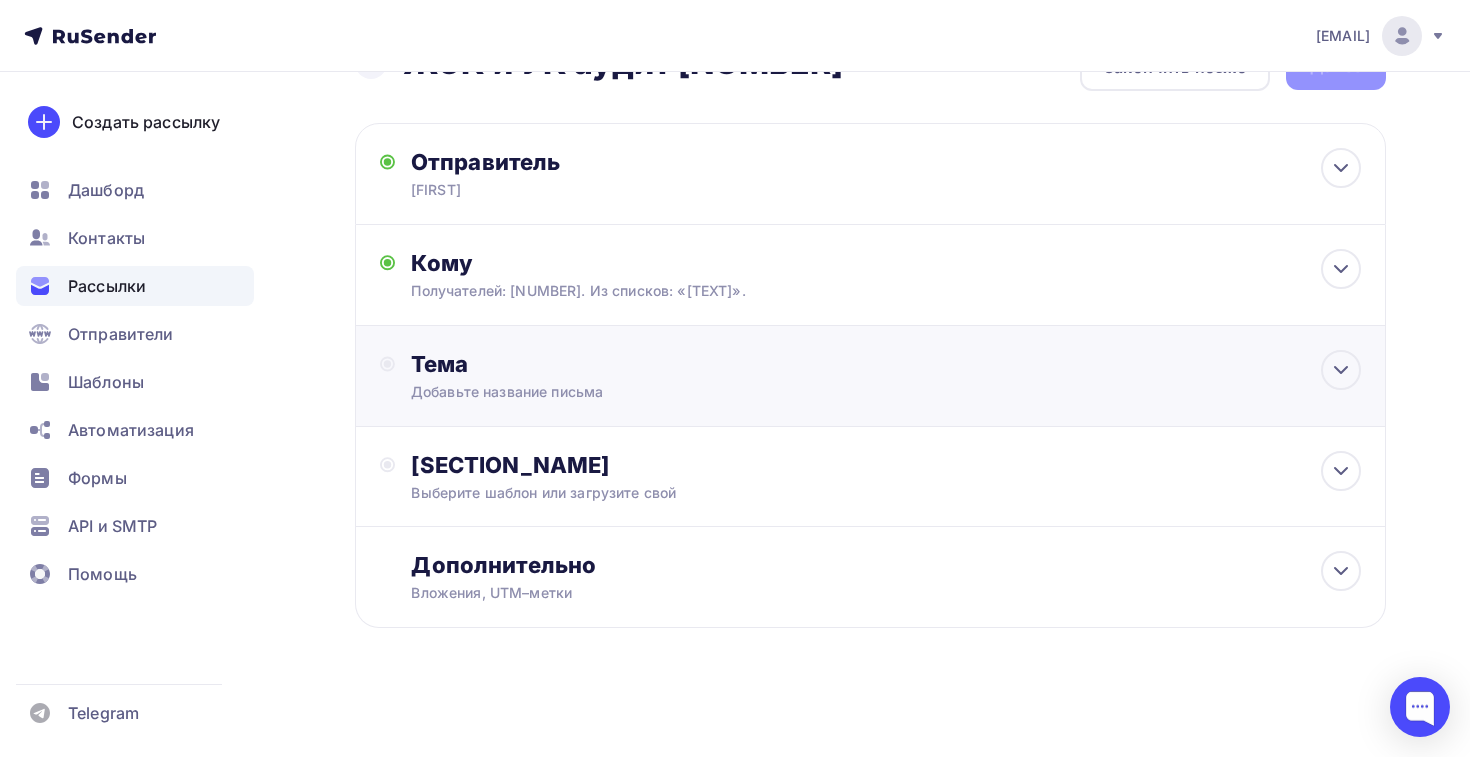 click on "Тема
Добавьте название письма
Тема  *
Рекомендуем использовать не более 150 символов
Предпредер               Сохранить
Предпросмотр может отличаться  в зависимости от почтового клиента
[NAME]
Тема для рассылки
Предпросмотр текста
[TIME]" at bounding box center (870, 376) 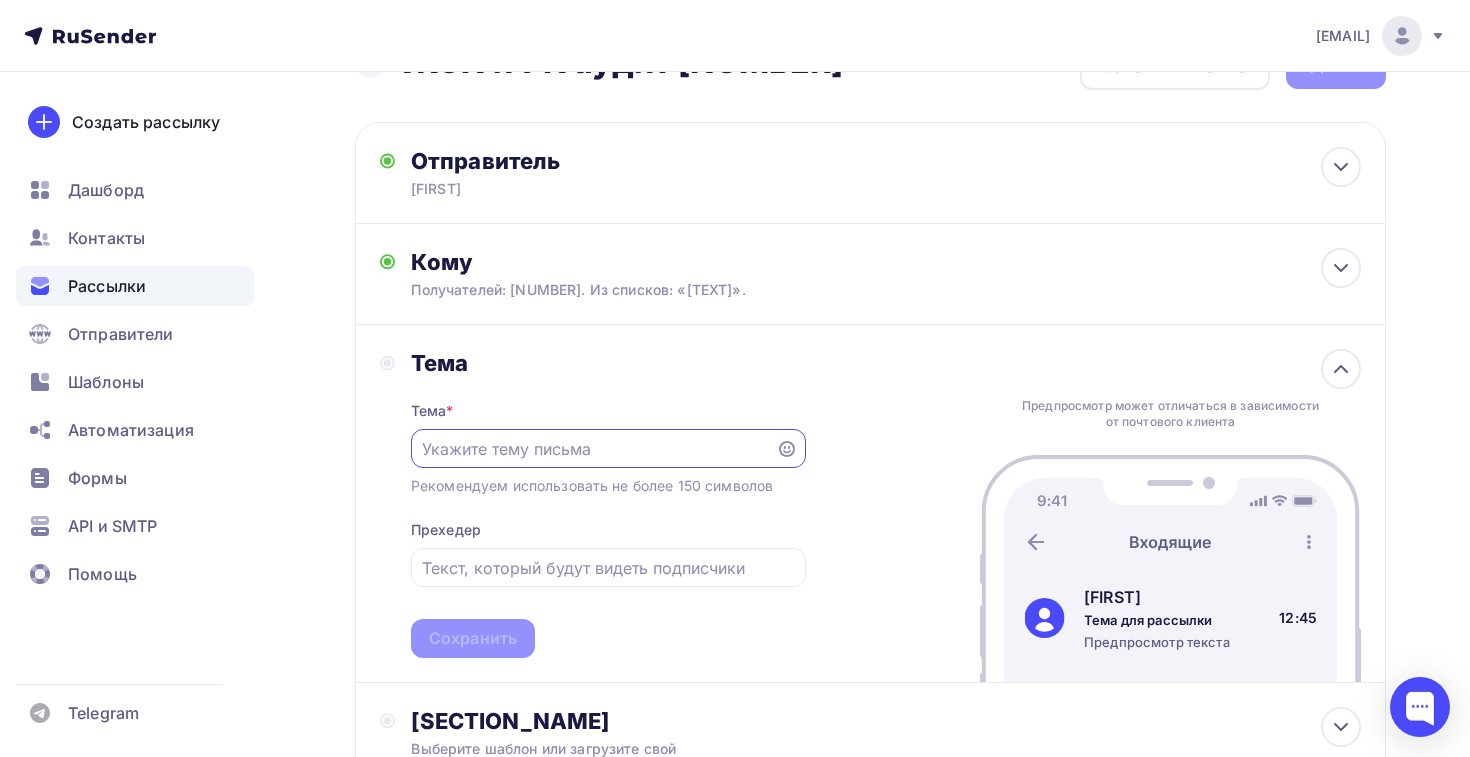 scroll, scrollTop: 0, scrollLeft: 0, axis: both 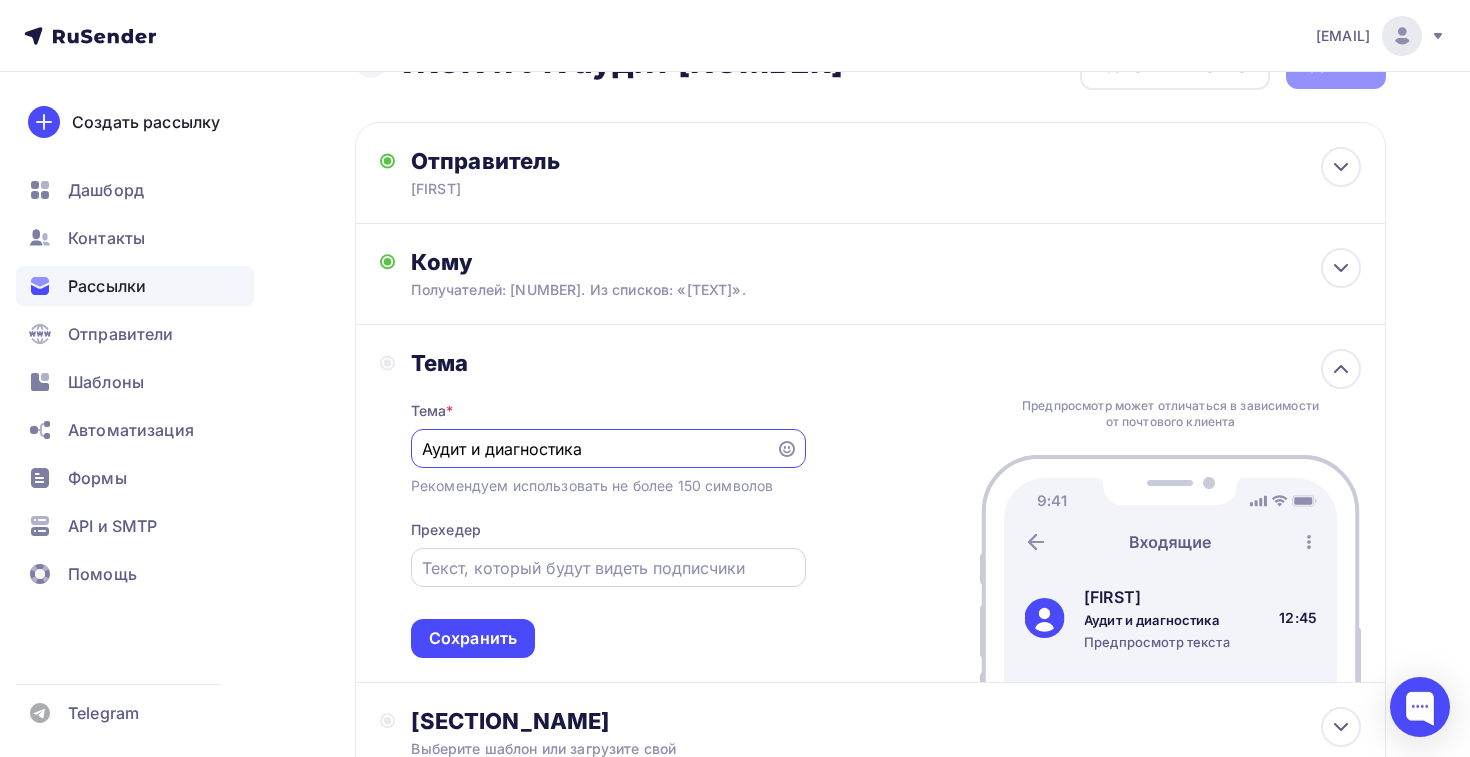 type on "Аудит и диагностика" 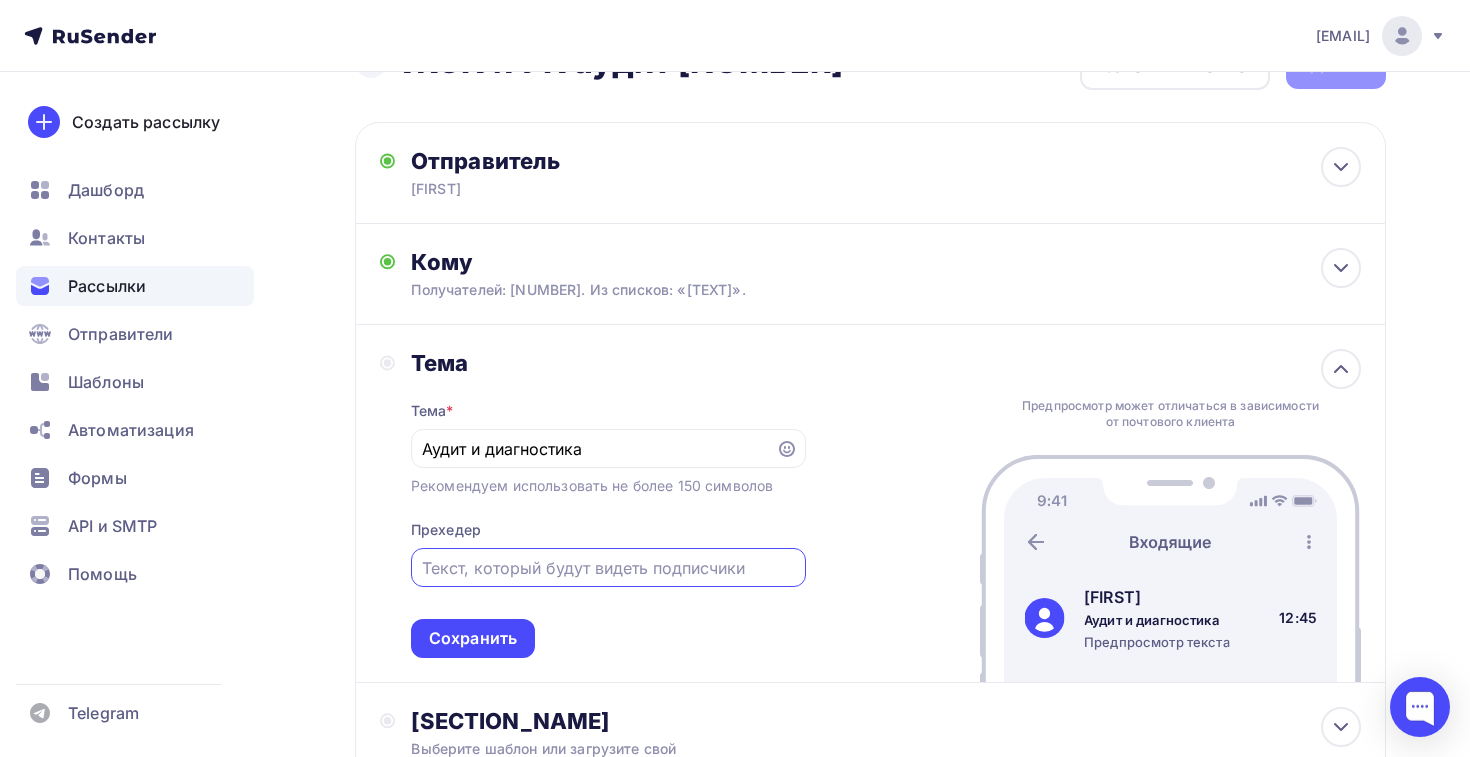 paste on "Защитите себя от штрафов и проверок со стороны надзорных органов" 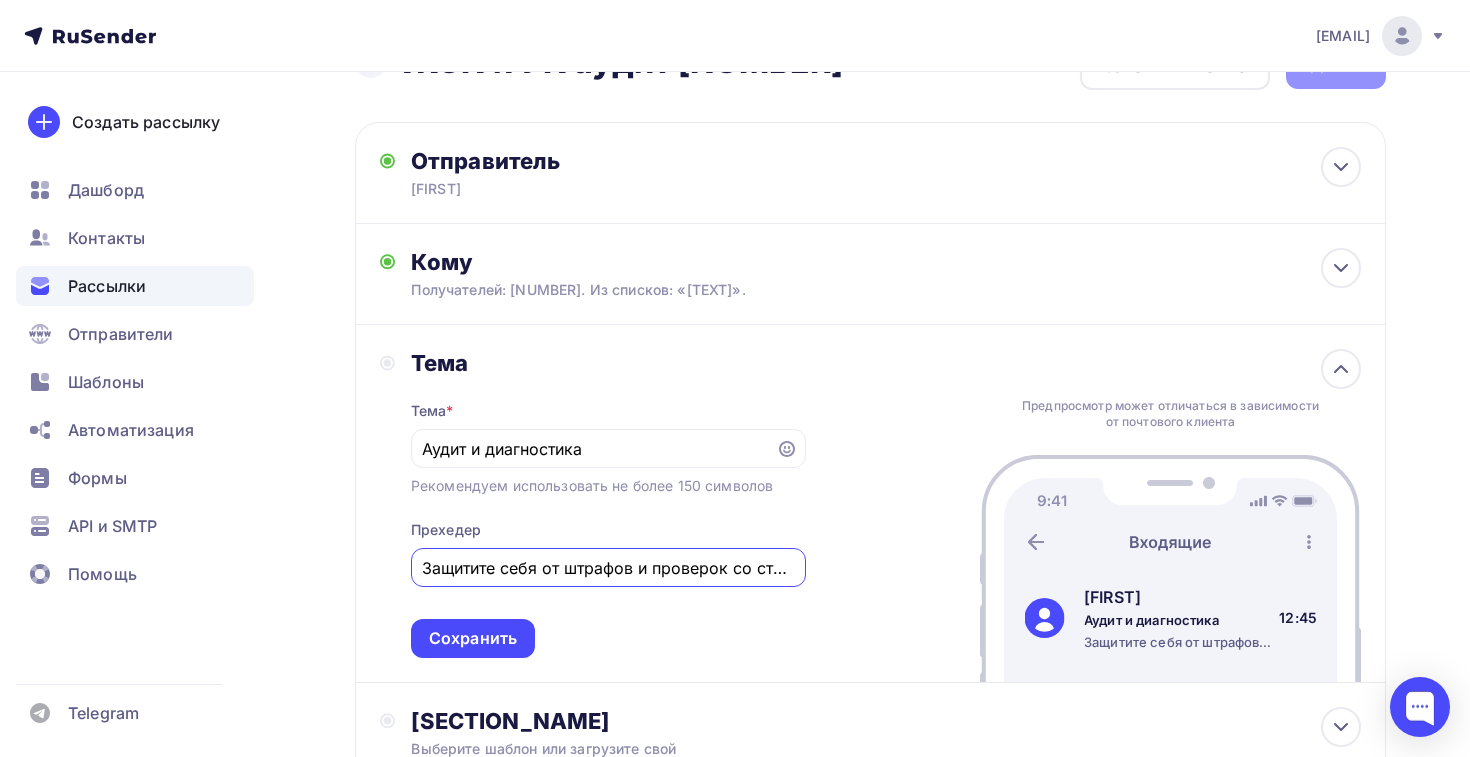scroll, scrollTop: 0, scrollLeft: 186, axis: horizontal 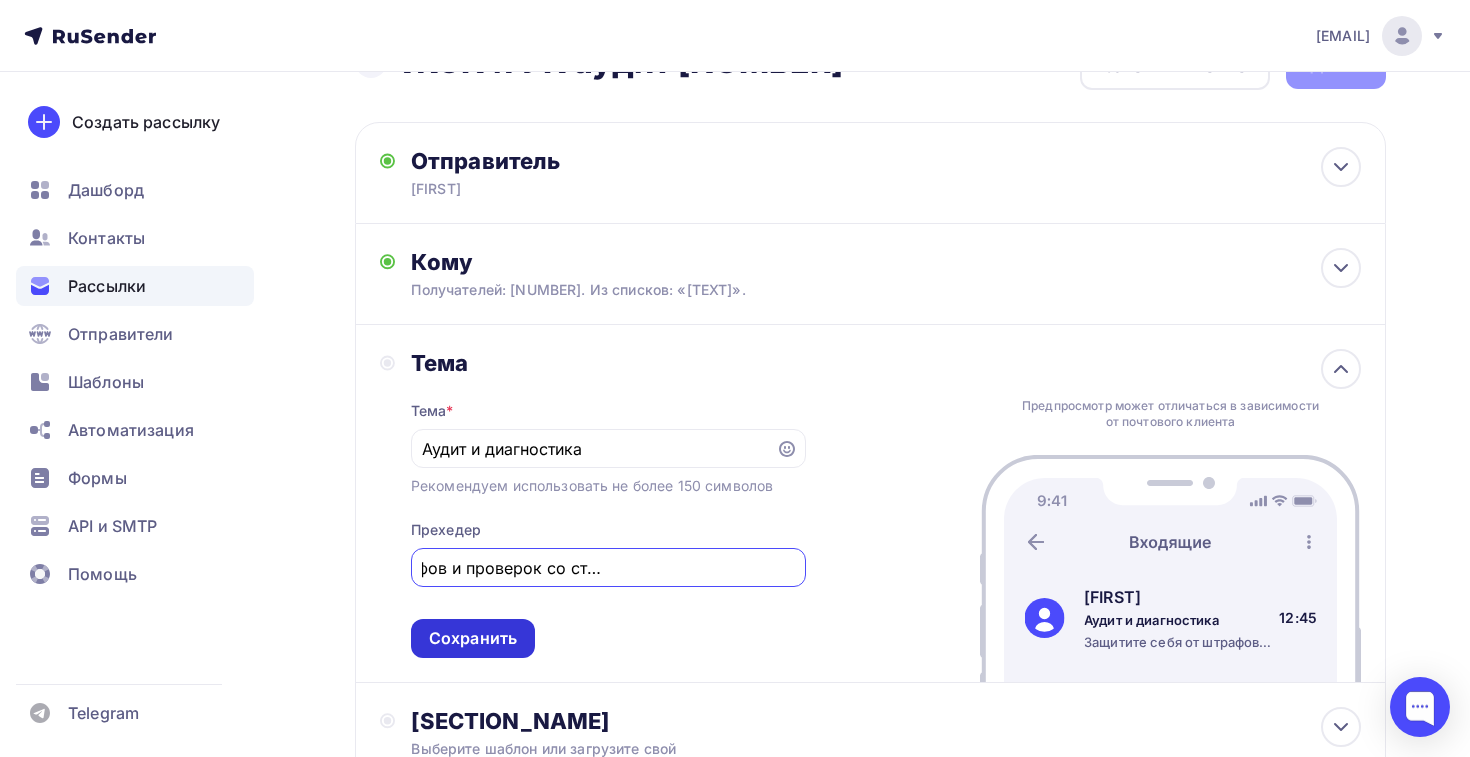 type on "Защитите себя от штрафов и проверок со стороны надзорных органов" 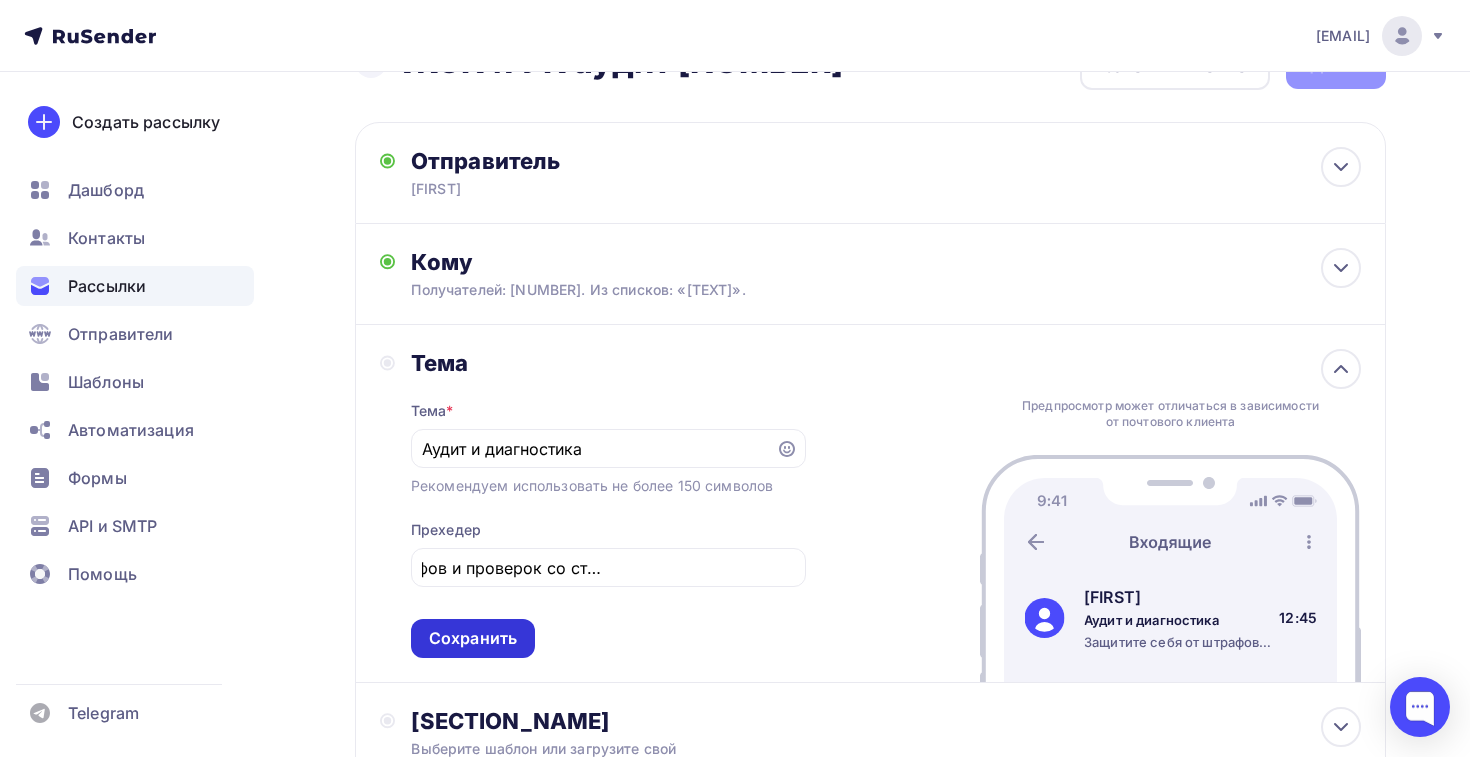 scroll, scrollTop: 0, scrollLeft: 0, axis: both 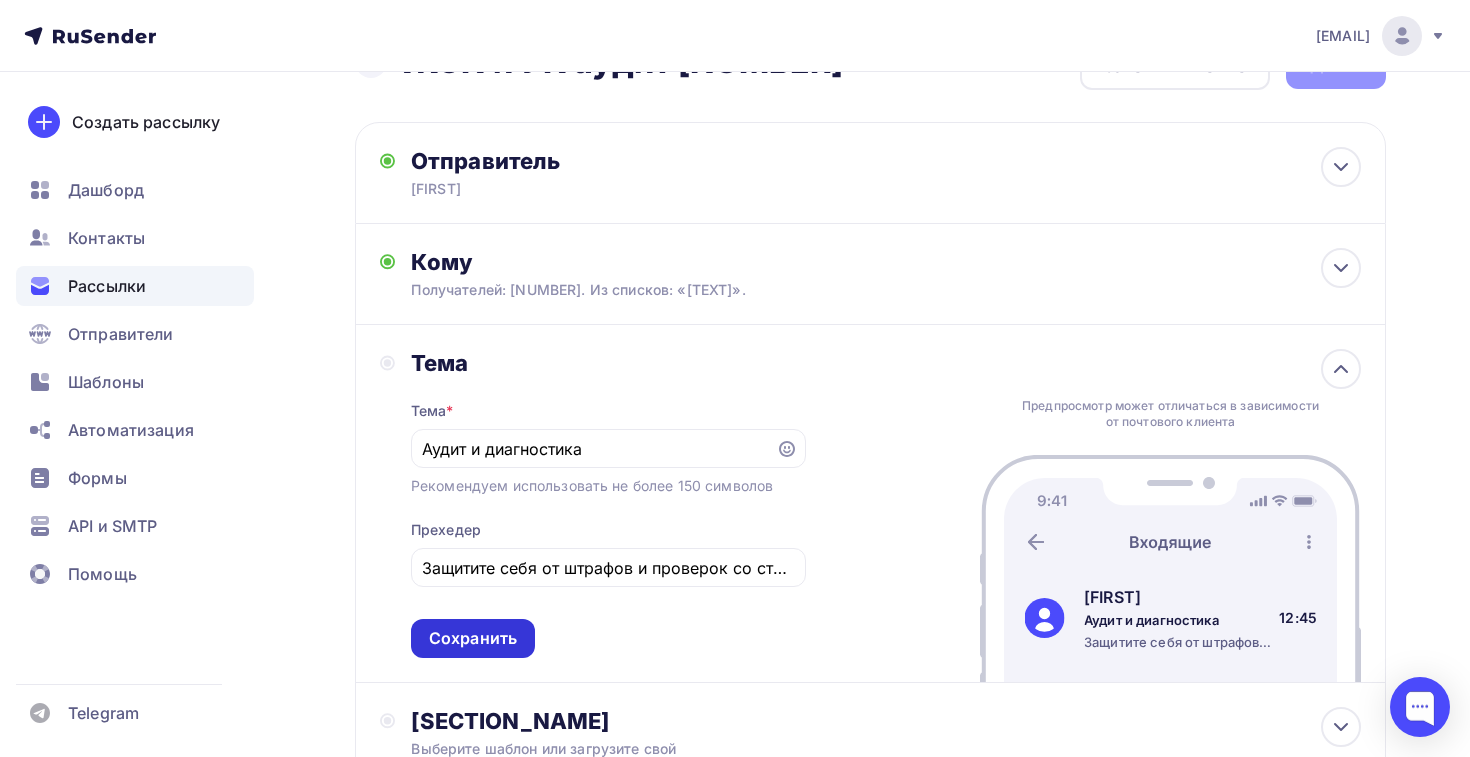 click on "Сохранить" at bounding box center [473, 638] 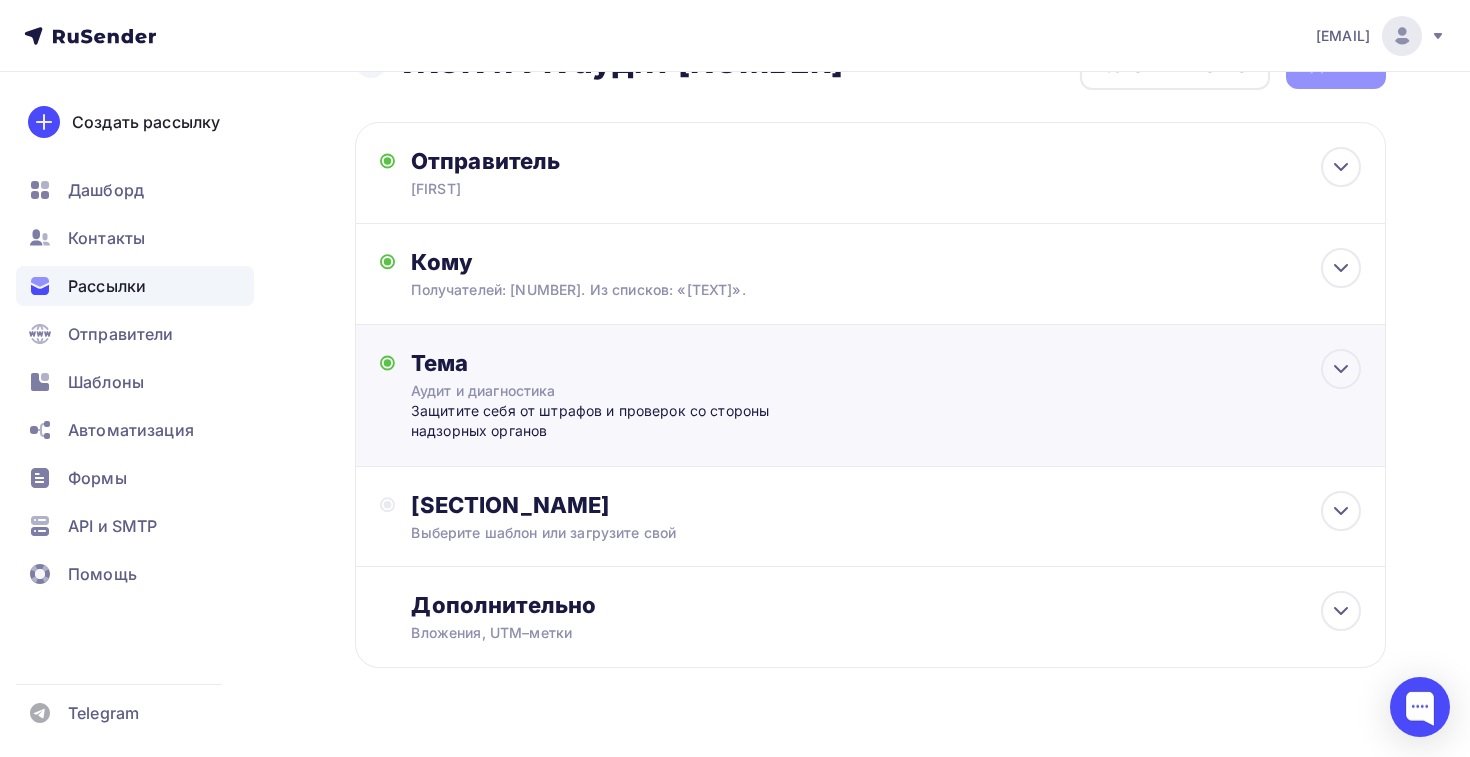 click on "Защитите себя от штрафов и проверок со стороны надзорных органов" at bounding box center [608, 421] 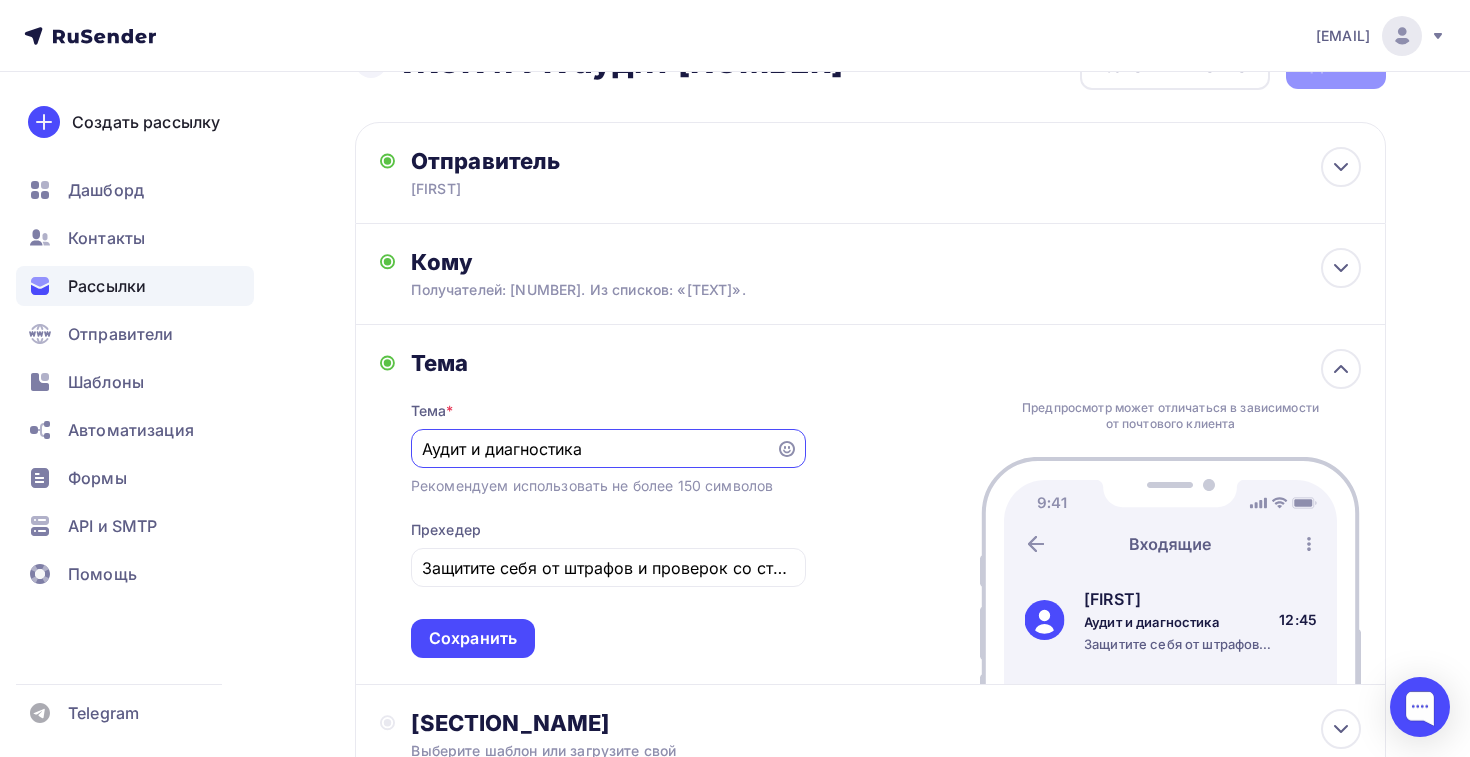 scroll, scrollTop: 0, scrollLeft: 0, axis: both 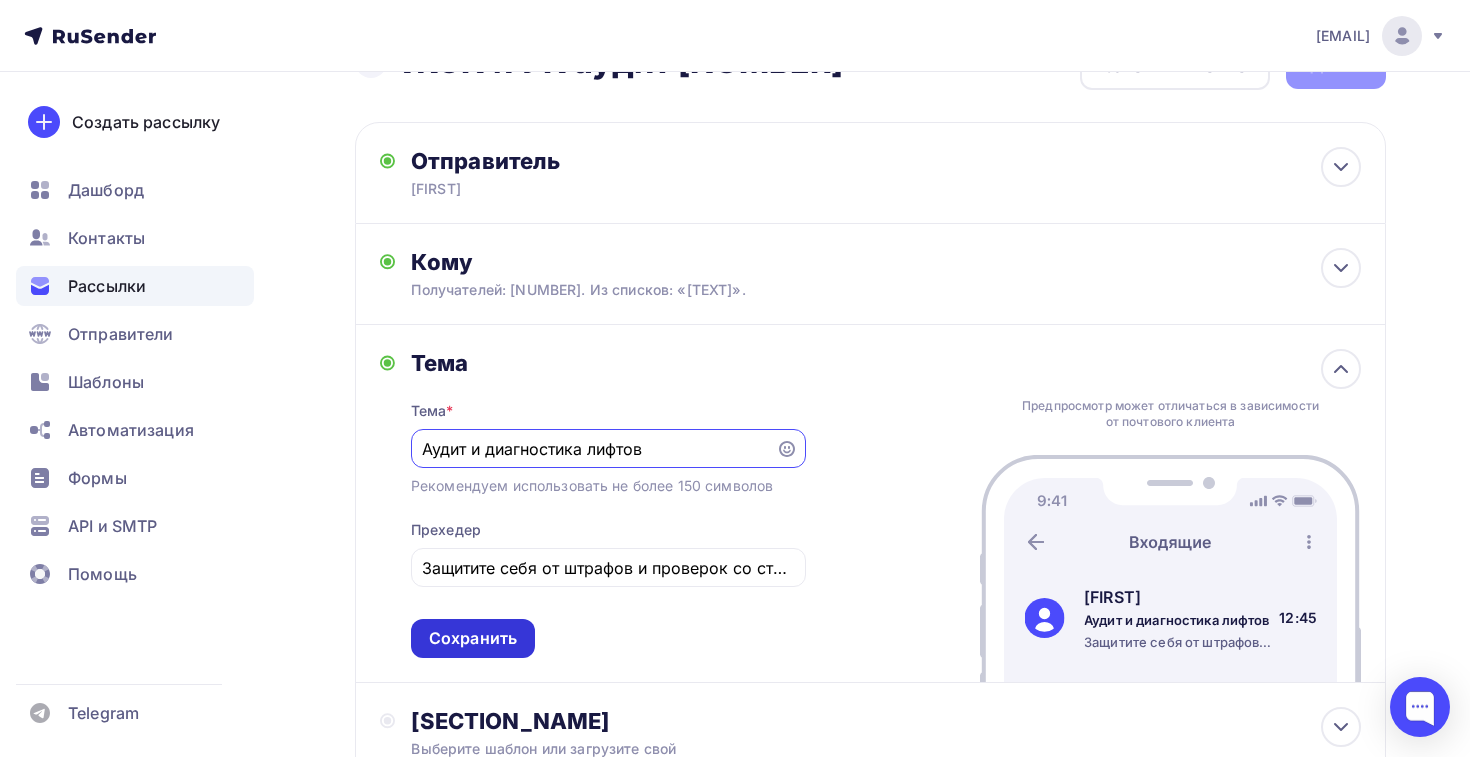 type on "Аудит и диагностика лифтов" 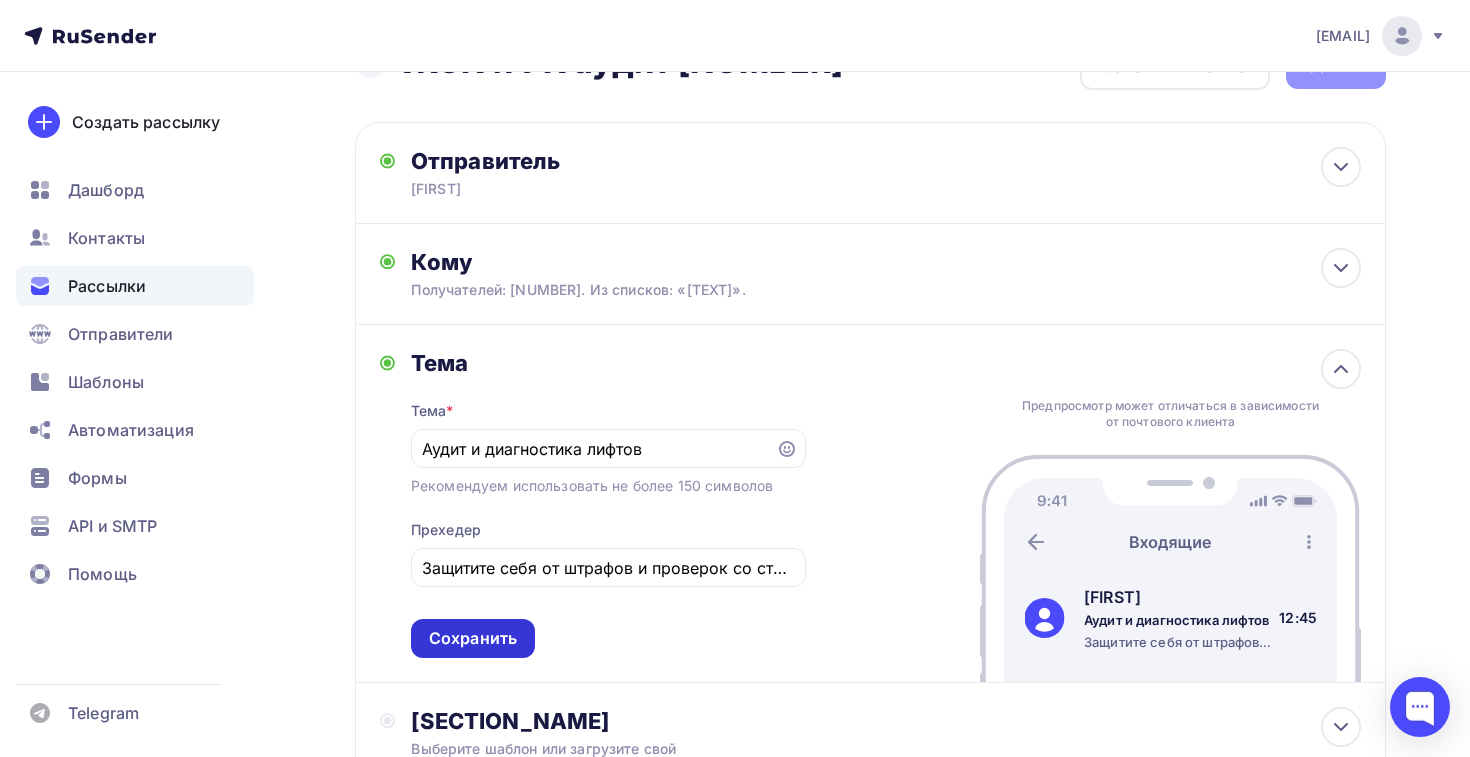 click on "Сохранить" at bounding box center (473, 638) 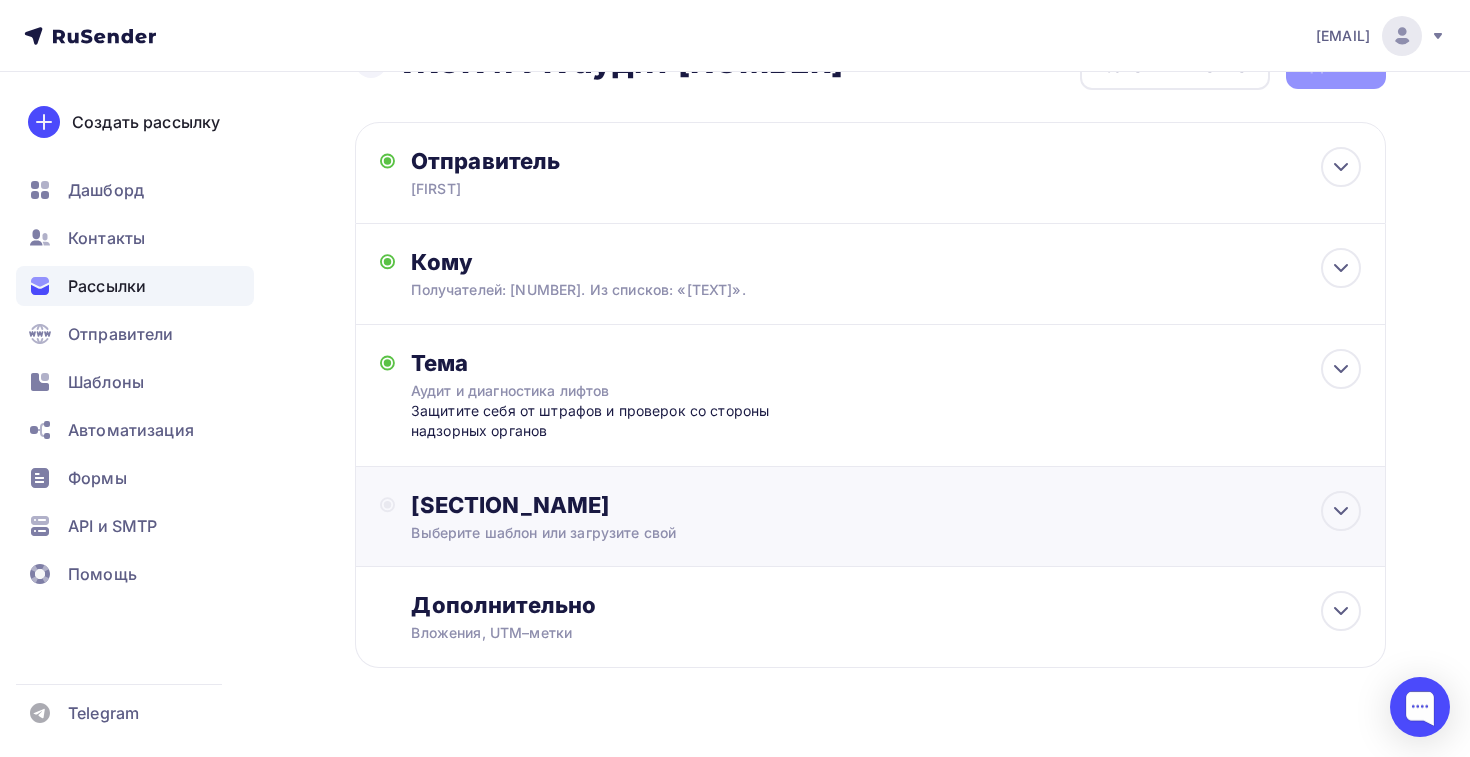 click on "[SECTION_NAME]" at bounding box center (627, 161) 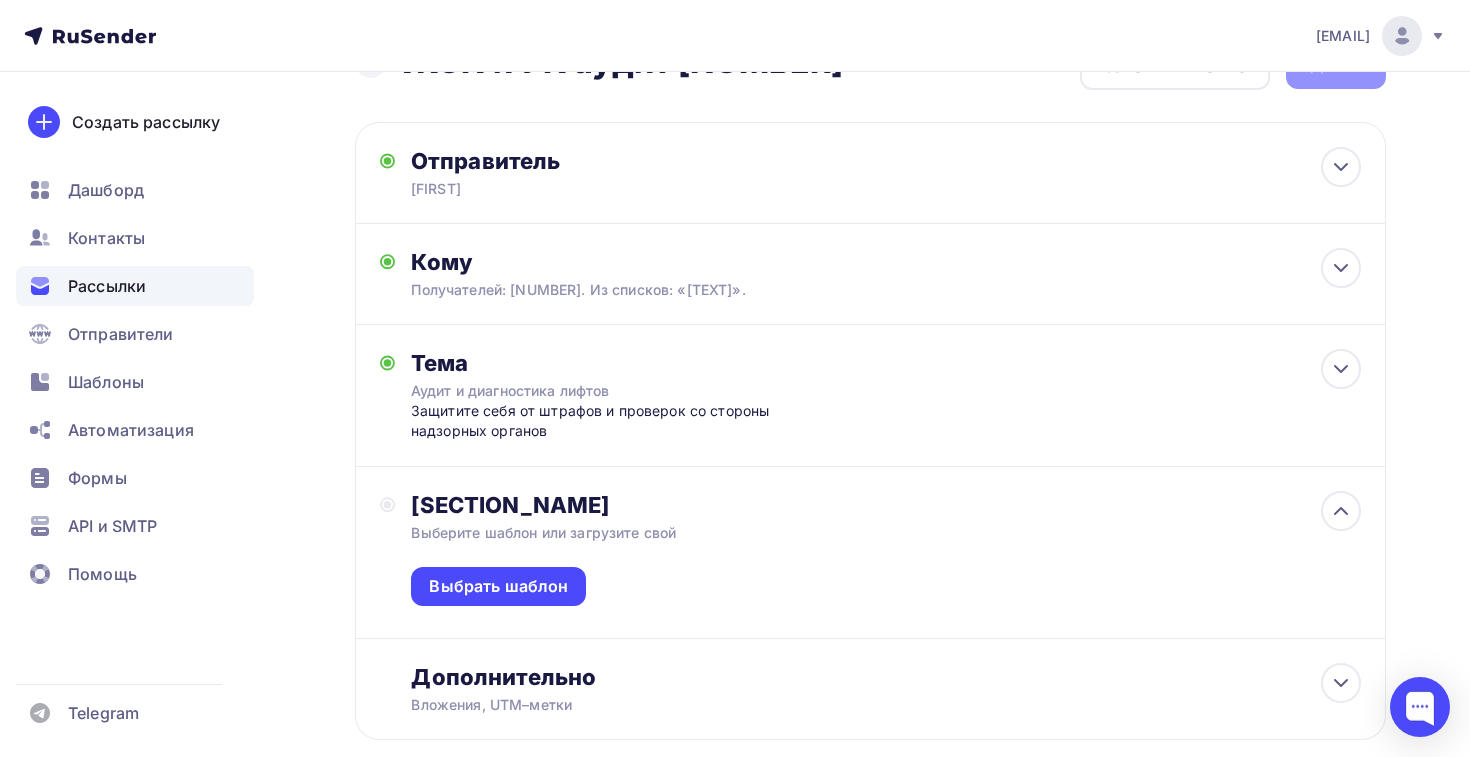 click on "Выбрать шаблон" at bounding box center (886, 590) 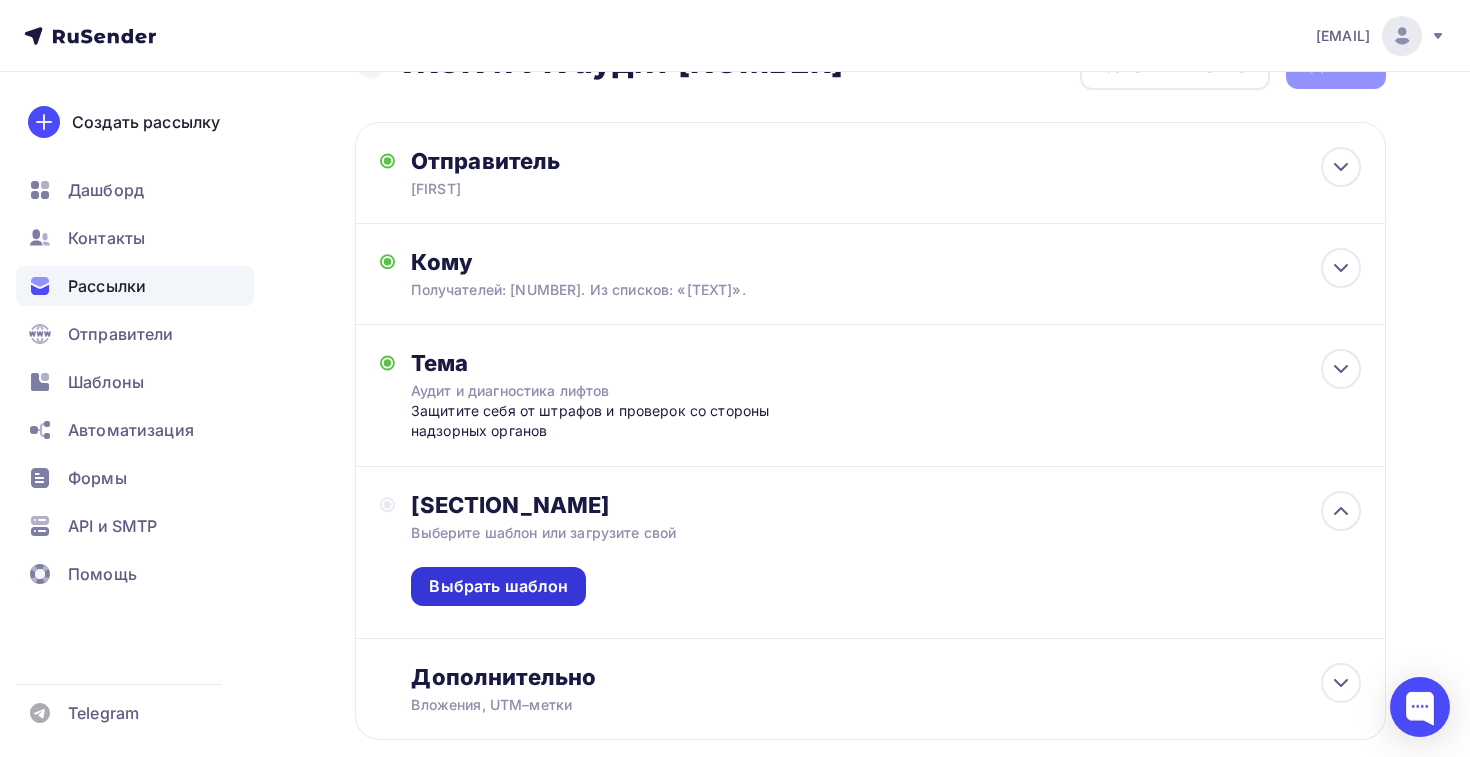 click on "Выбрать шаблон" at bounding box center [498, 586] 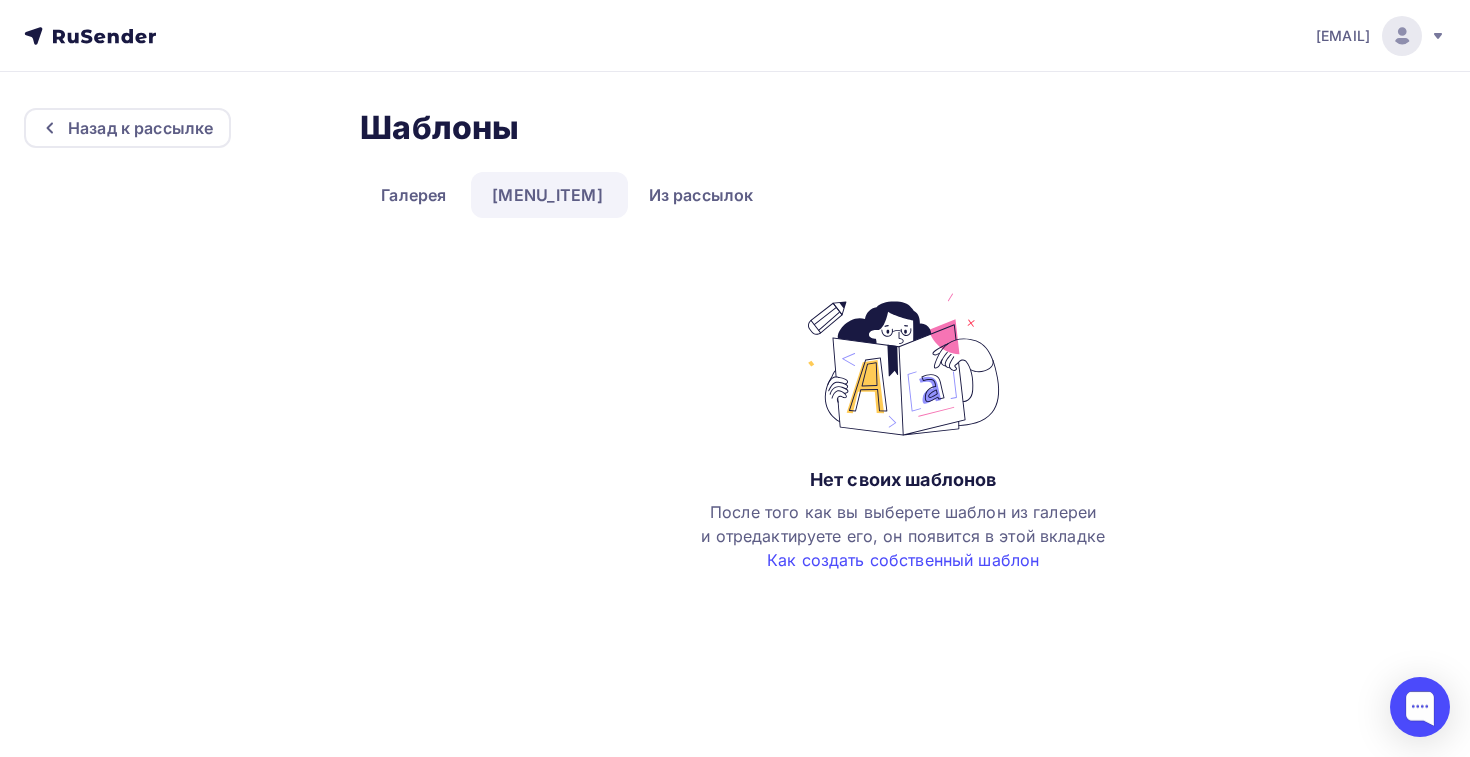 scroll, scrollTop: 0, scrollLeft: 0, axis: both 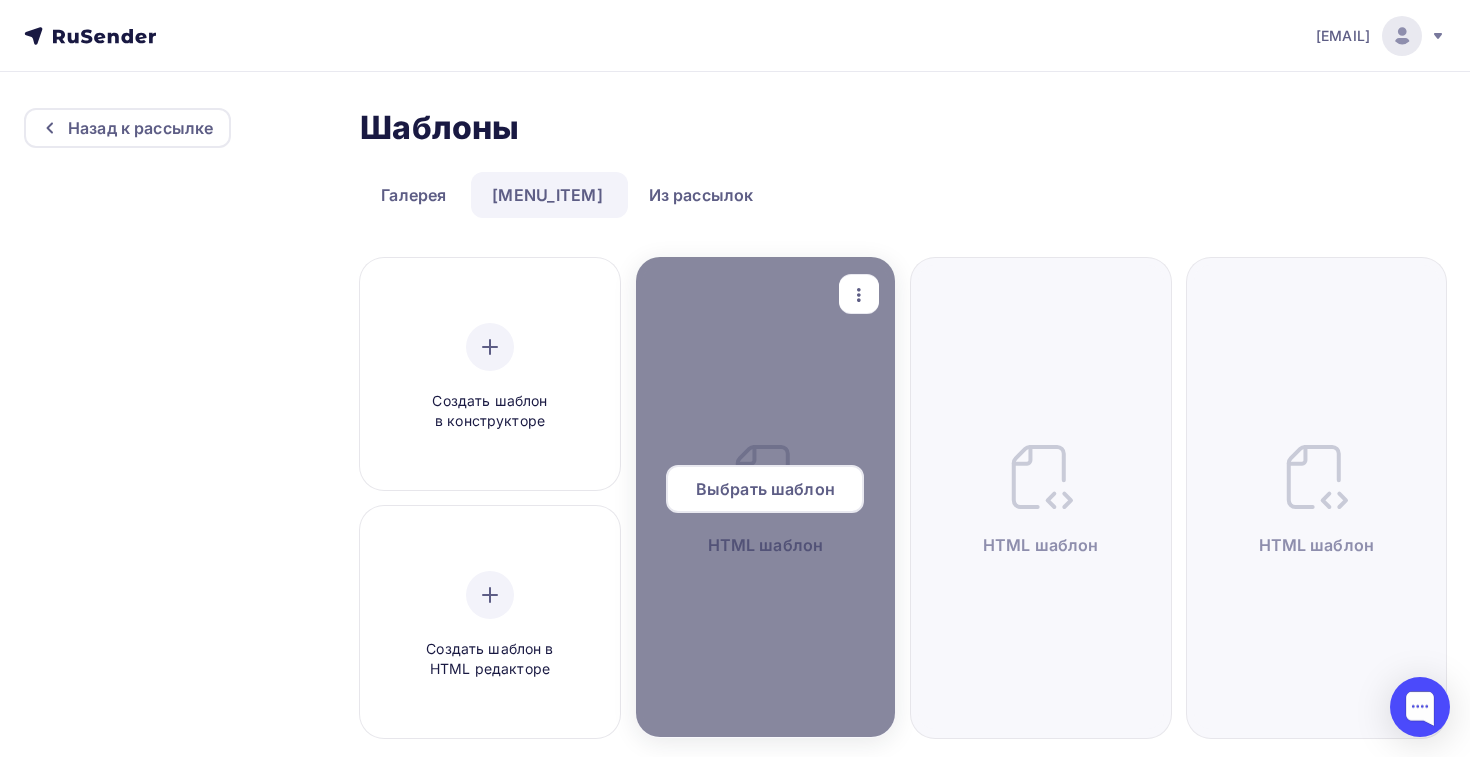 click on "Выбрать шаблон" at bounding box center (765, 489) 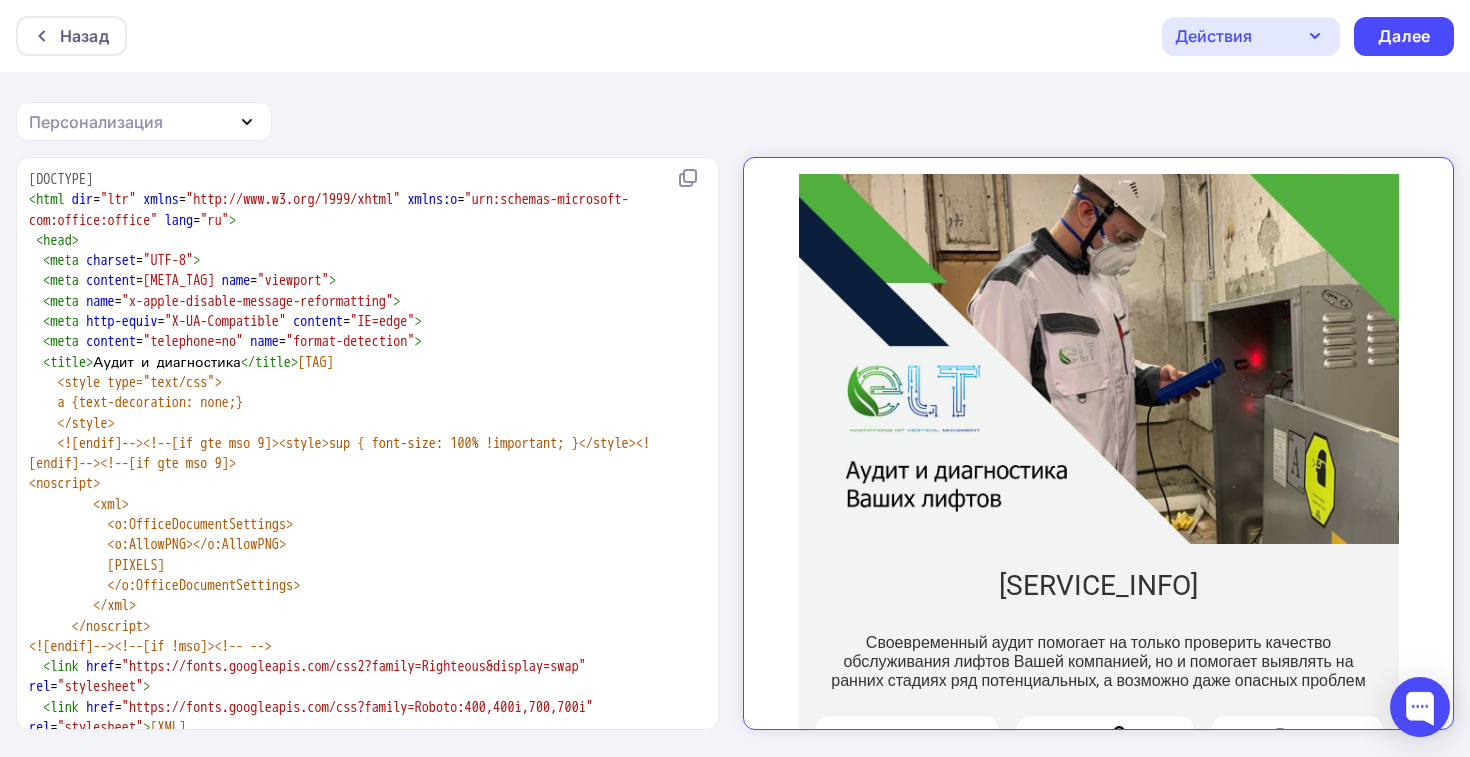 scroll, scrollTop: 0, scrollLeft: 0, axis: both 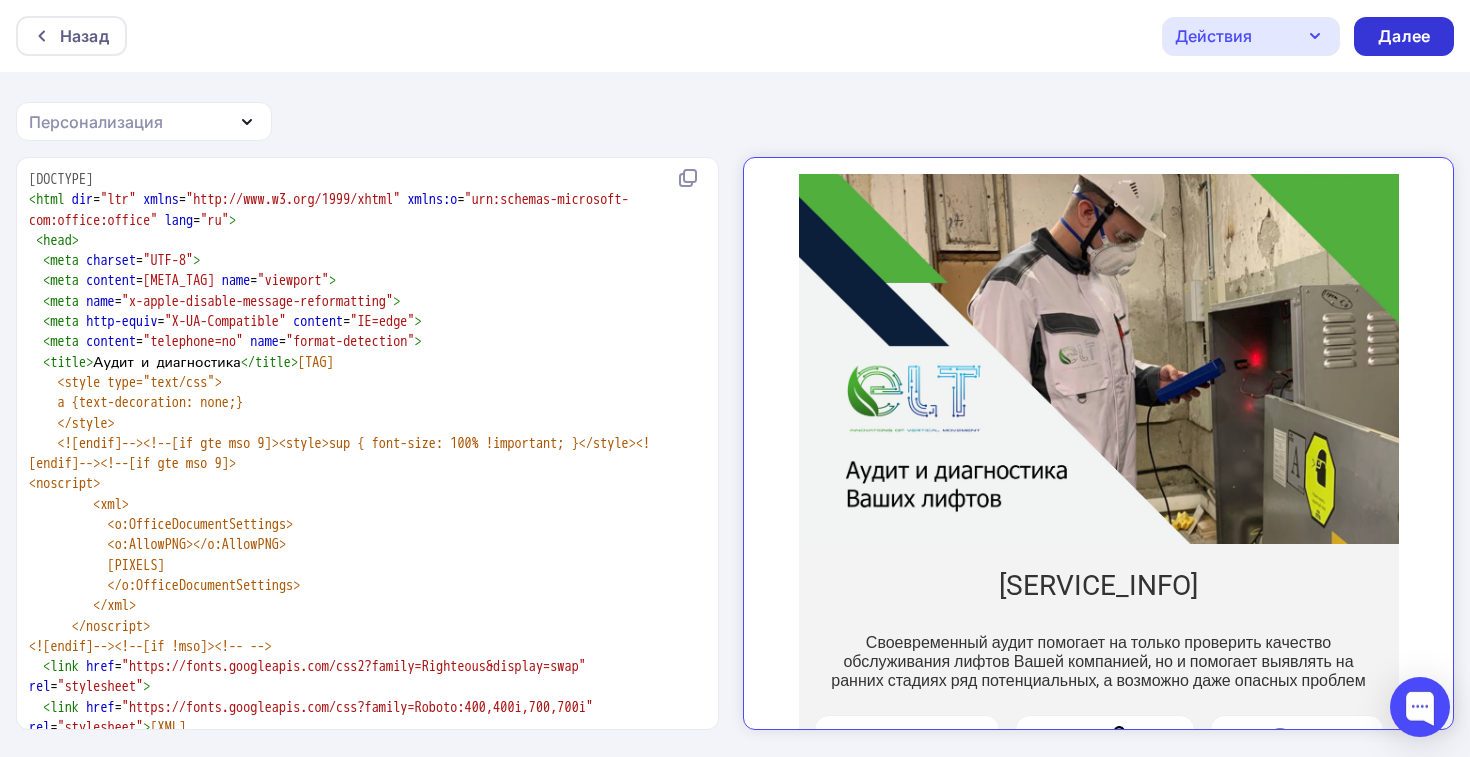 click on "Далее" at bounding box center (1404, 36) 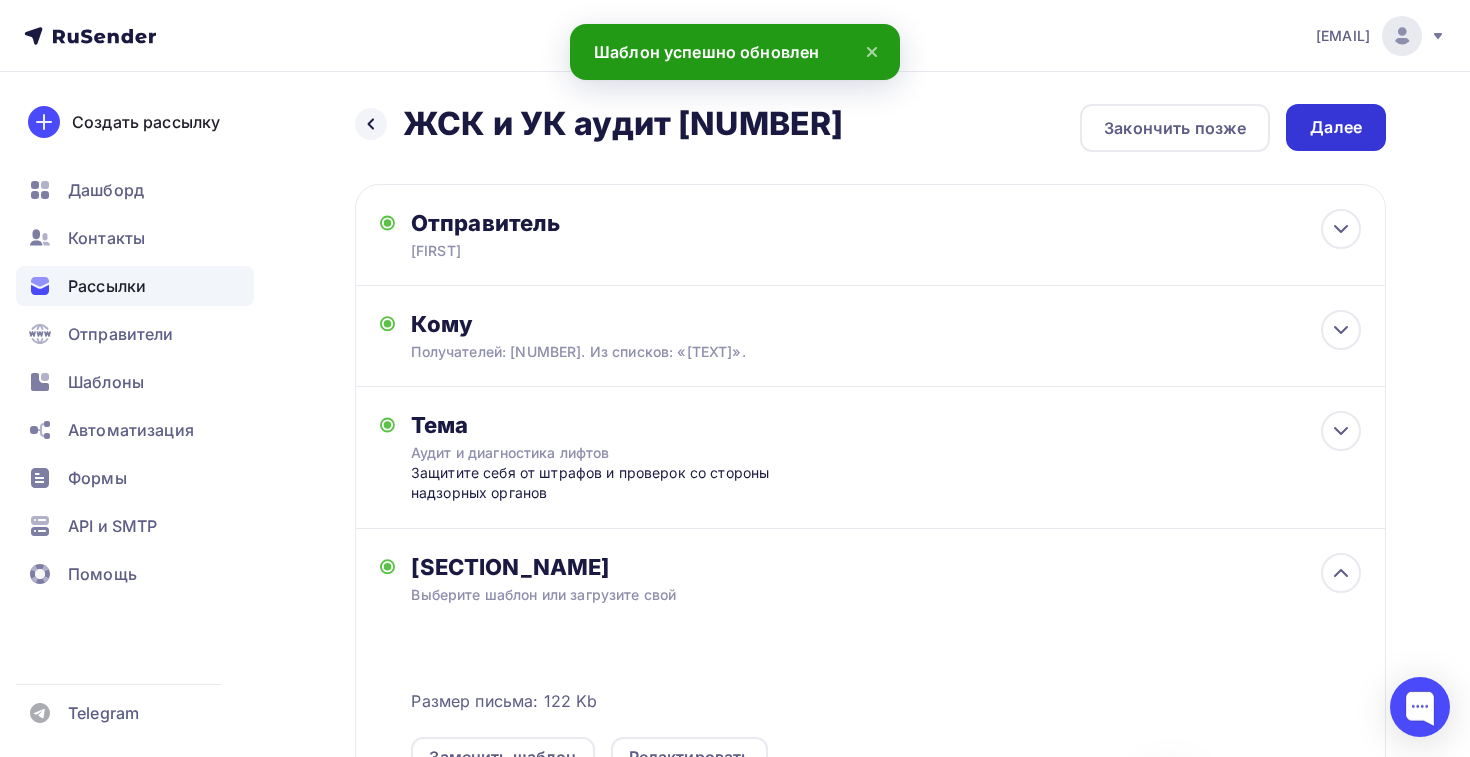 click on "Далее" at bounding box center [1336, 127] 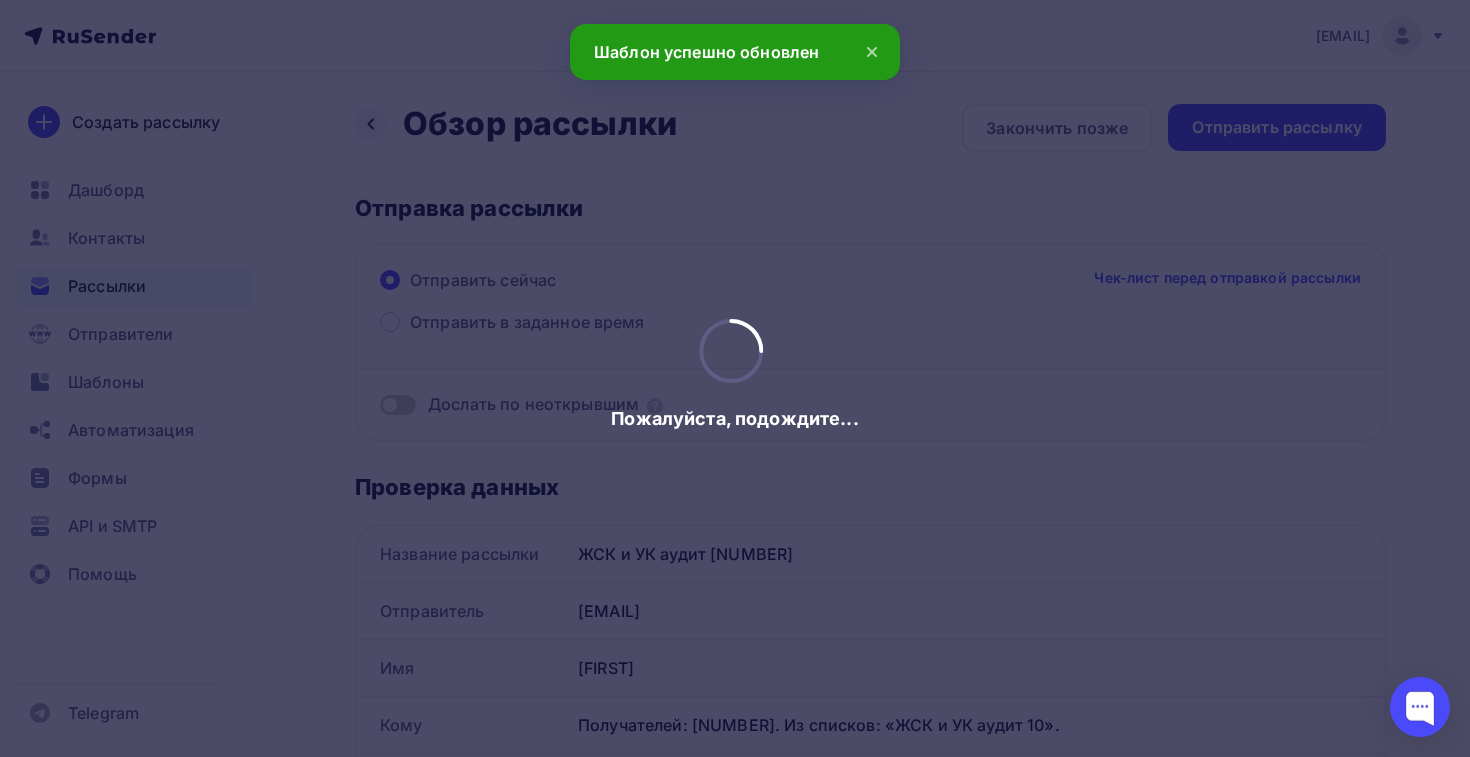 scroll, scrollTop: 0, scrollLeft: 0, axis: both 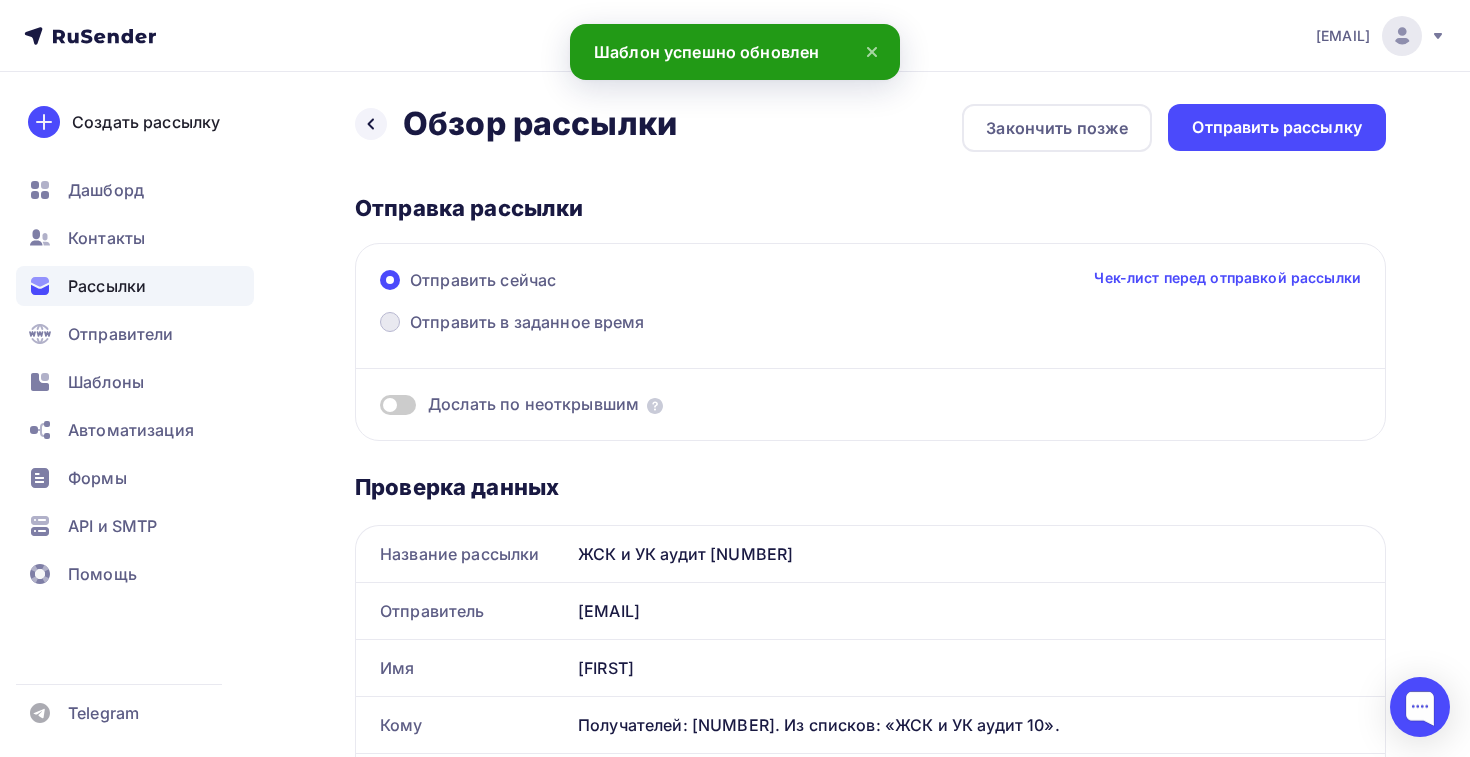 click on "Отправить в заданное время" at bounding box center [512, 324] 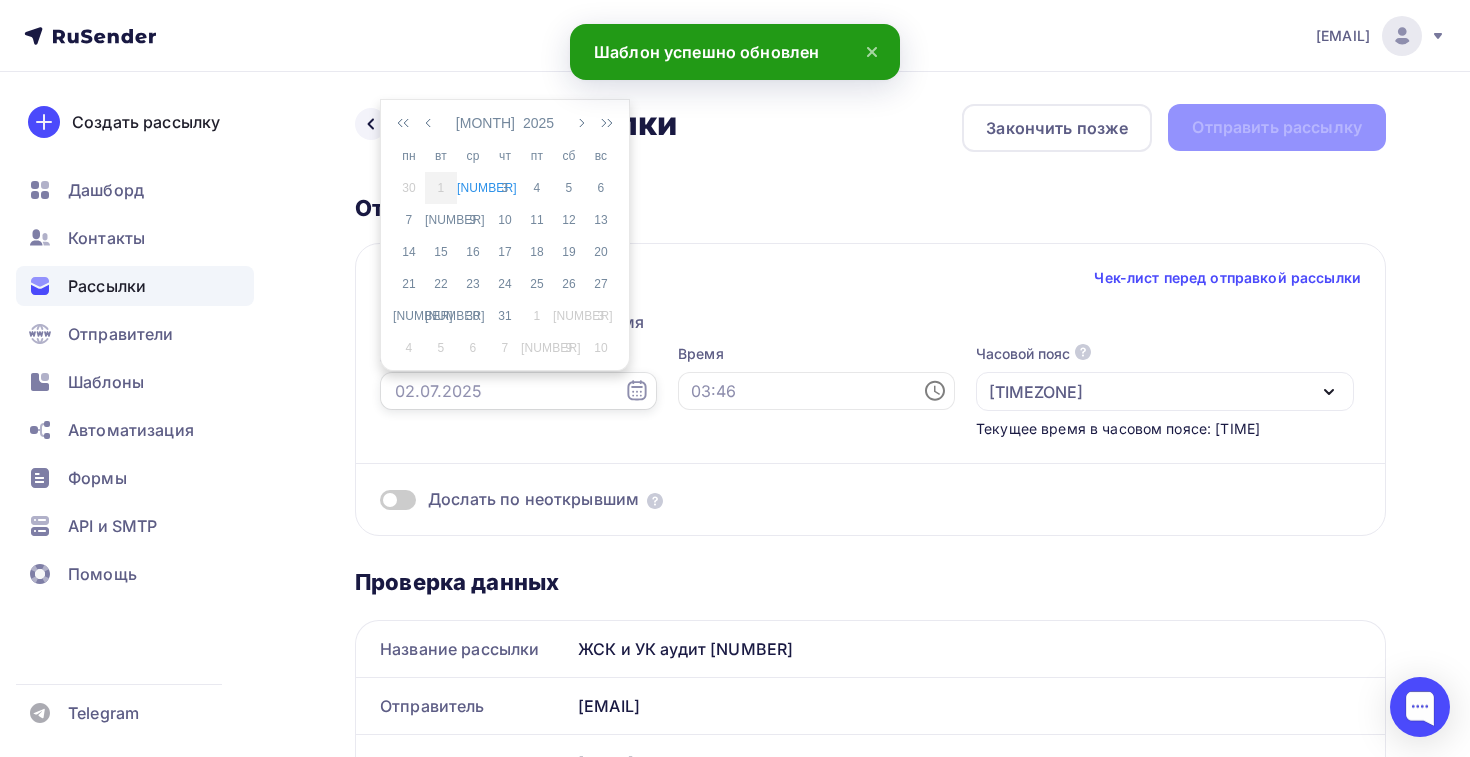 click at bounding box center [518, 391] 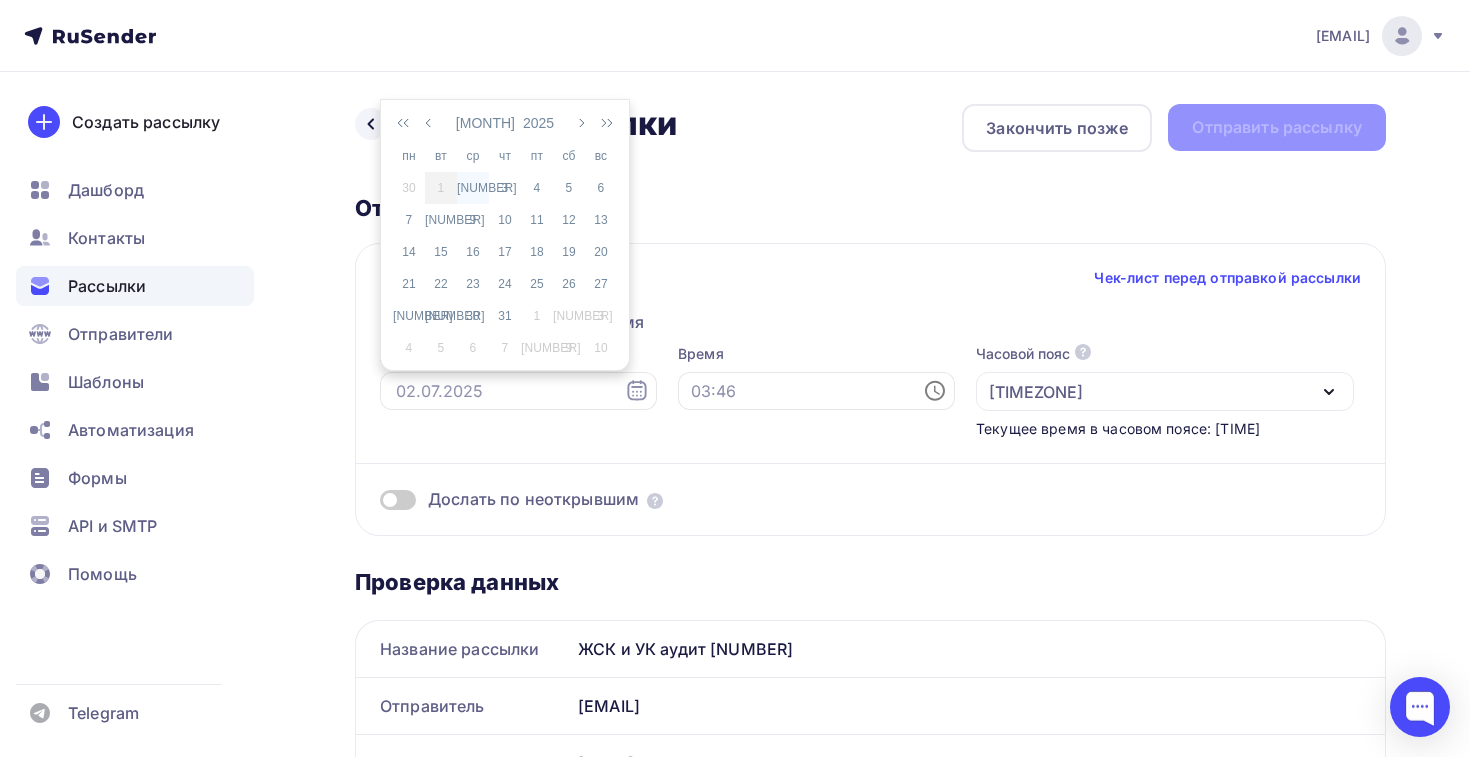 click on "[NUMBER]" at bounding box center (473, 188) 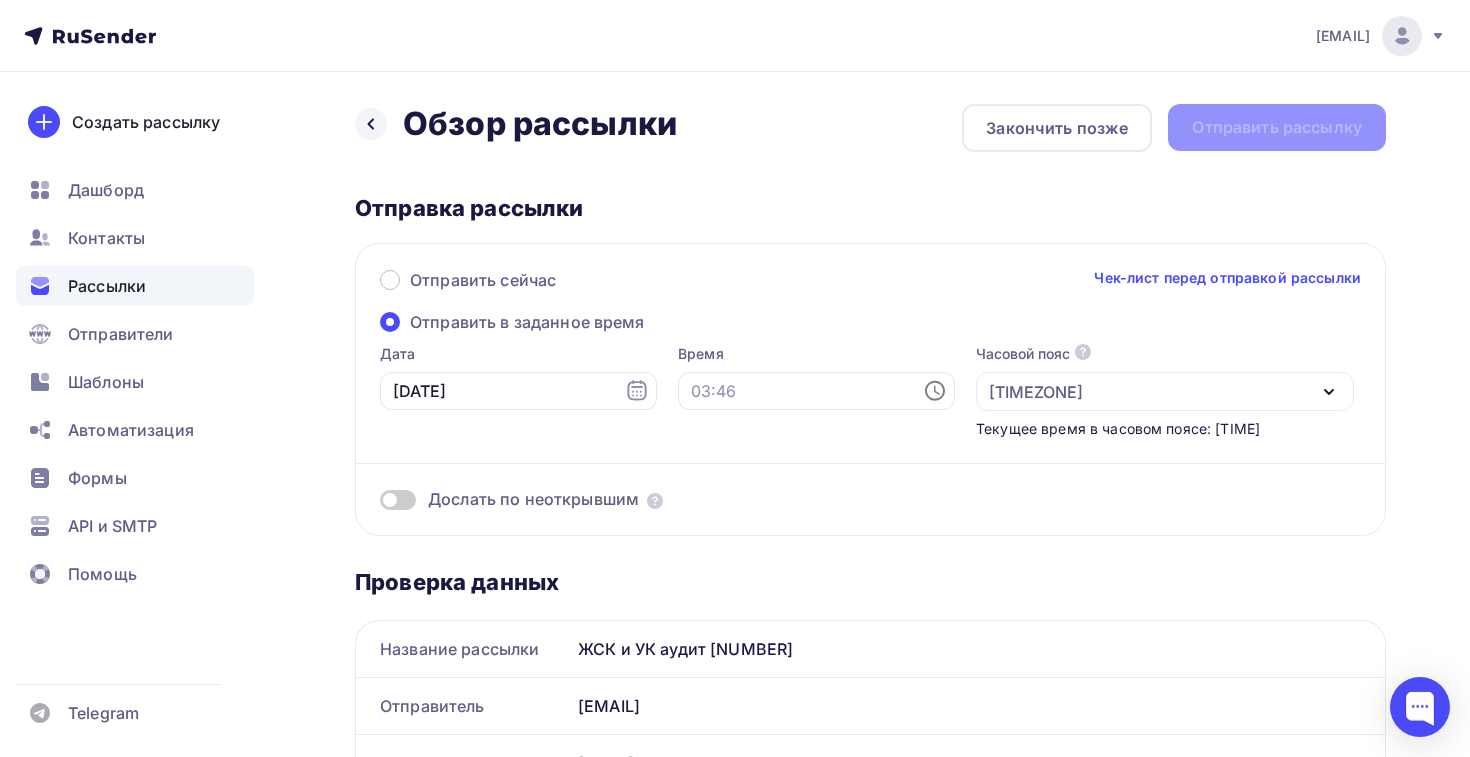 click on "Время" at bounding box center (816, 391) 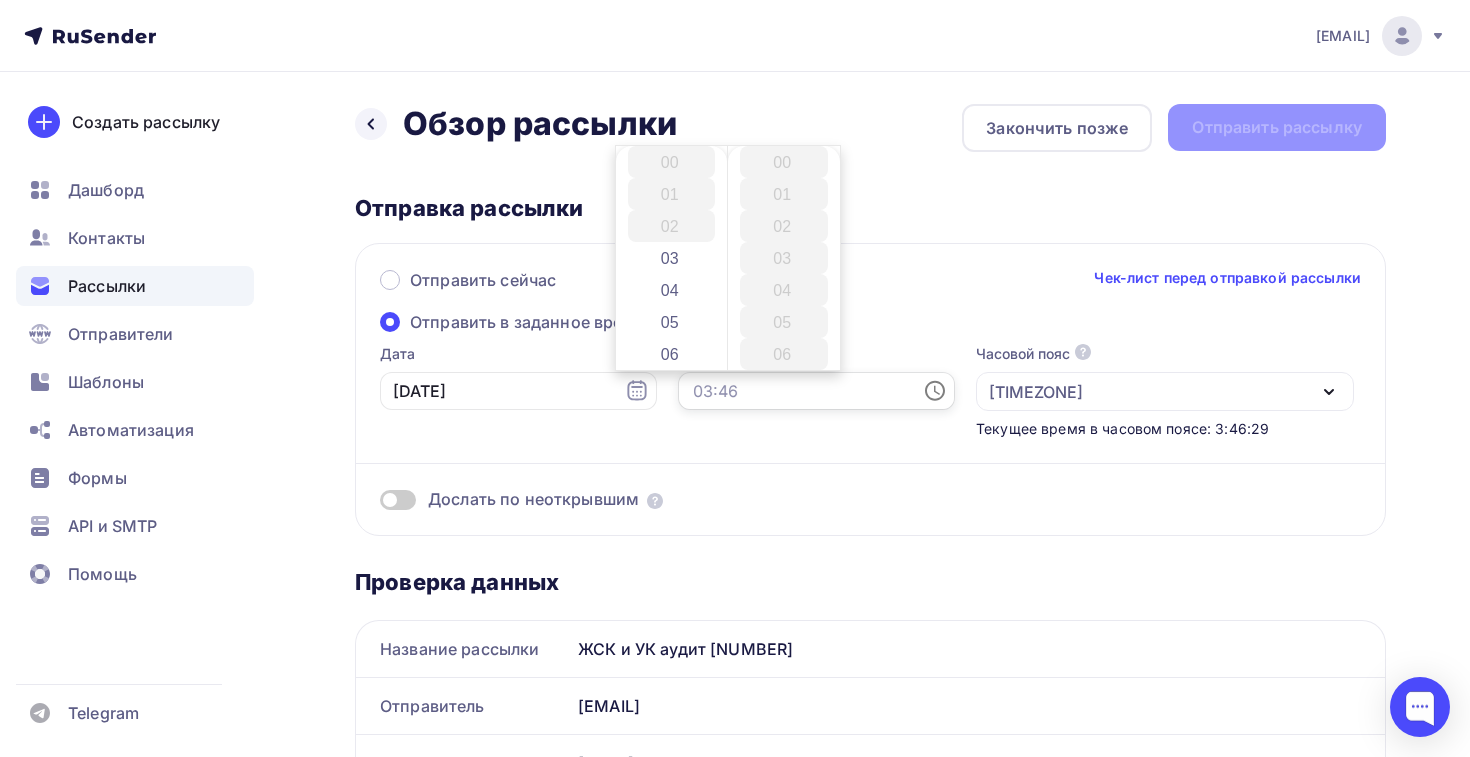 click at bounding box center [816, 391] 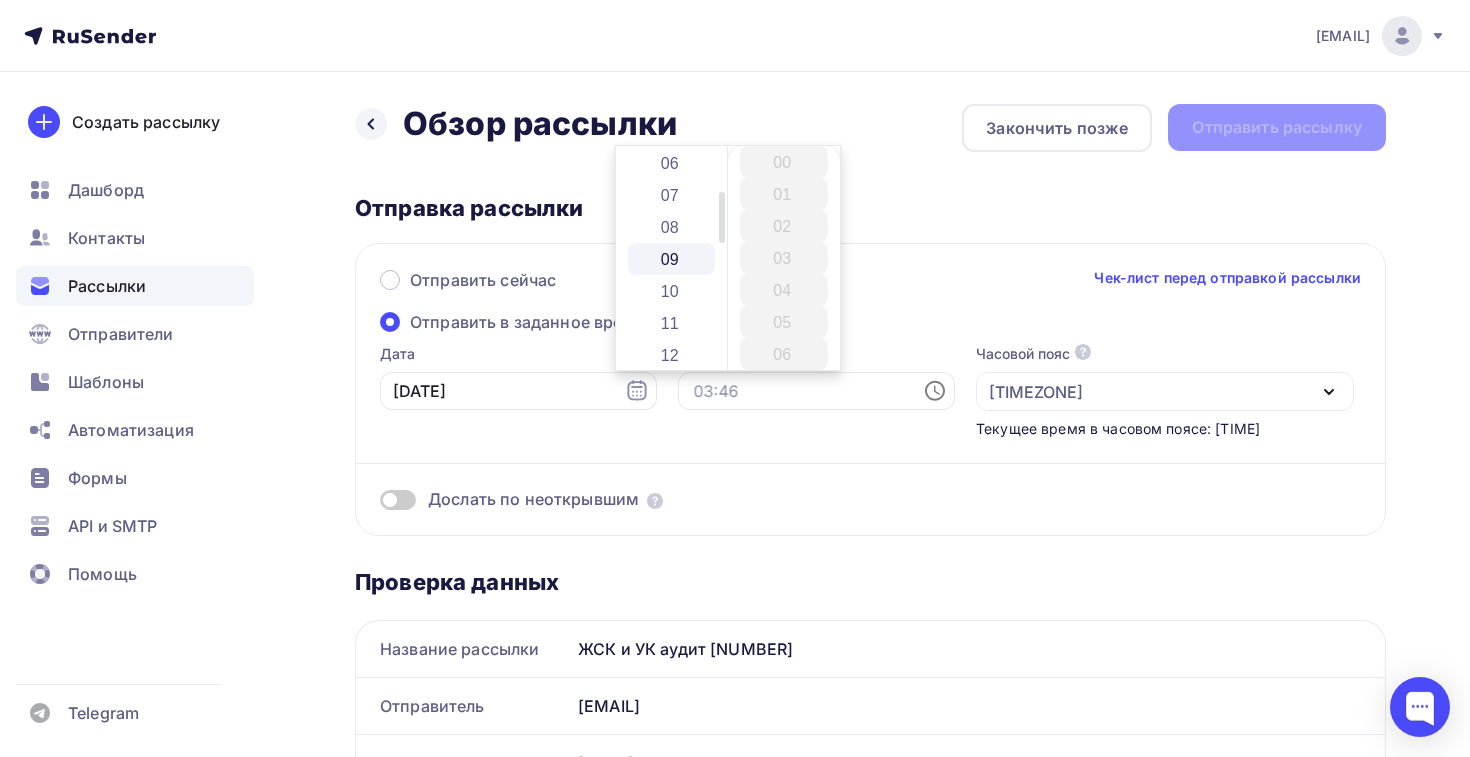 click on "09" at bounding box center [672, 259] 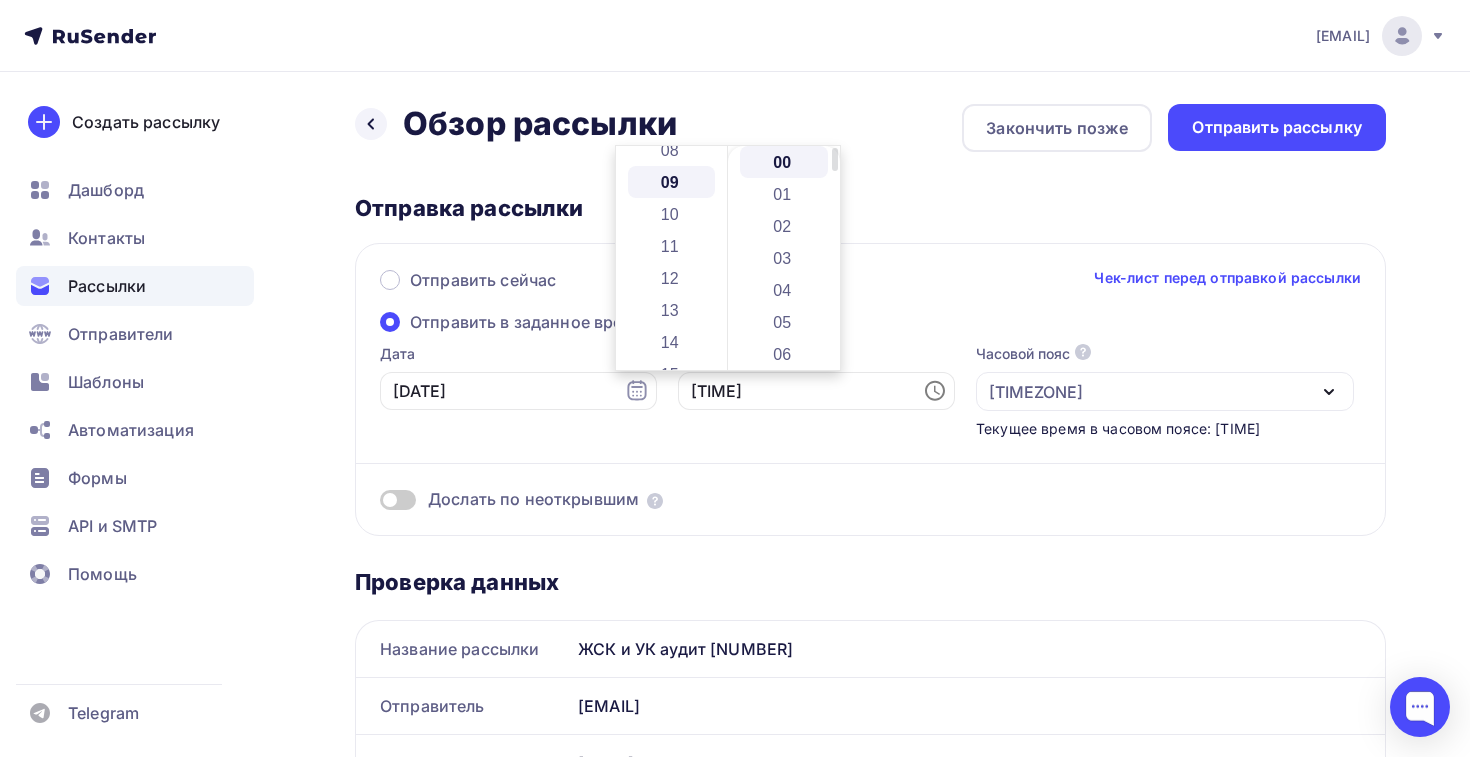 scroll, scrollTop: 288, scrollLeft: 0, axis: vertical 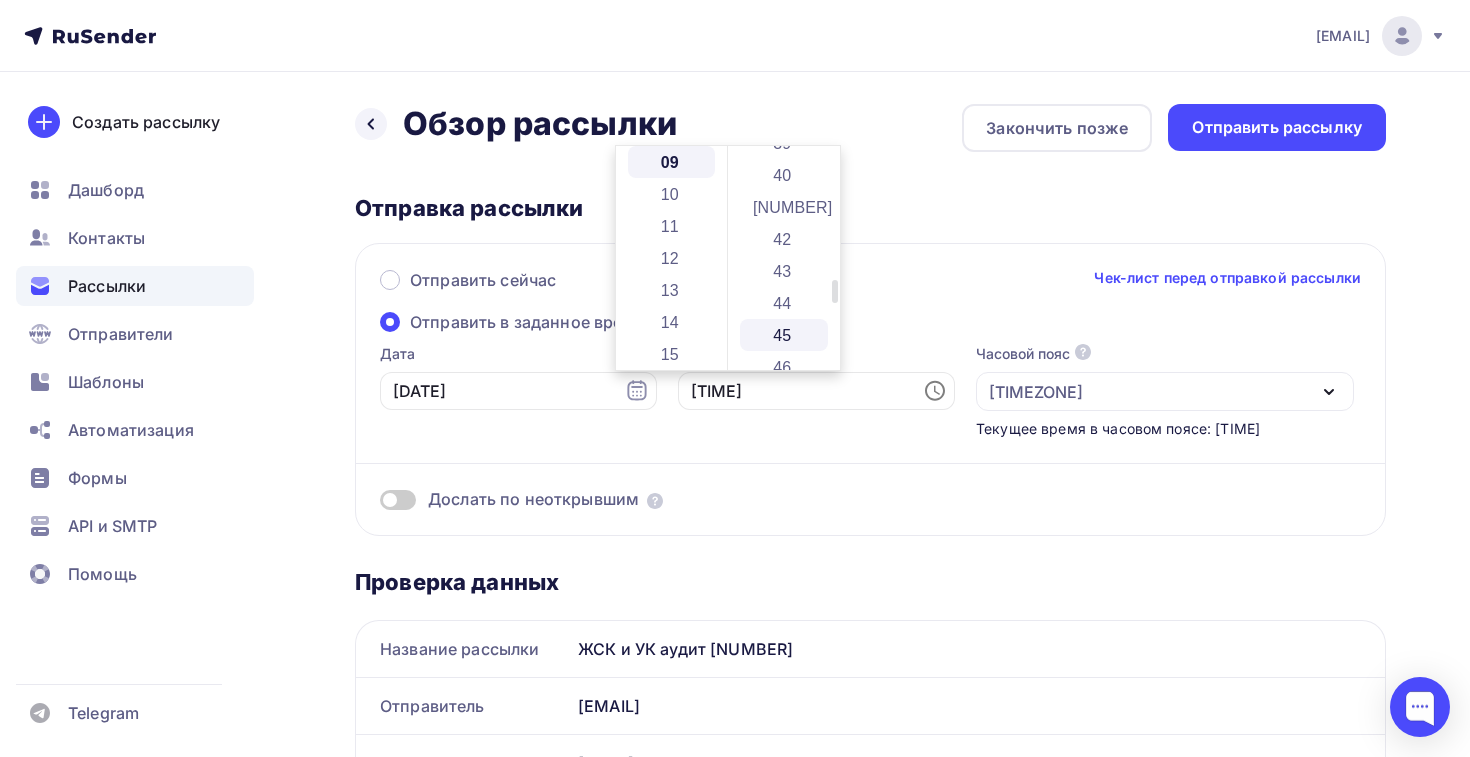 click on "45" at bounding box center [784, 335] 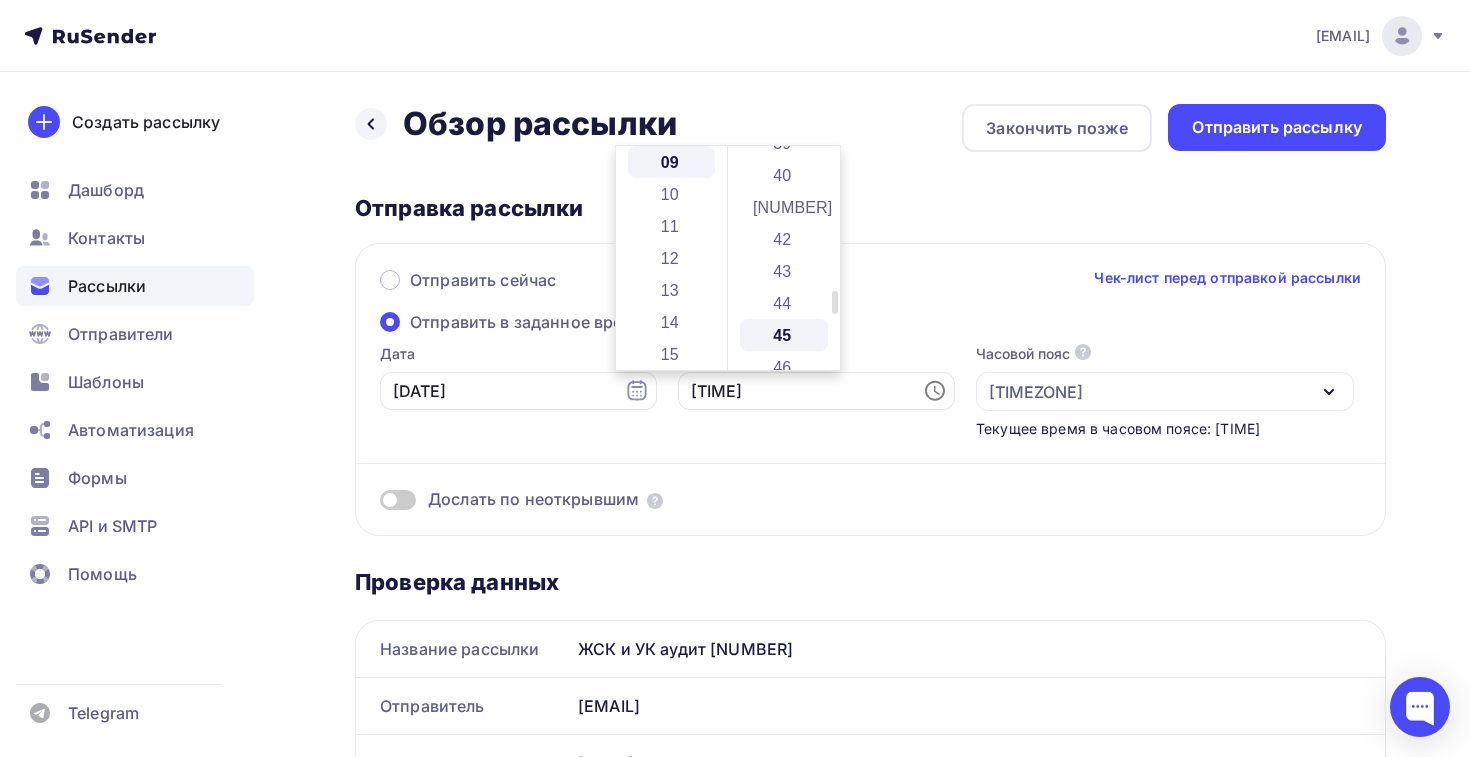 scroll, scrollTop: 1440, scrollLeft: 0, axis: vertical 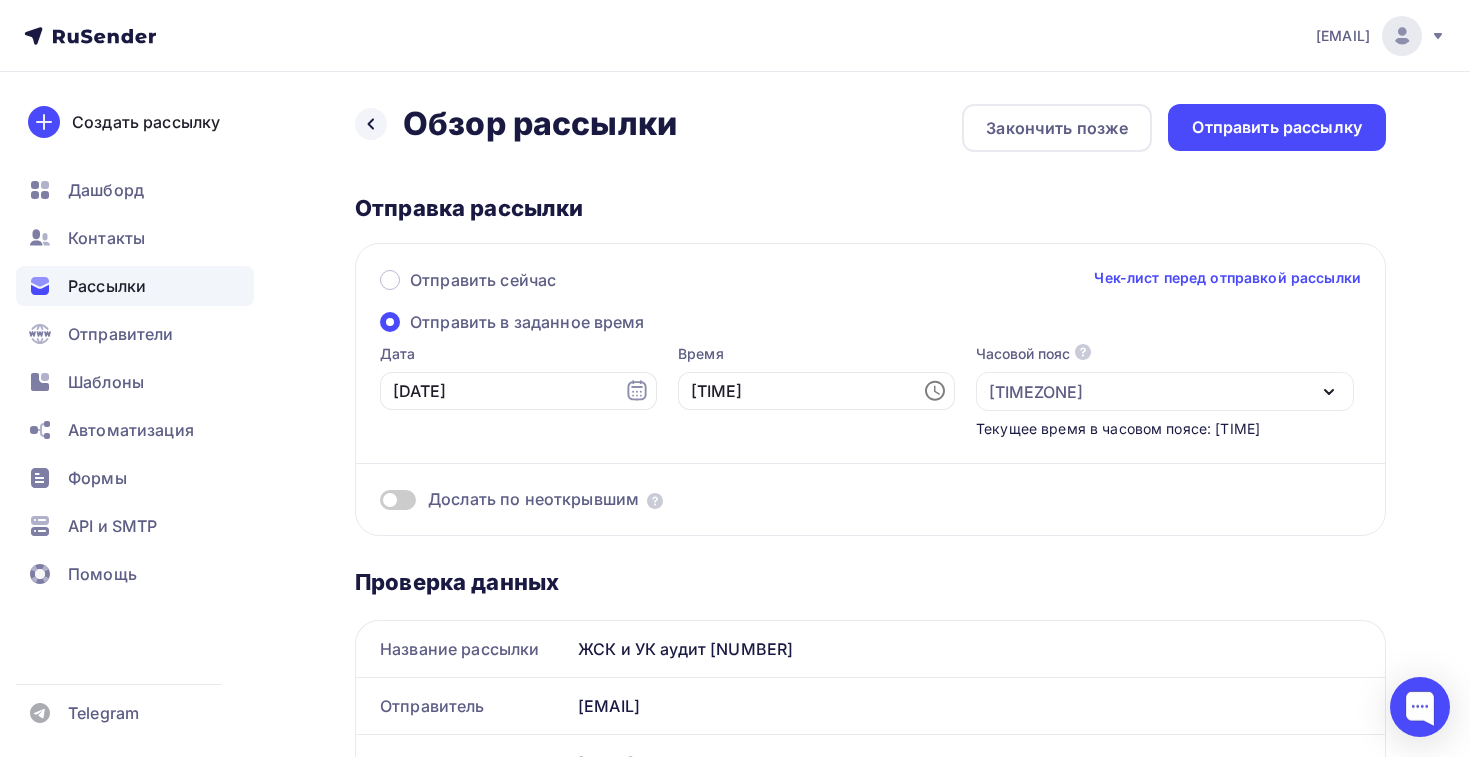 click on "Отправка рассылки
Отправить сейчас
Чек-лист перед отправкой рассылки
Отправить в заданное время
Дата   [DATE]   Время   [TIME]
Часовой пояс
По умолчанию используется часовой пояс из настроек вашего акаунта
[TIMEZONE]
[TIMEZONE]           [TIMEZONE]           [TIMEZONE]           [TIMEZONE]           [TIMEZONE]           [TIMEZONE]           [TIMEZONE]           [TIMEZONE]           [TIMEZONE]           [TIMEZONE]           [TIMEZONE]           [TIMEZONE]           [TIMEZONE]           [TIMEZONE]" at bounding box center (870, 365) 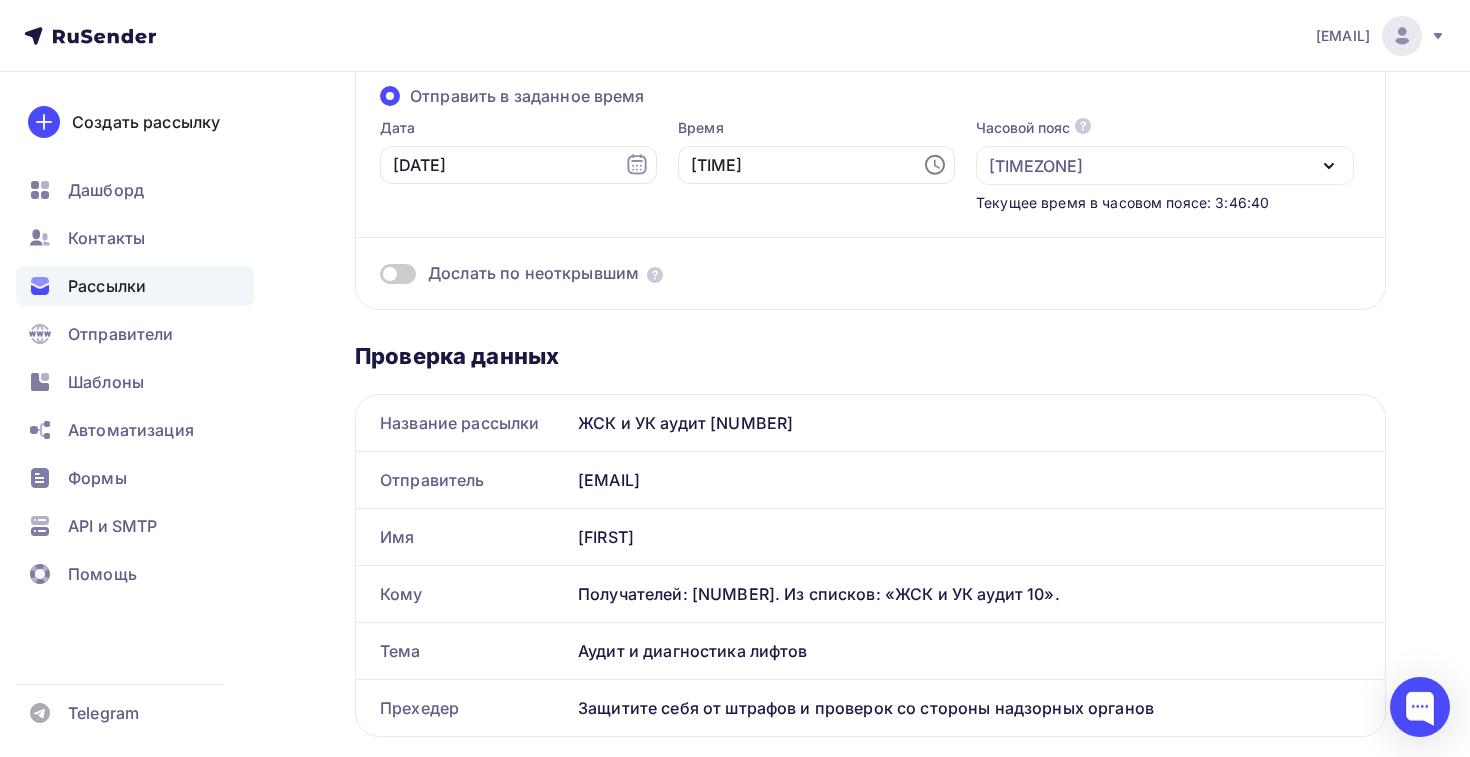 scroll, scrollTop: 31, scrollLeft: 0, axis: vertical 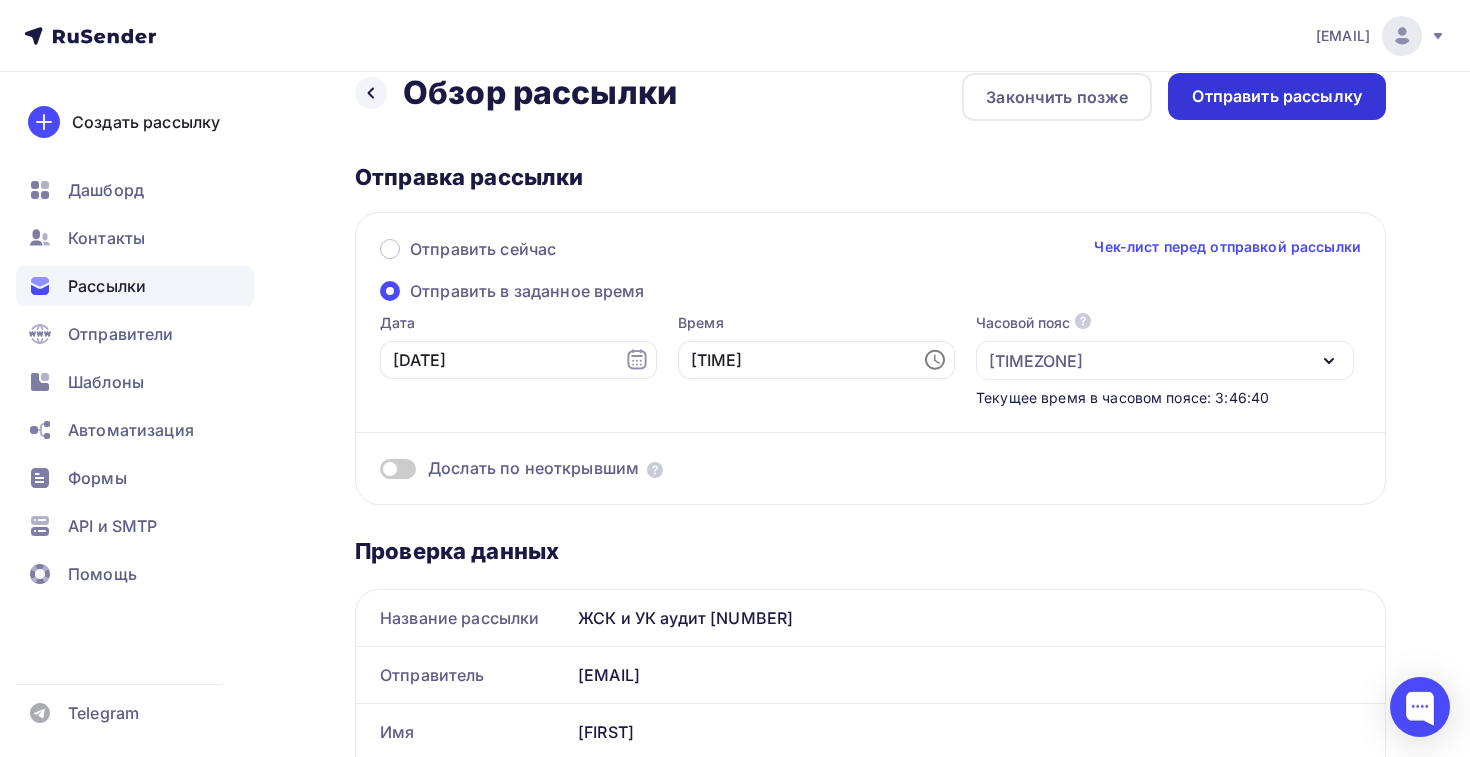 click on "Отправить рассылку" at bounding box center [1277, 96] 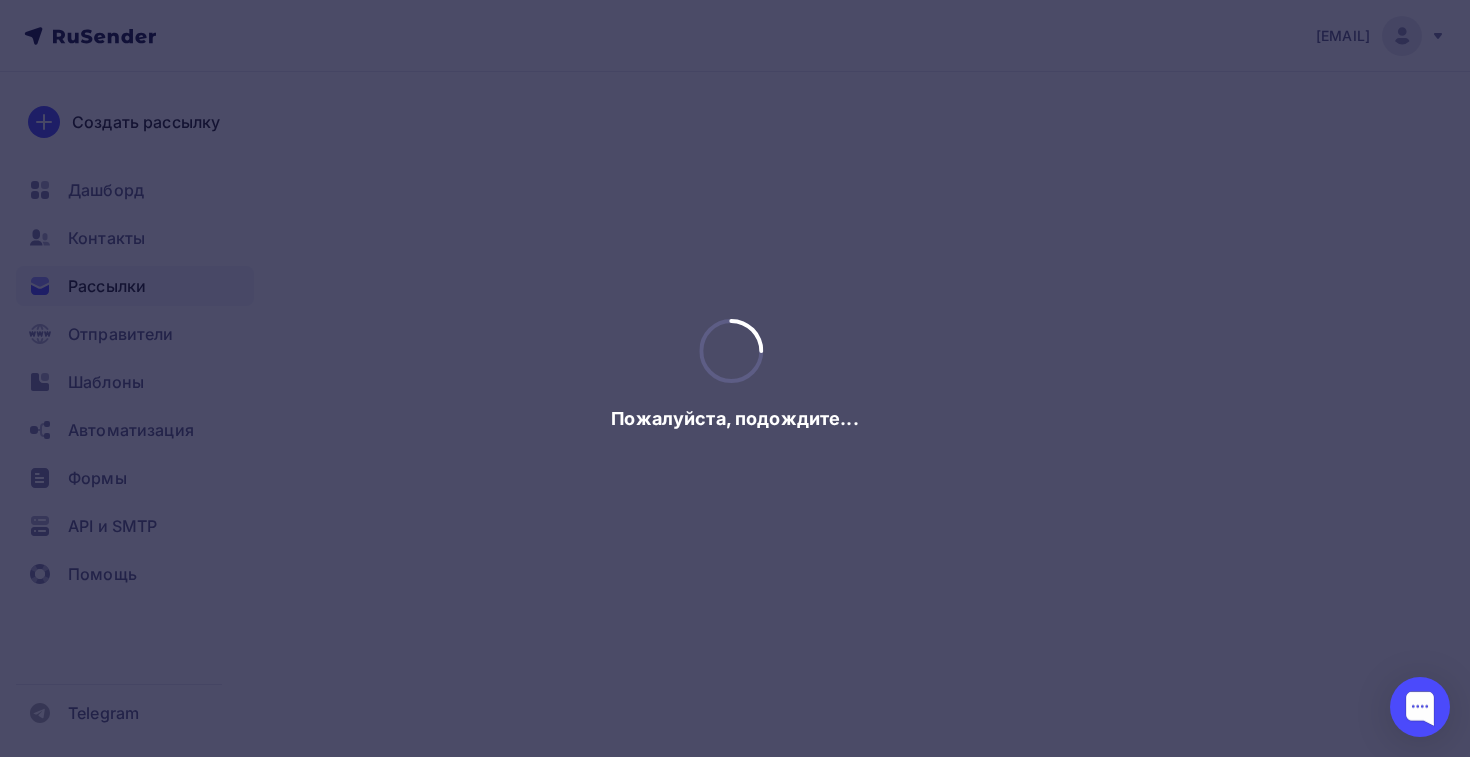 scroll, scrollTop: 0, scrollLeft: 0, axis: both 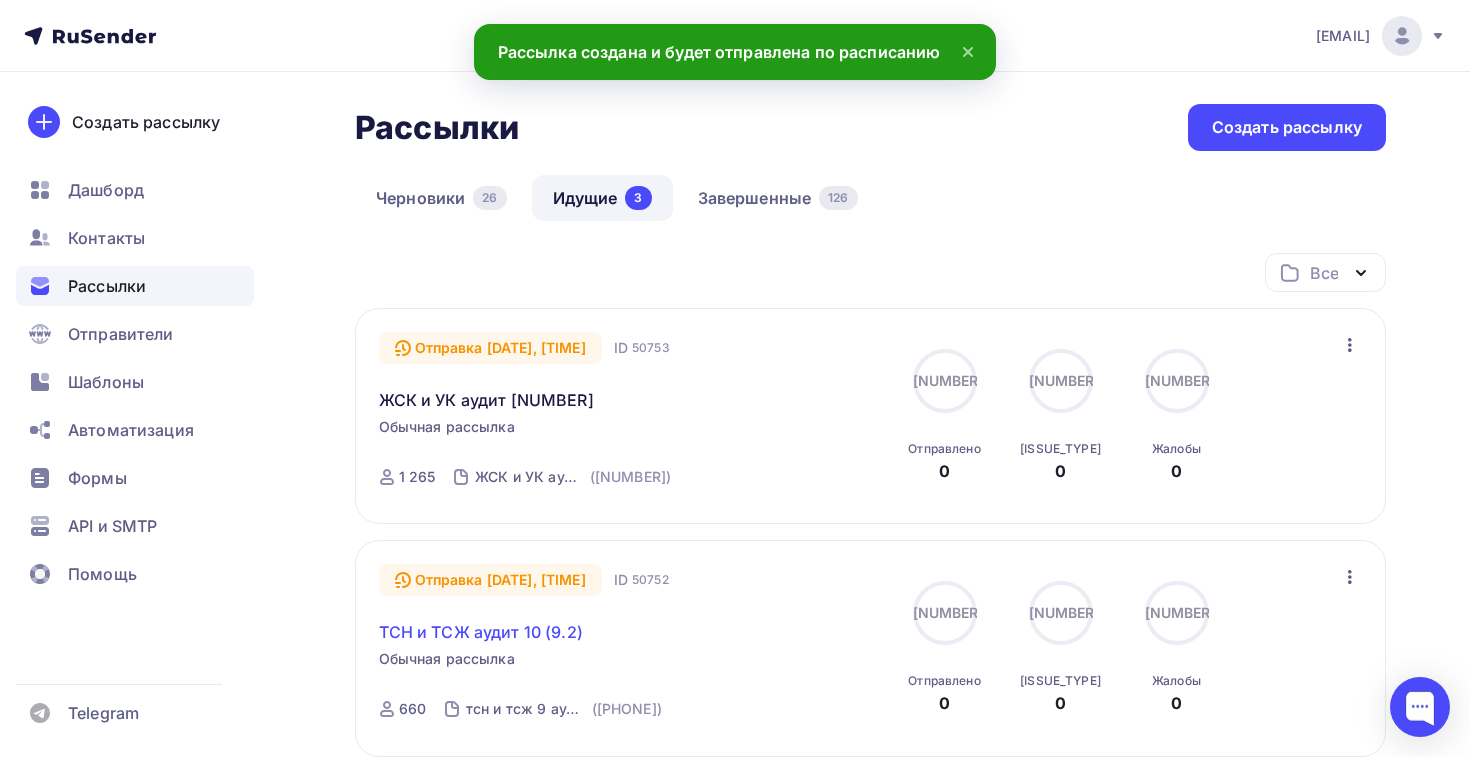 click on "ТСН и ТСЖ аудит 10 (9.2)" at bounding box center [481, 632] 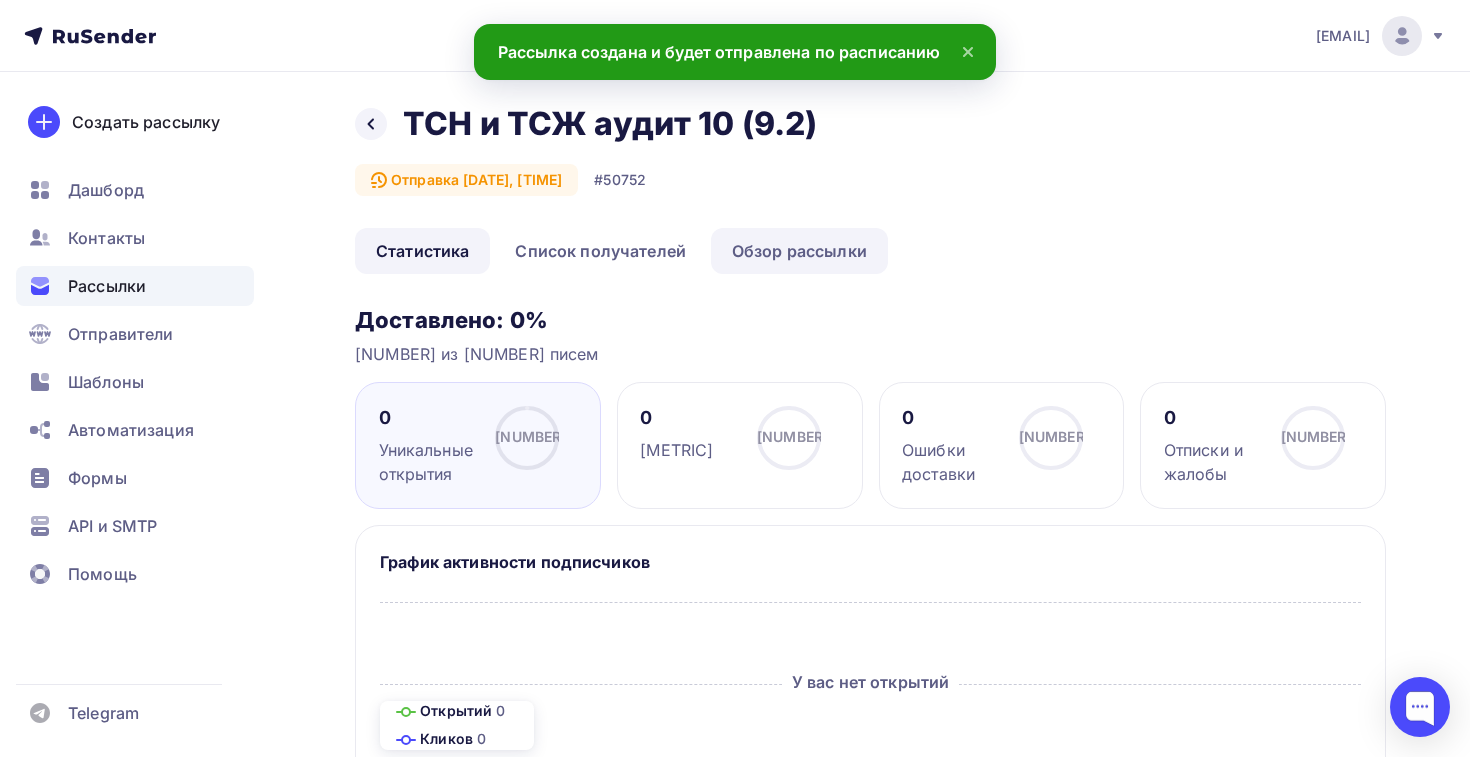 click on "Обзор рассылки" at bounding box center [799, 251] 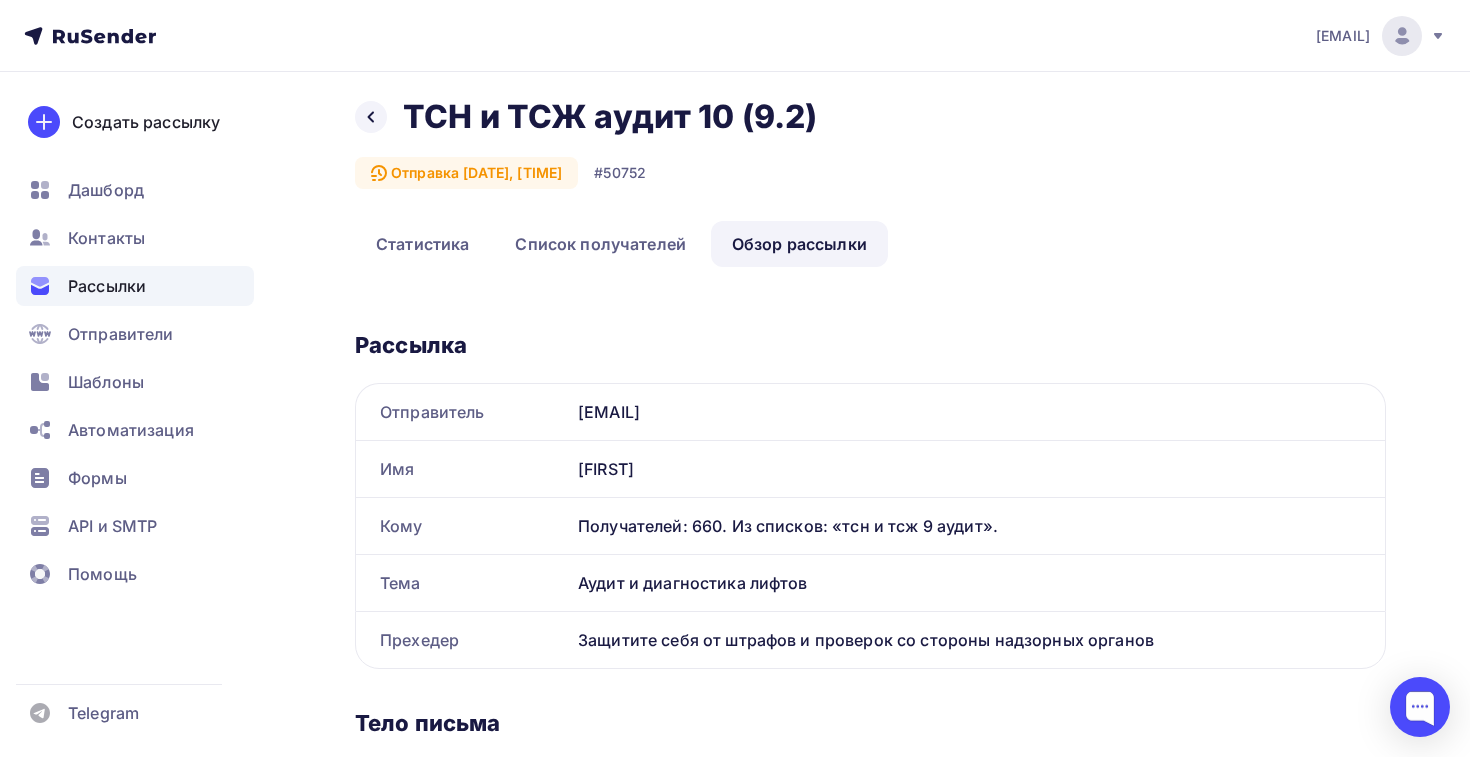 scroll, scrollTop: 0, scrollLeft: 0, axis: both 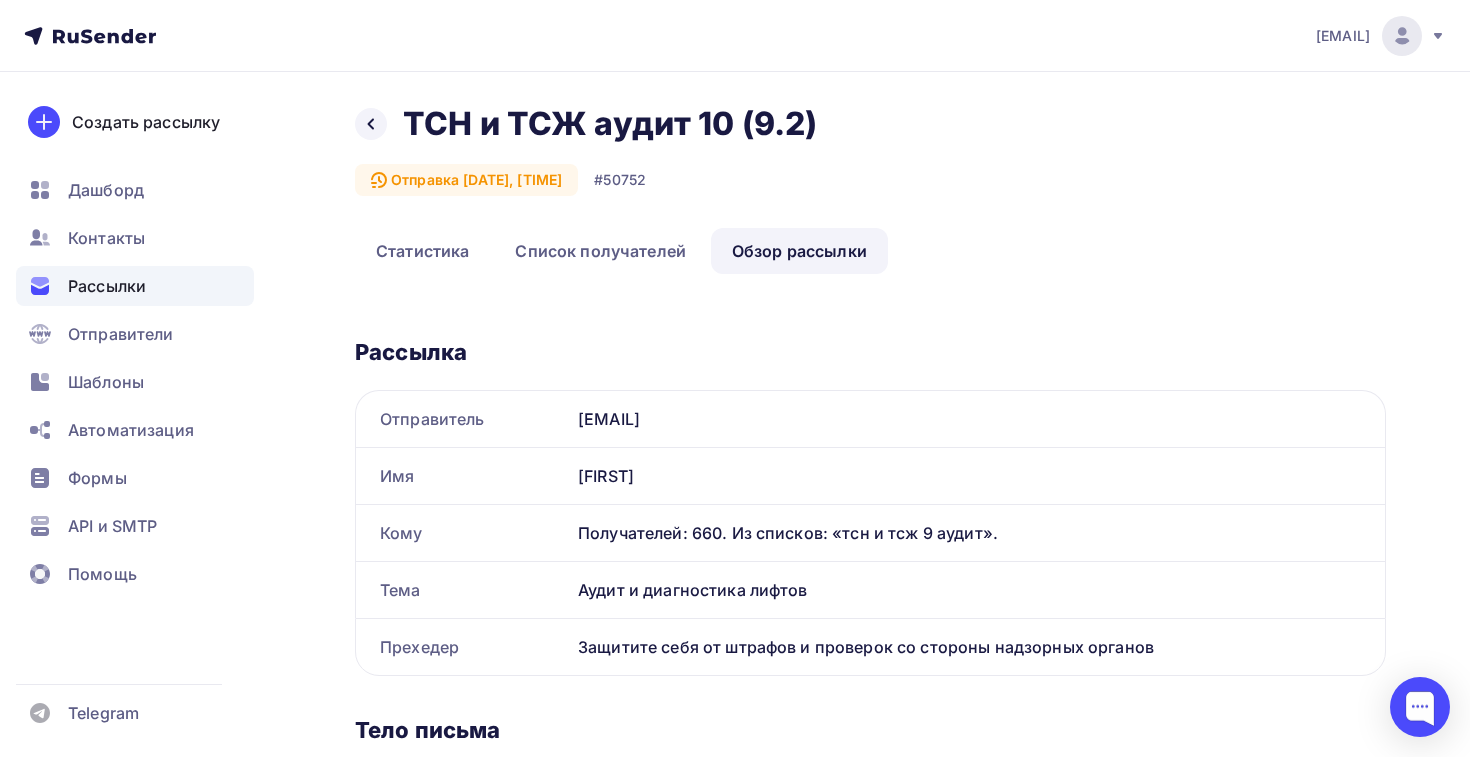 click on "Назад
ТСН и ТСЖ аудит 10 (9.2)
ТСН и ТСЖ аудит 10 (9.2)" at bounding box center (593, 124) 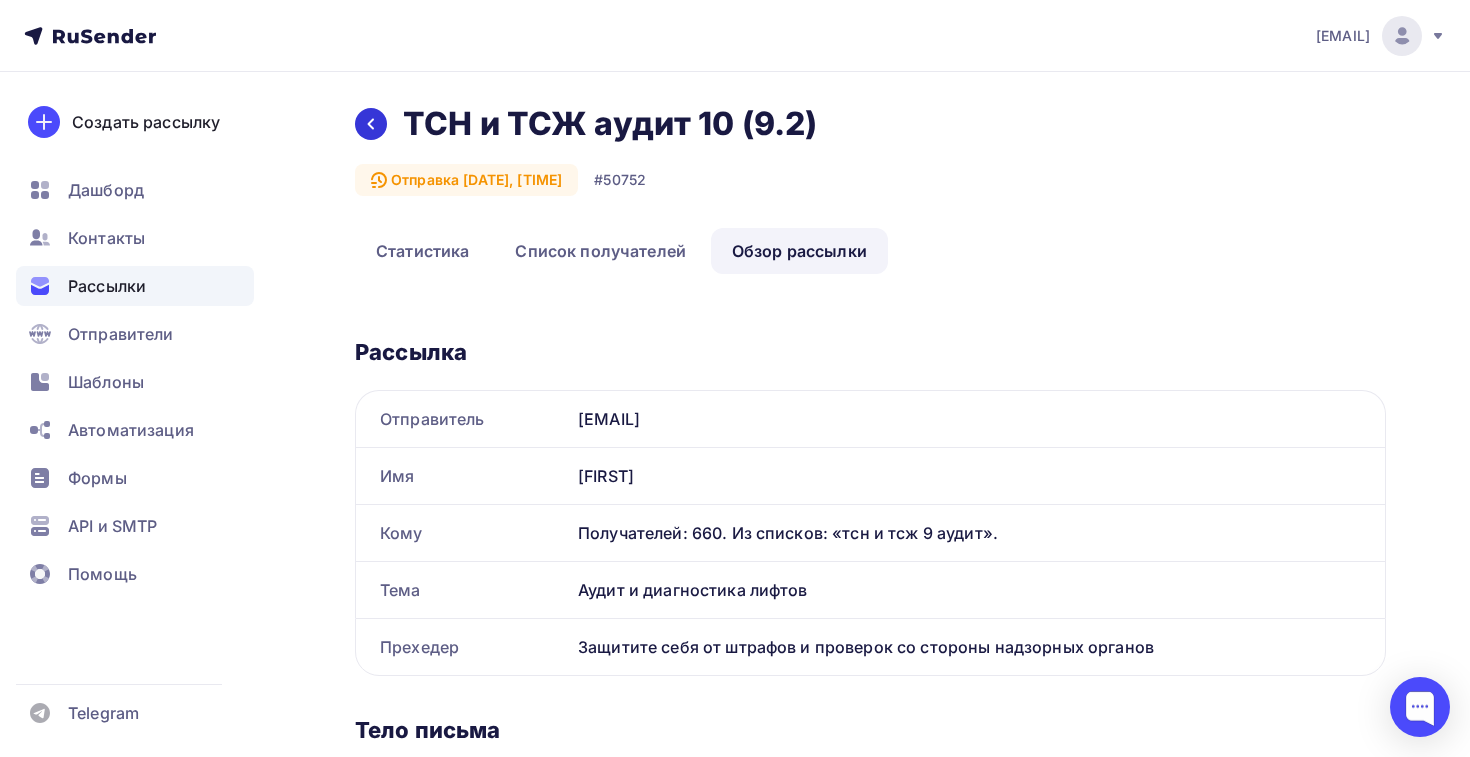 click at bounding box center [371, 124] 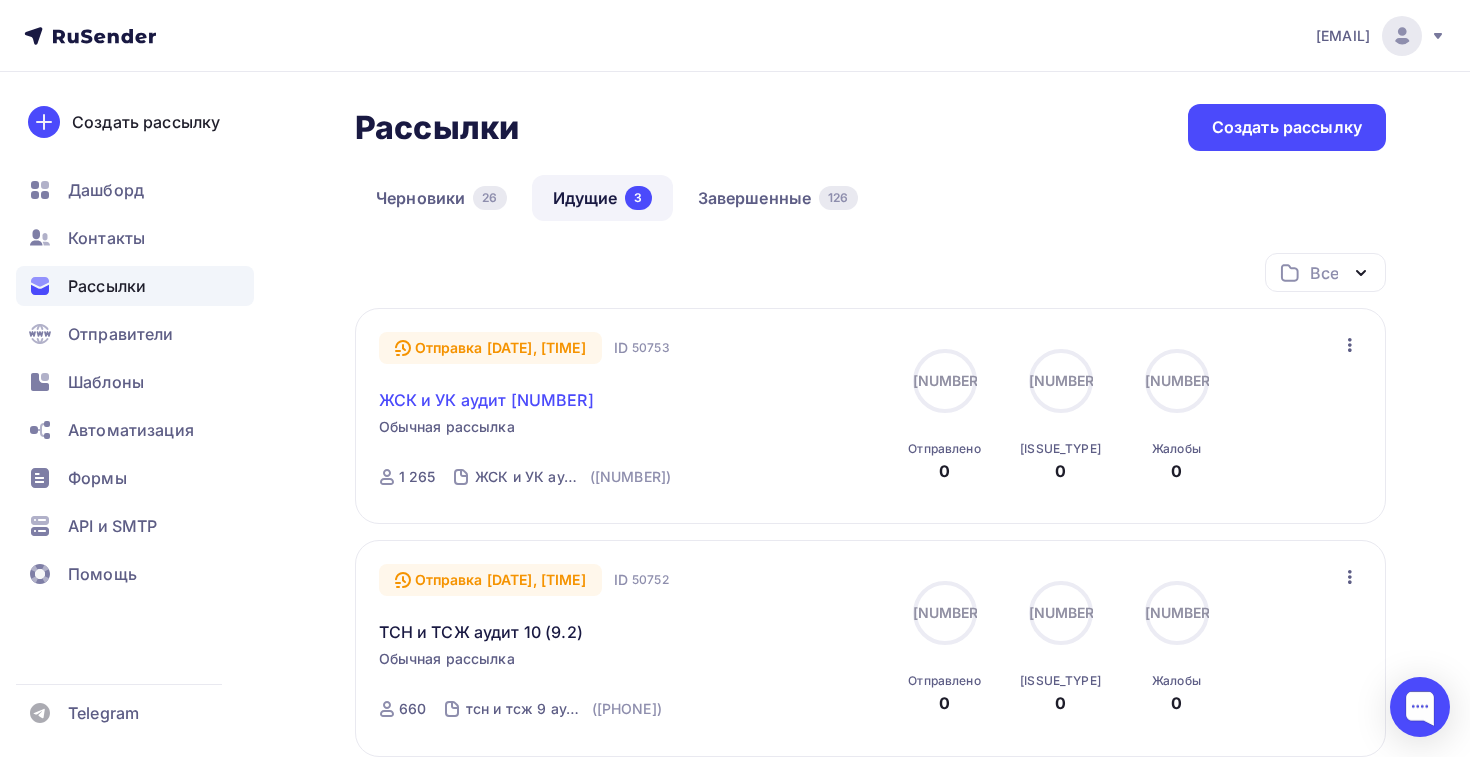 click on "ЖСК и УК аудит [NUMBER]" at bounding box center [486, 400] 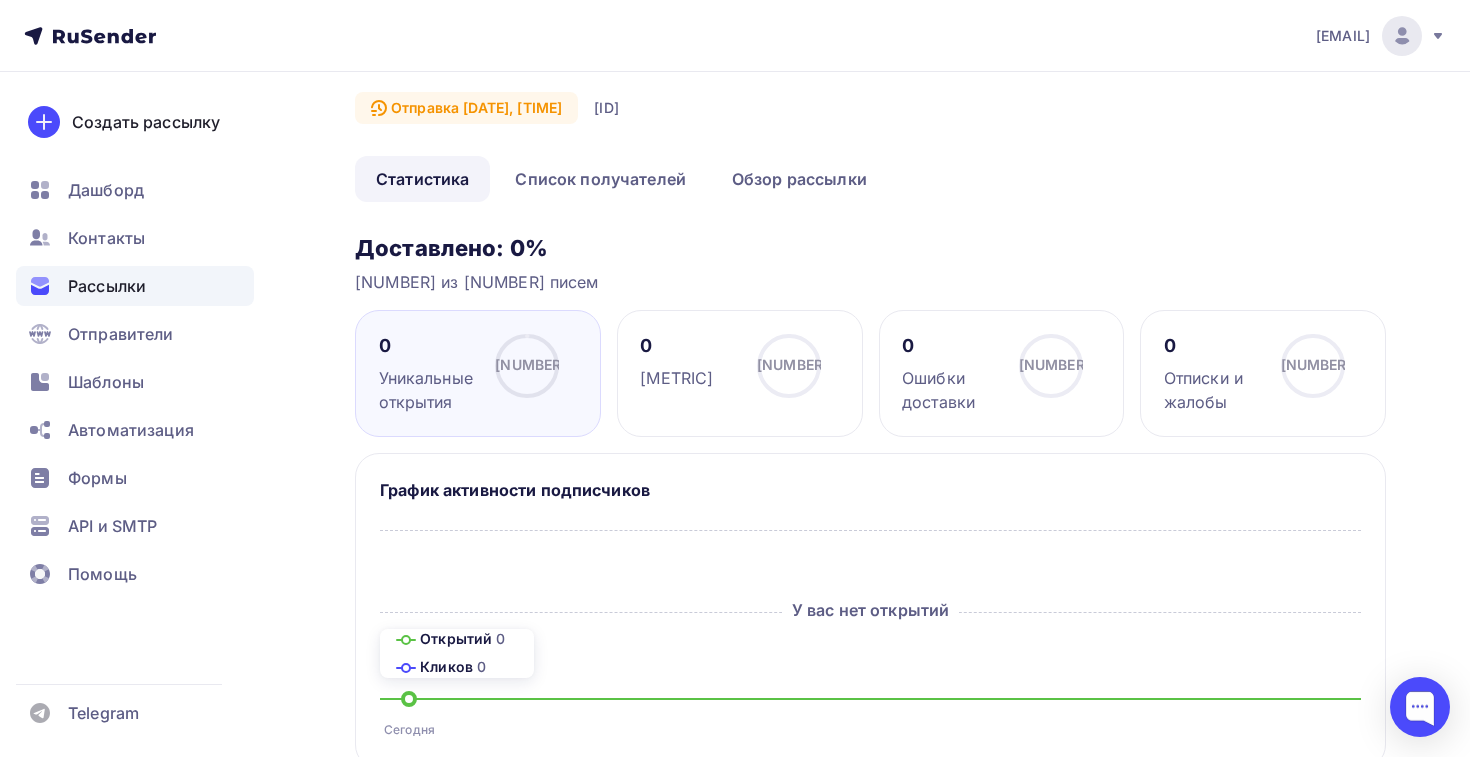 scroll, scrollTop: 42, scrollLeft: 0, axis: vertical 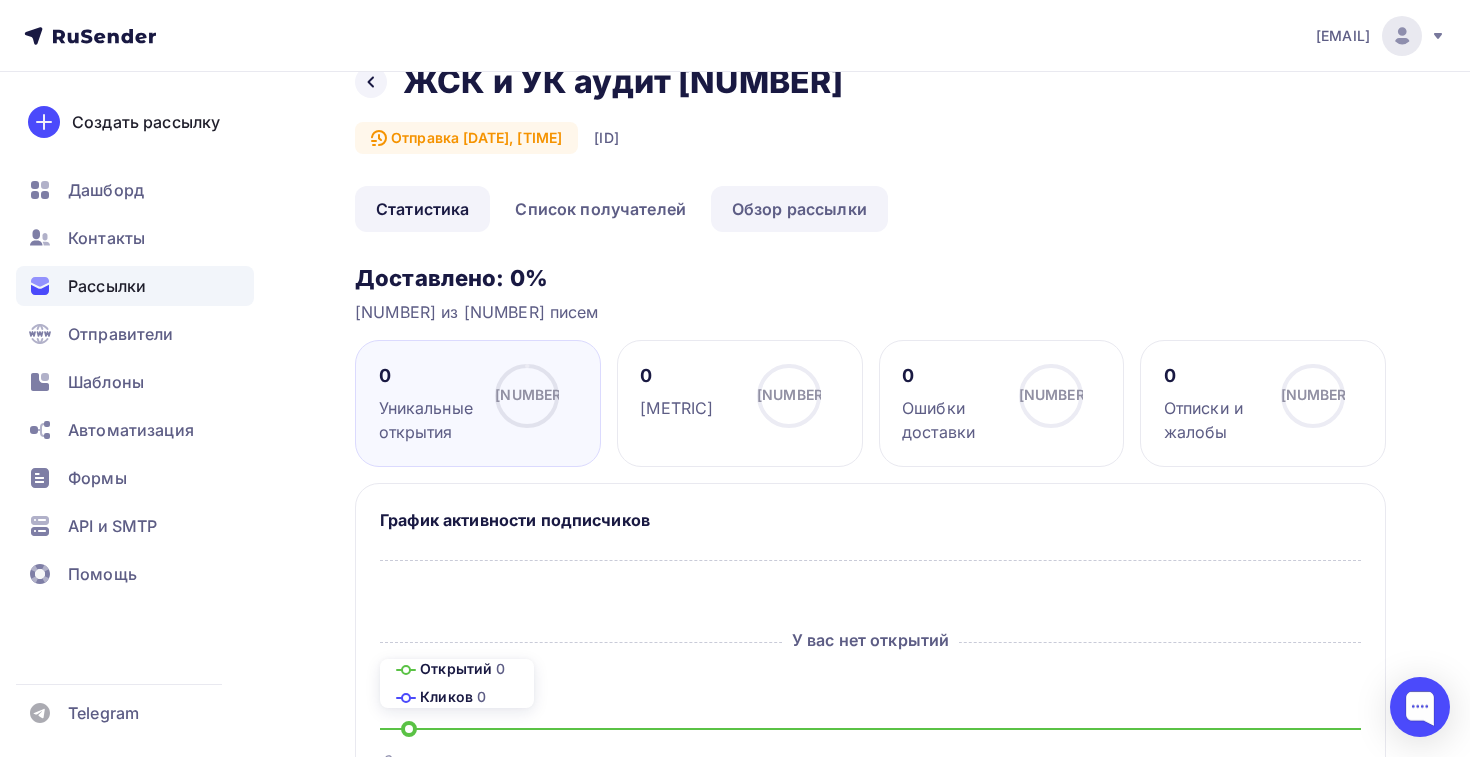 click on "Обзор рассылки" at bounding box center [799, 209] 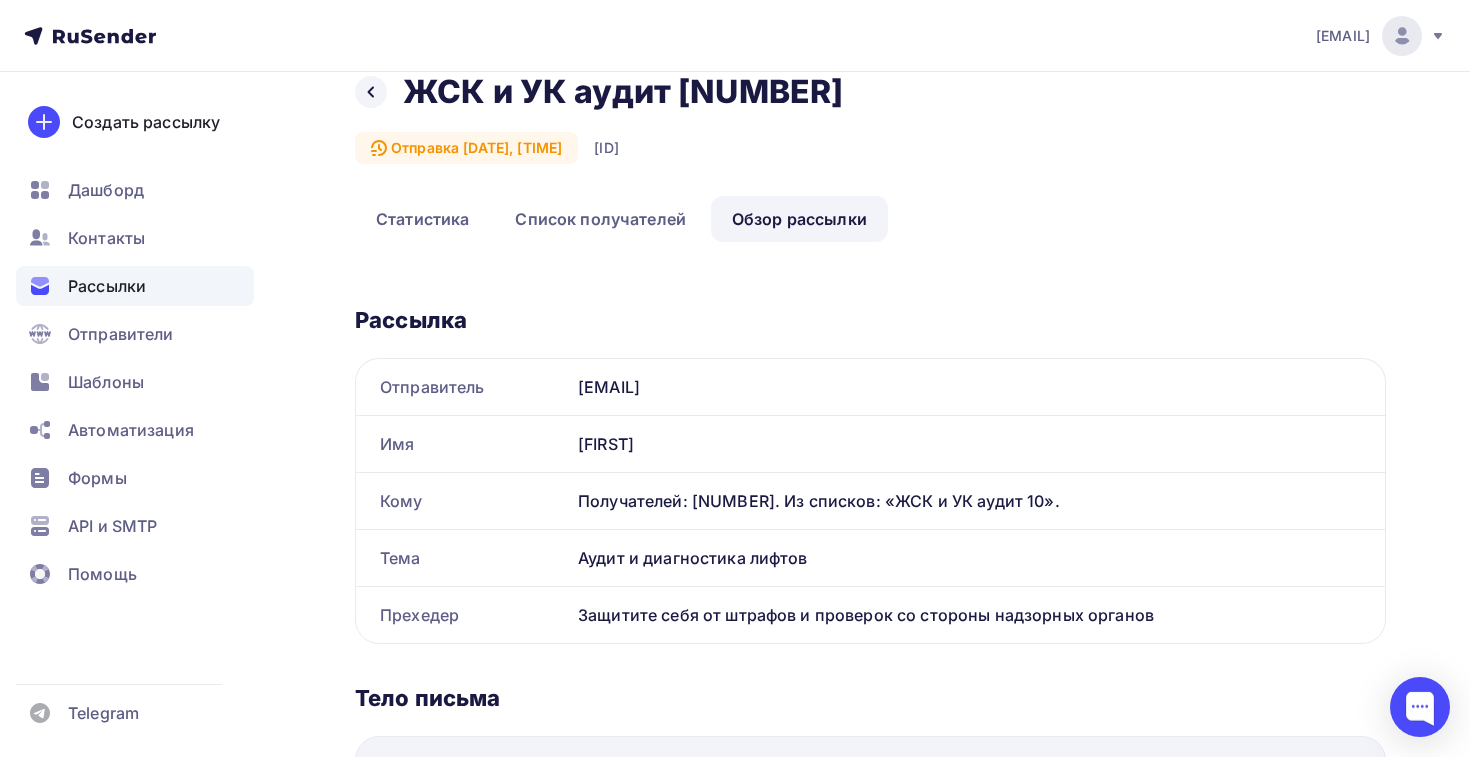 scroll, scrollTop: 30, scrollLeft: 0, axis: vertical 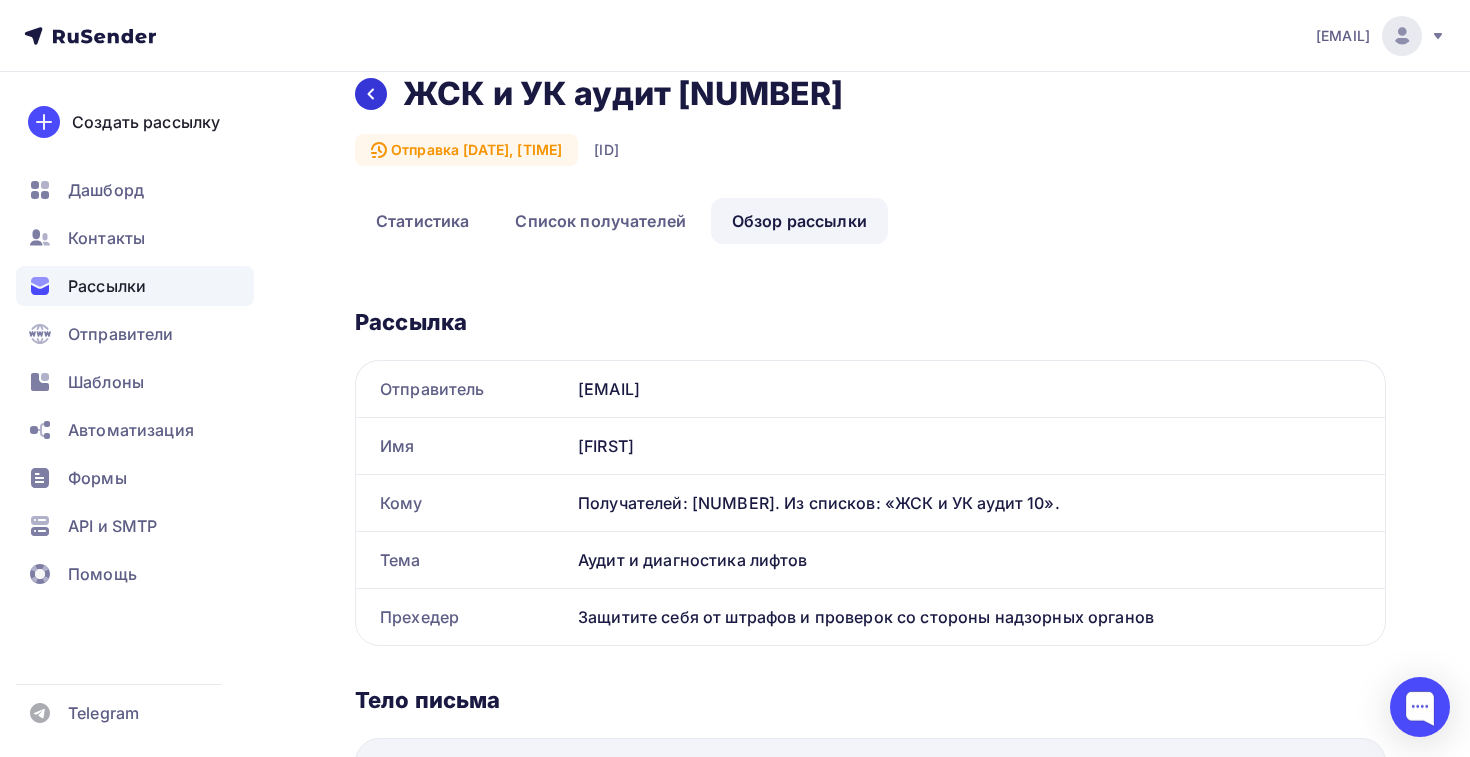 click at bounding box center [371, 94] 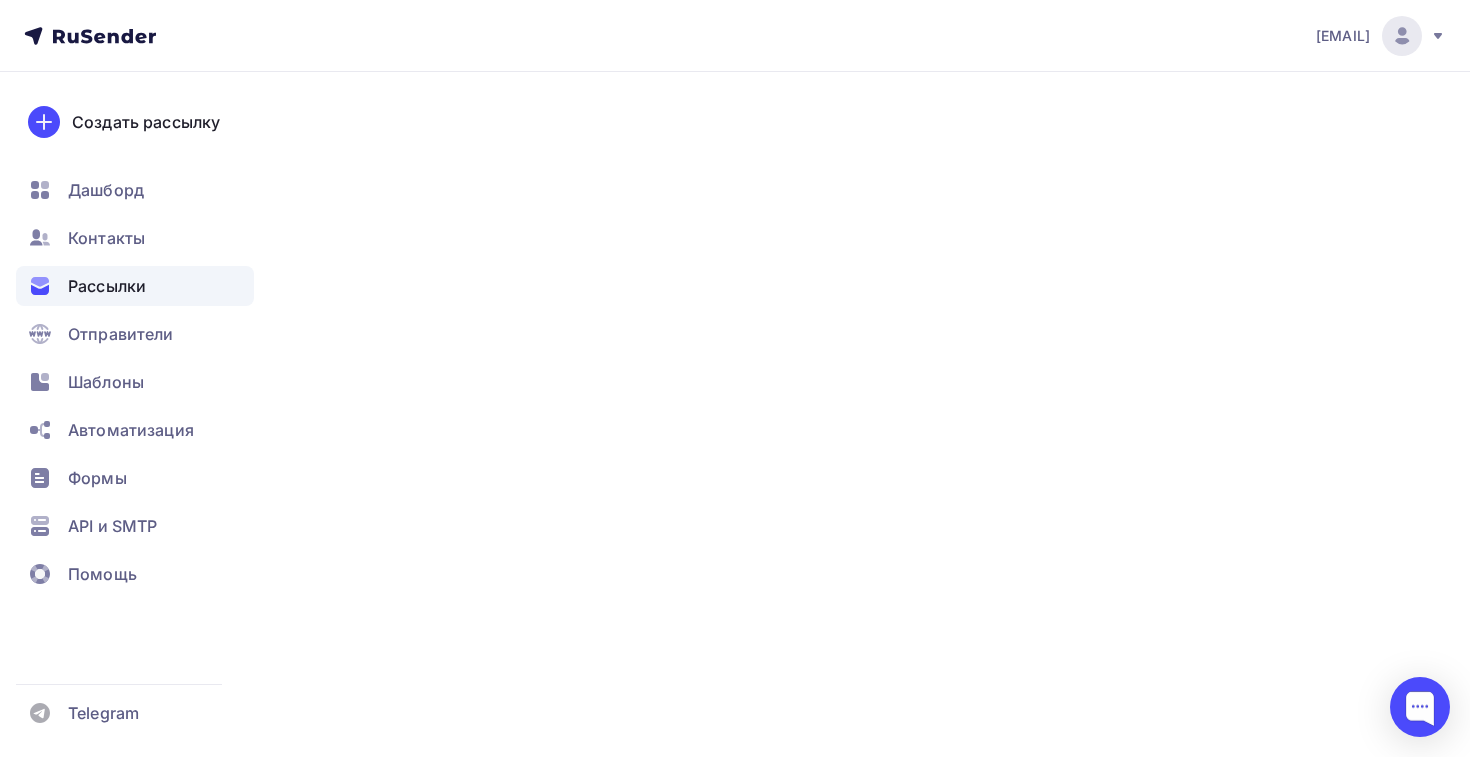 scroll, scrollTop: 0, scrollLeft: 0, axis: both 